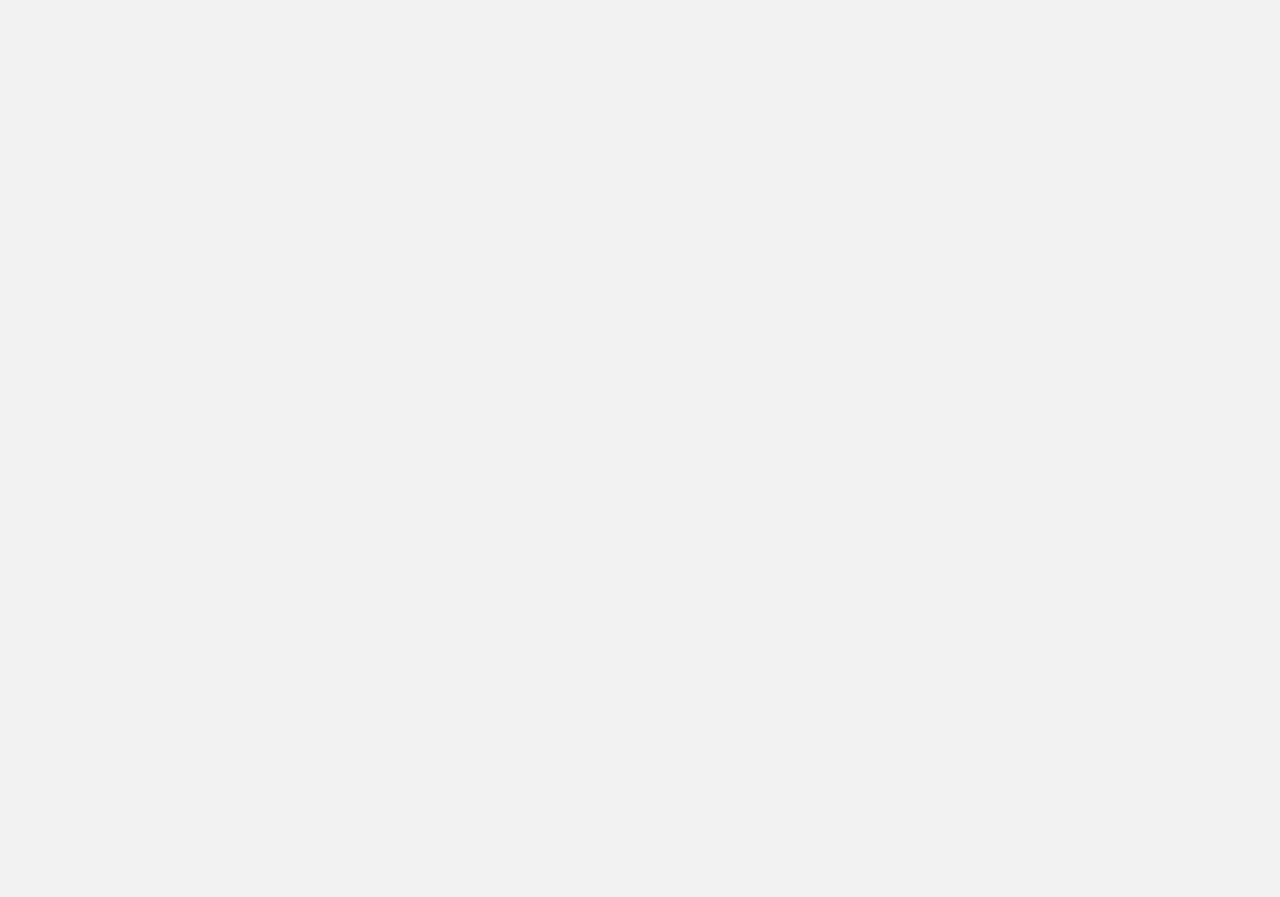 scroll, scrollTop: 0, scrollLeft: 0, axis: both 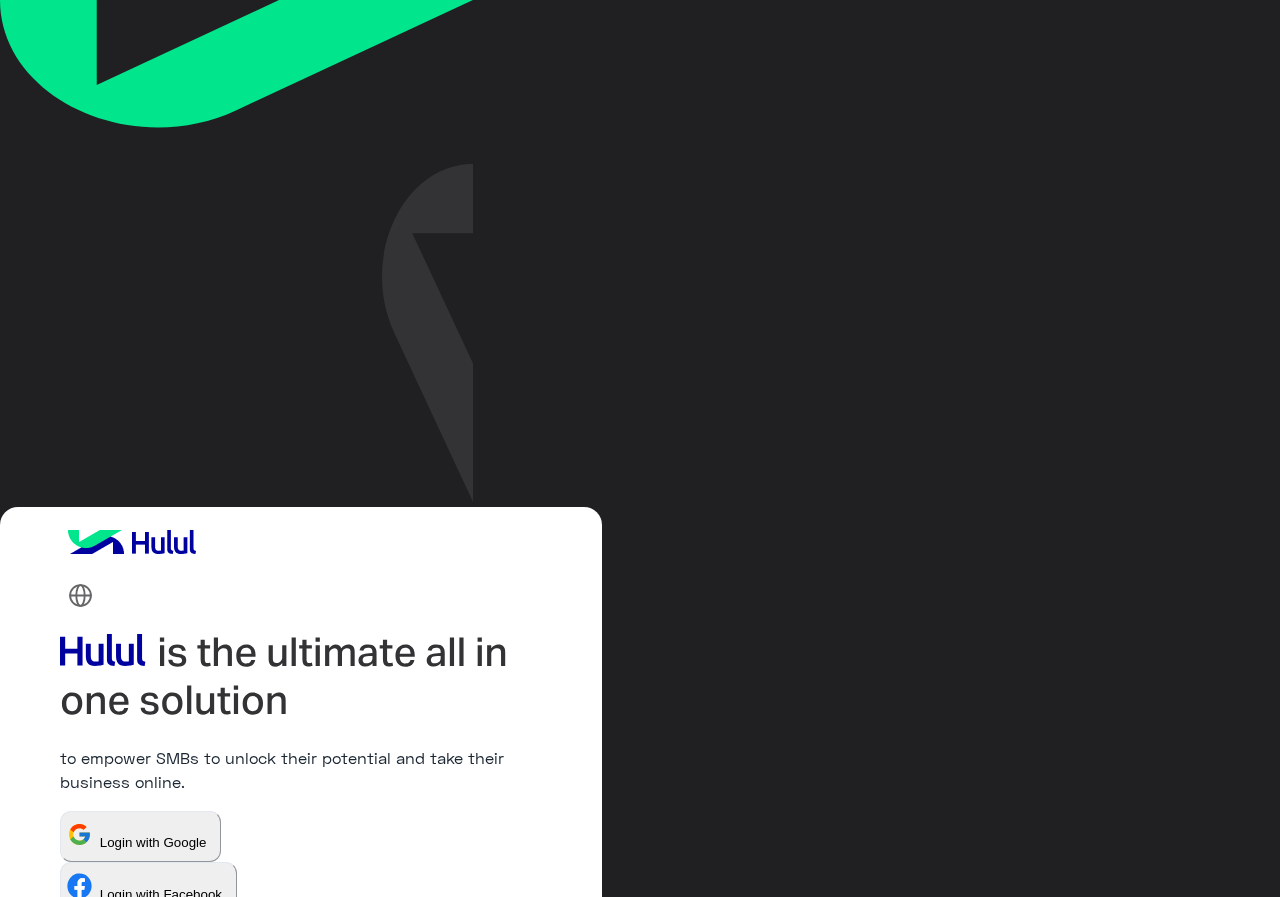 click at bounding box center [174, 1013] 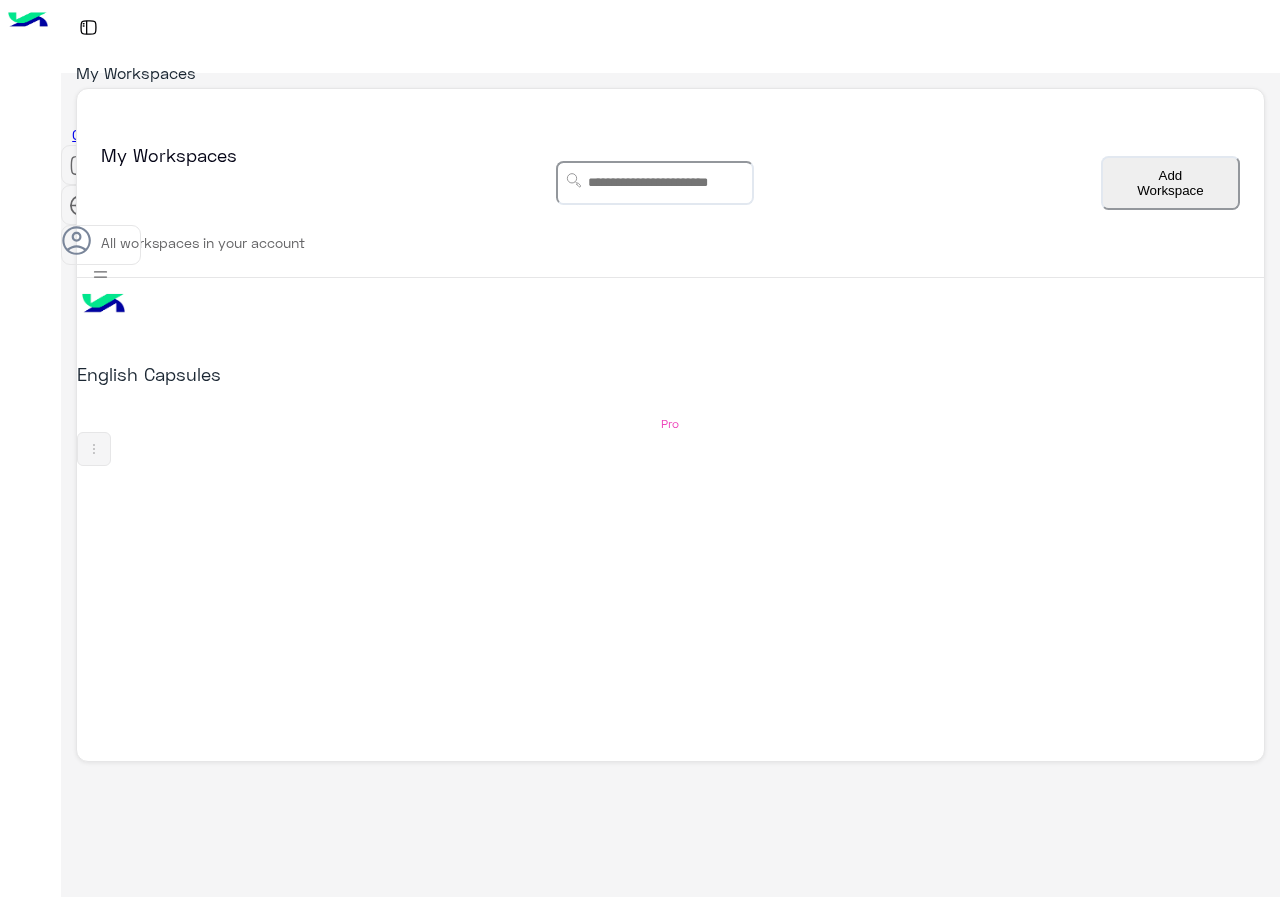 click on "English Capsules   Pro" at bounding box center (670, 372) 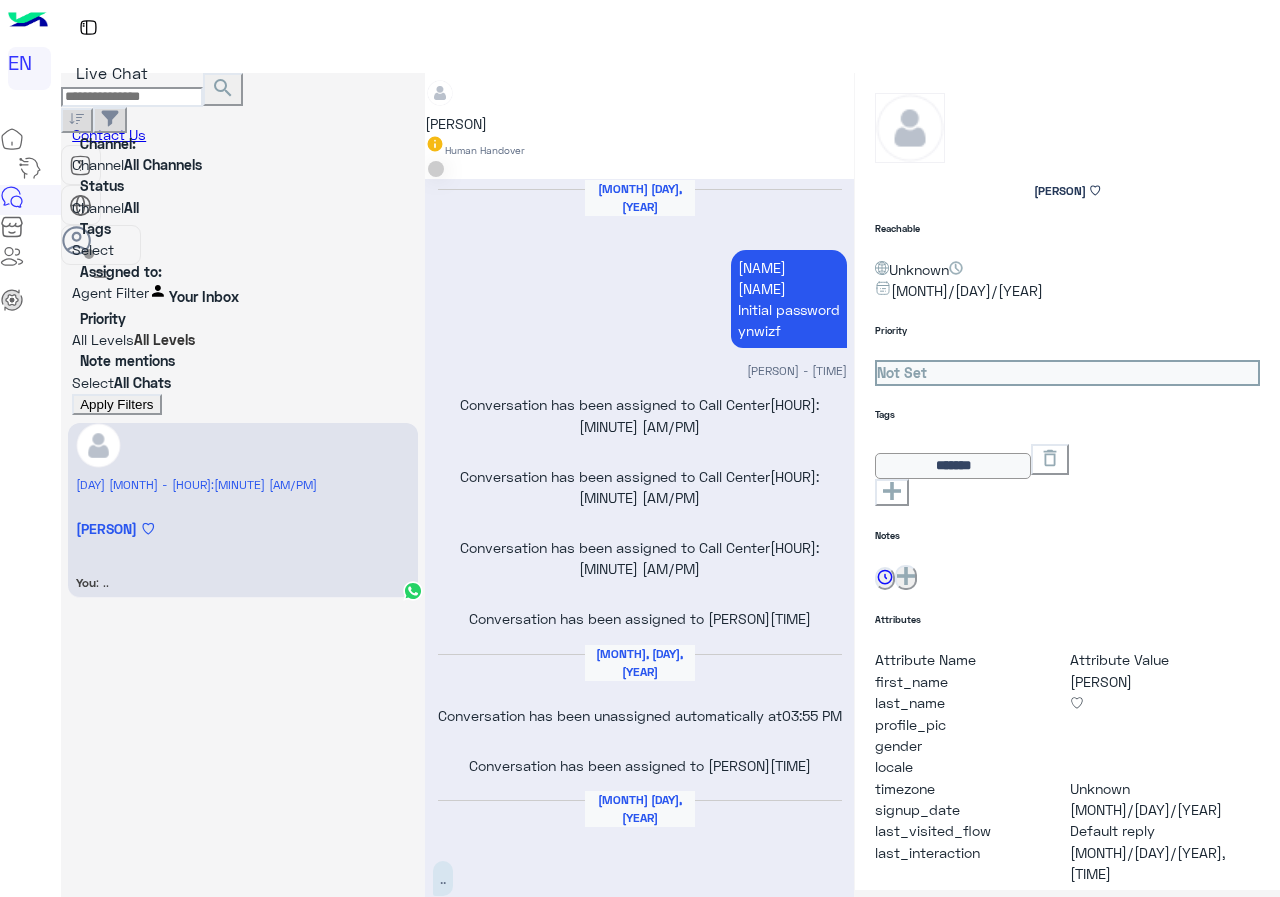 scroll, scrollTop: 748, scrollLeft: 0, axis: vertical 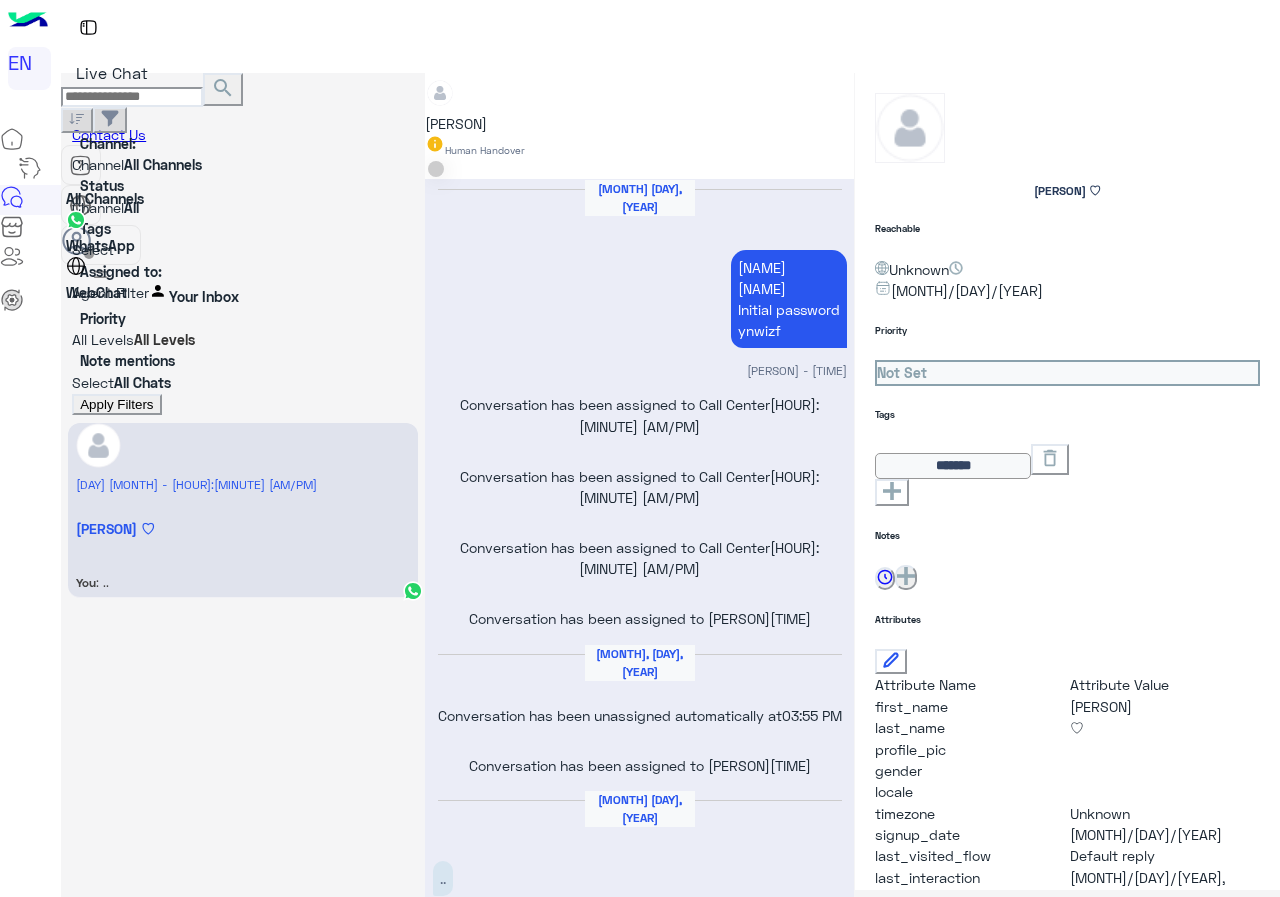click on "Channel All Channels" at bounding box center [243, 164] 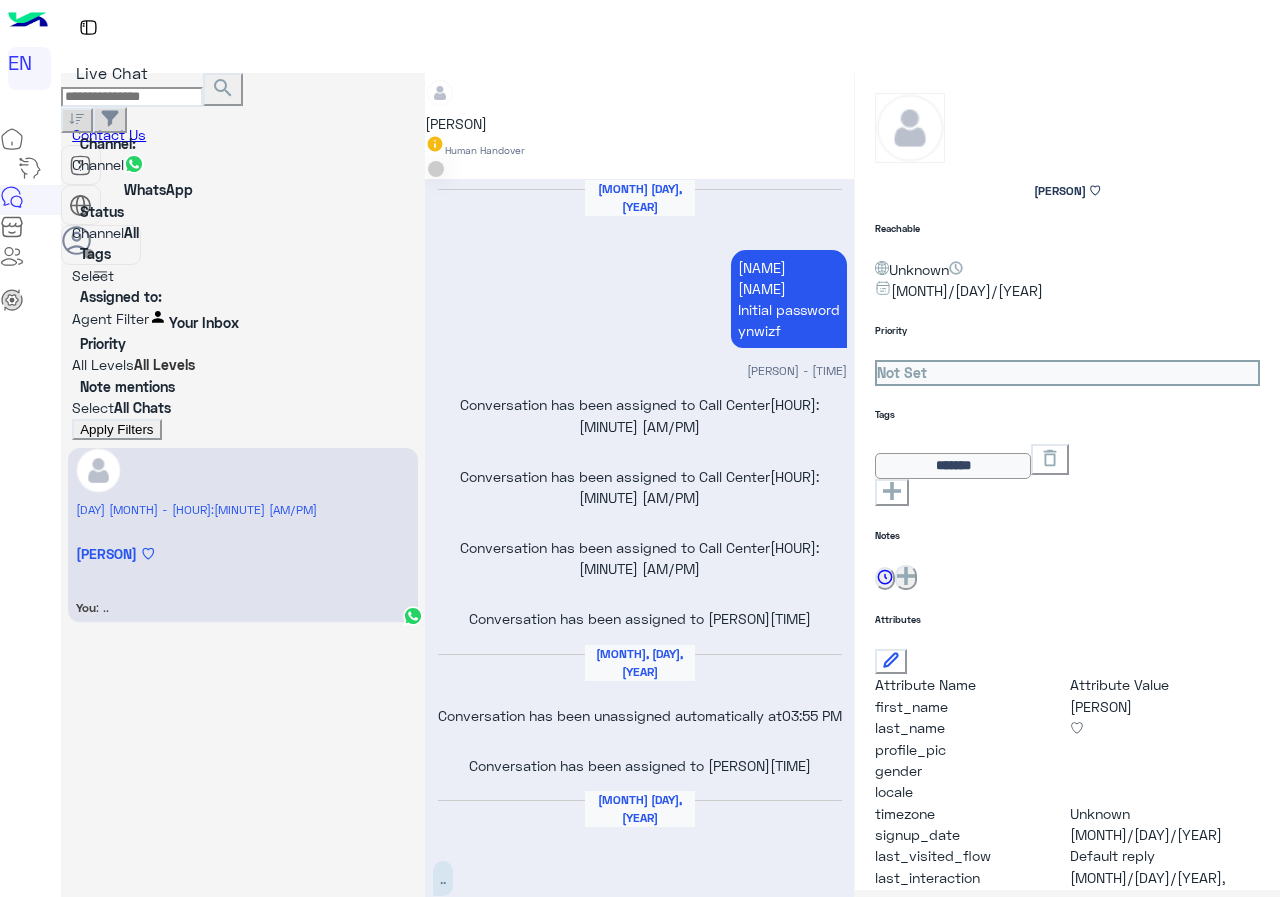click on "Apply Filters" at bounding box center (116, 429) 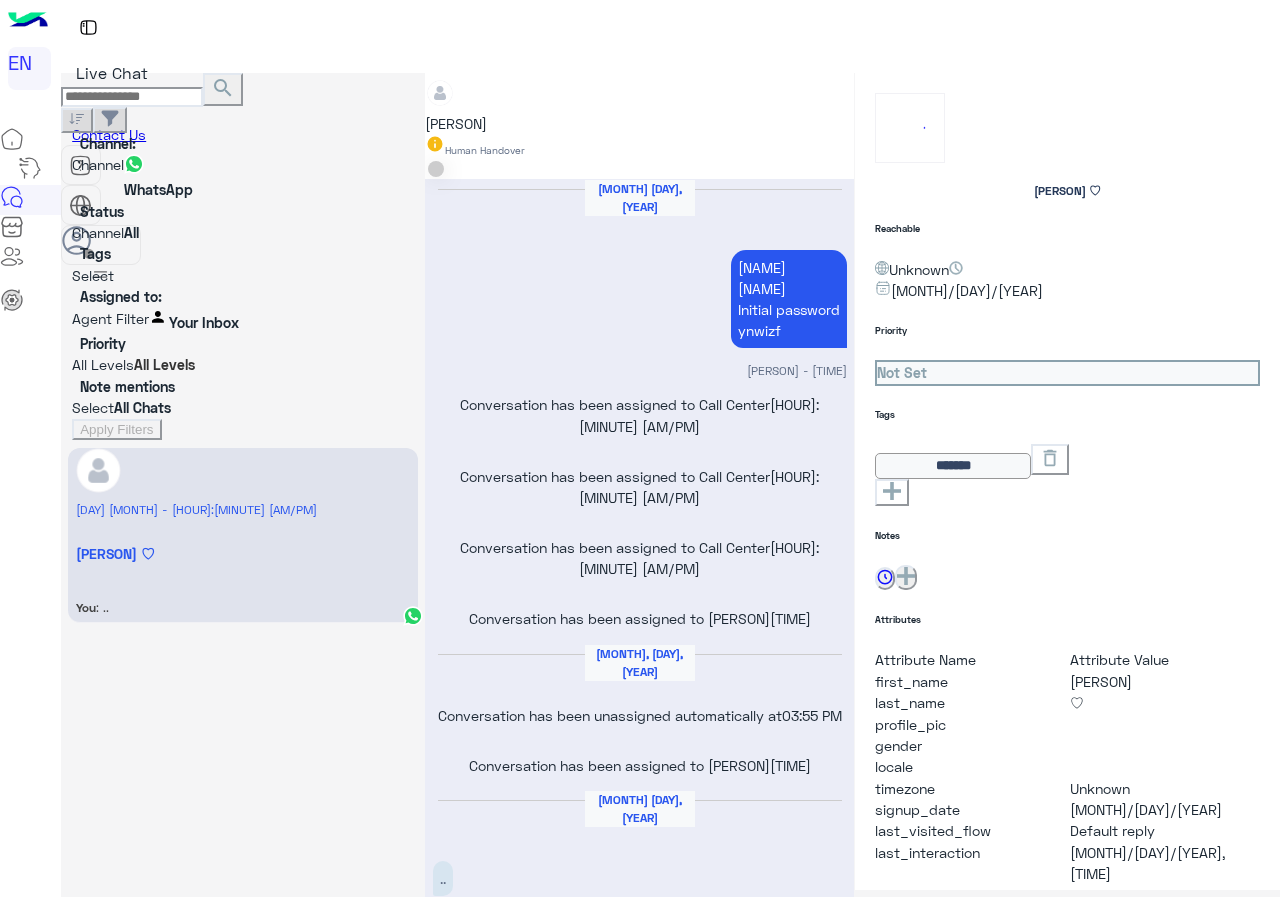 scroll, scrollTop: 748, scrollLeft: 0, axis: vertical 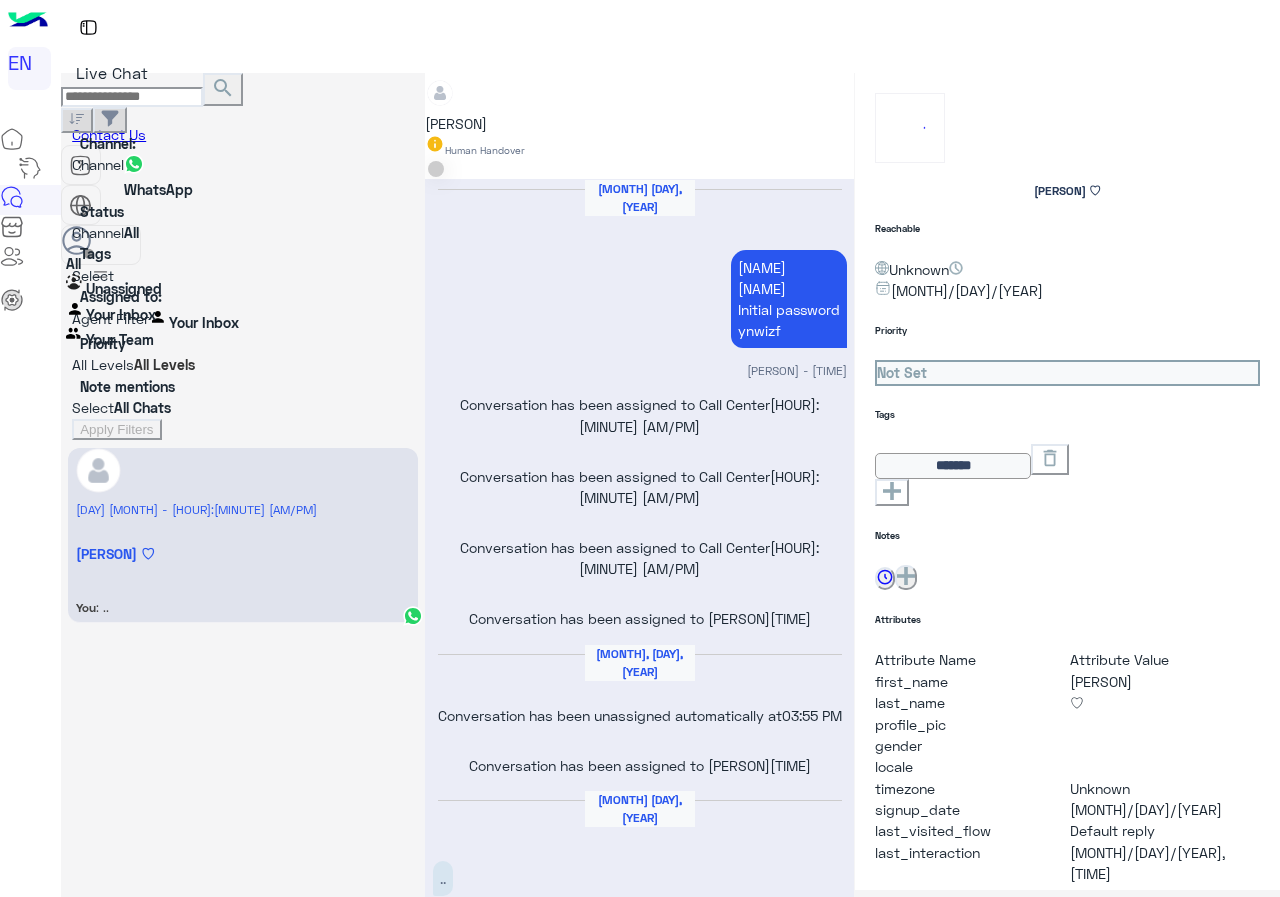 click on "Your Inbox" at bounding box center [122, 312] 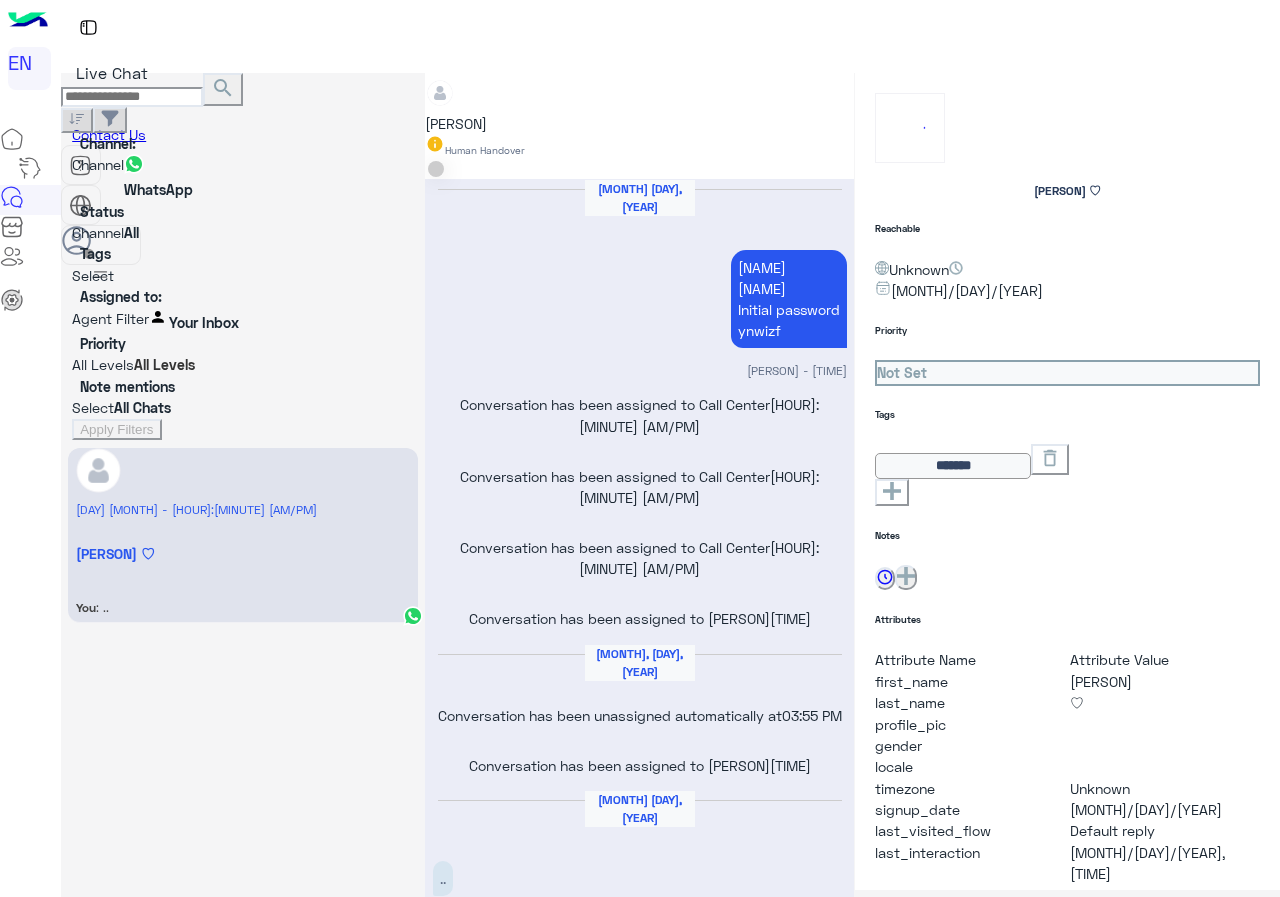 click at bounding box center (243, 318) 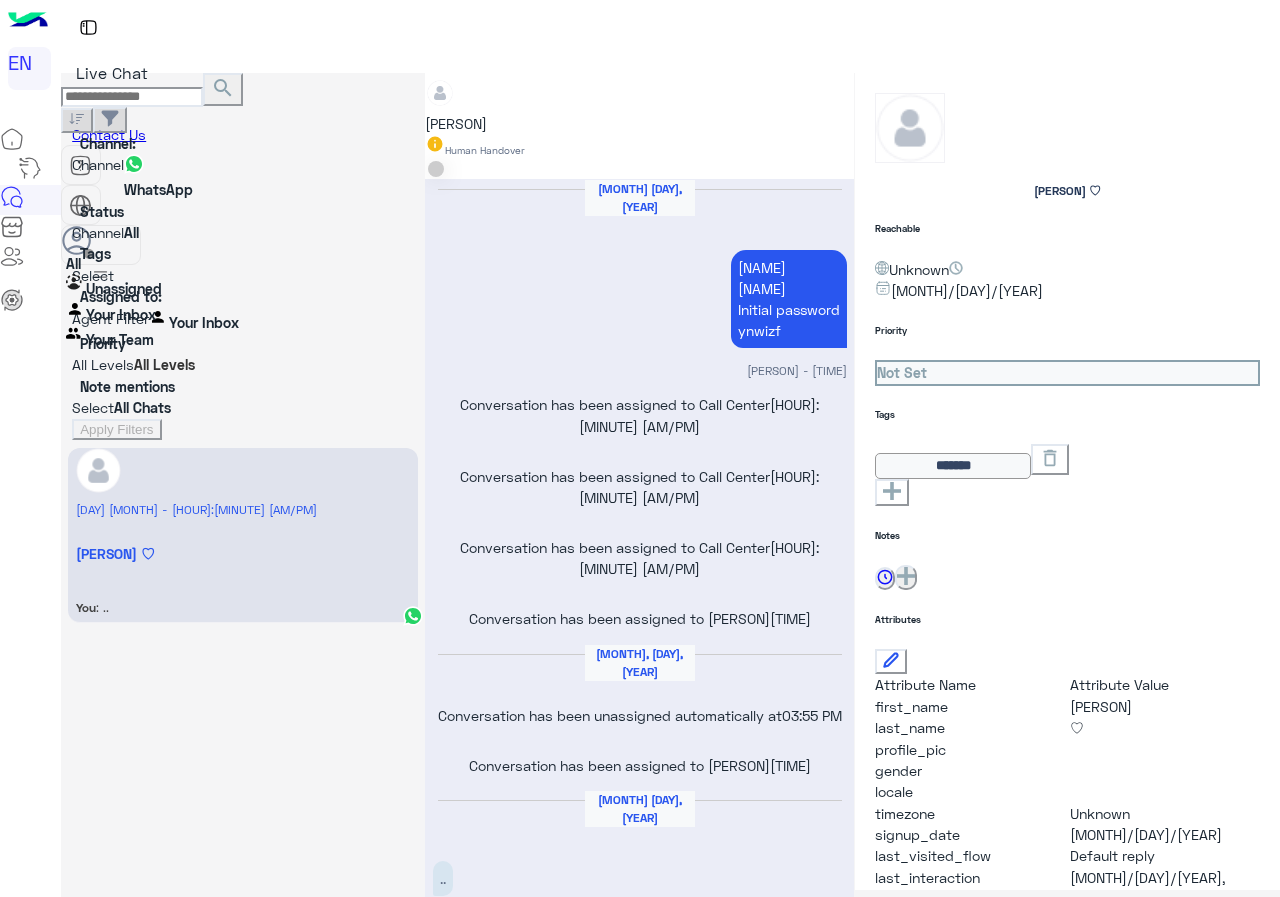 click on "Your Team" at bounding box center [122, 337] 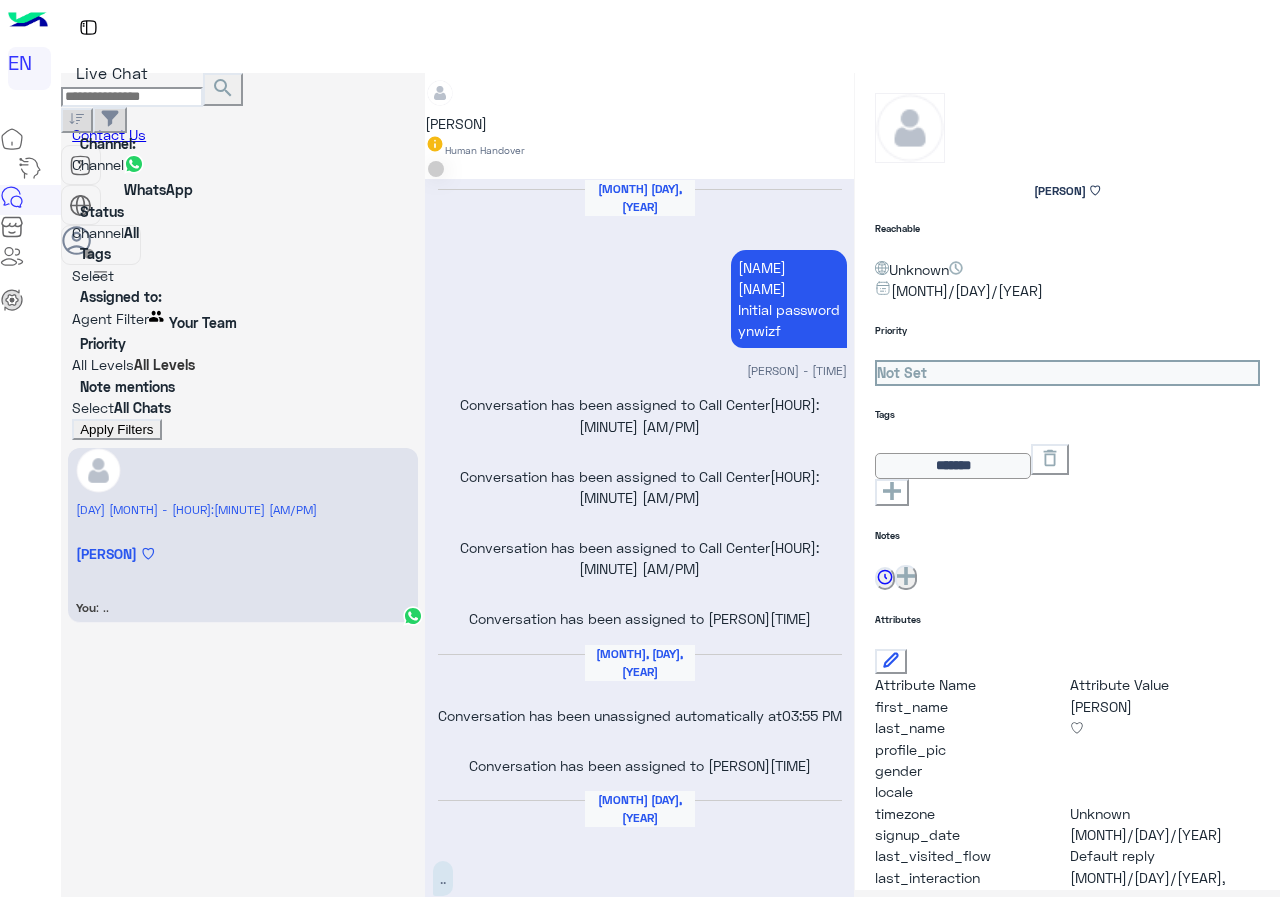 click on "Apply Filters" at bounding box center (116, 429) 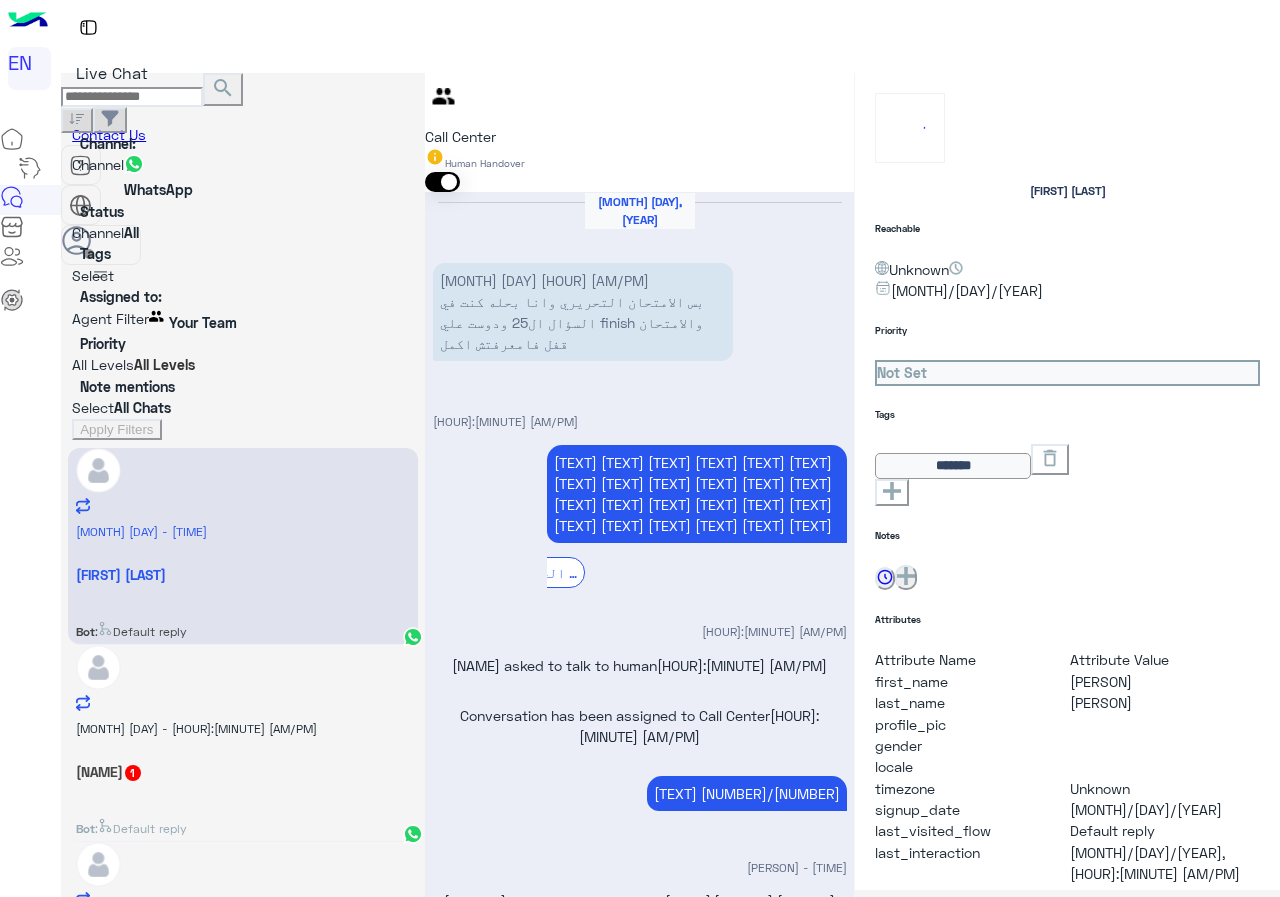 scroll, scrollTop: 671, scrollLeft: 0, axis: vertical 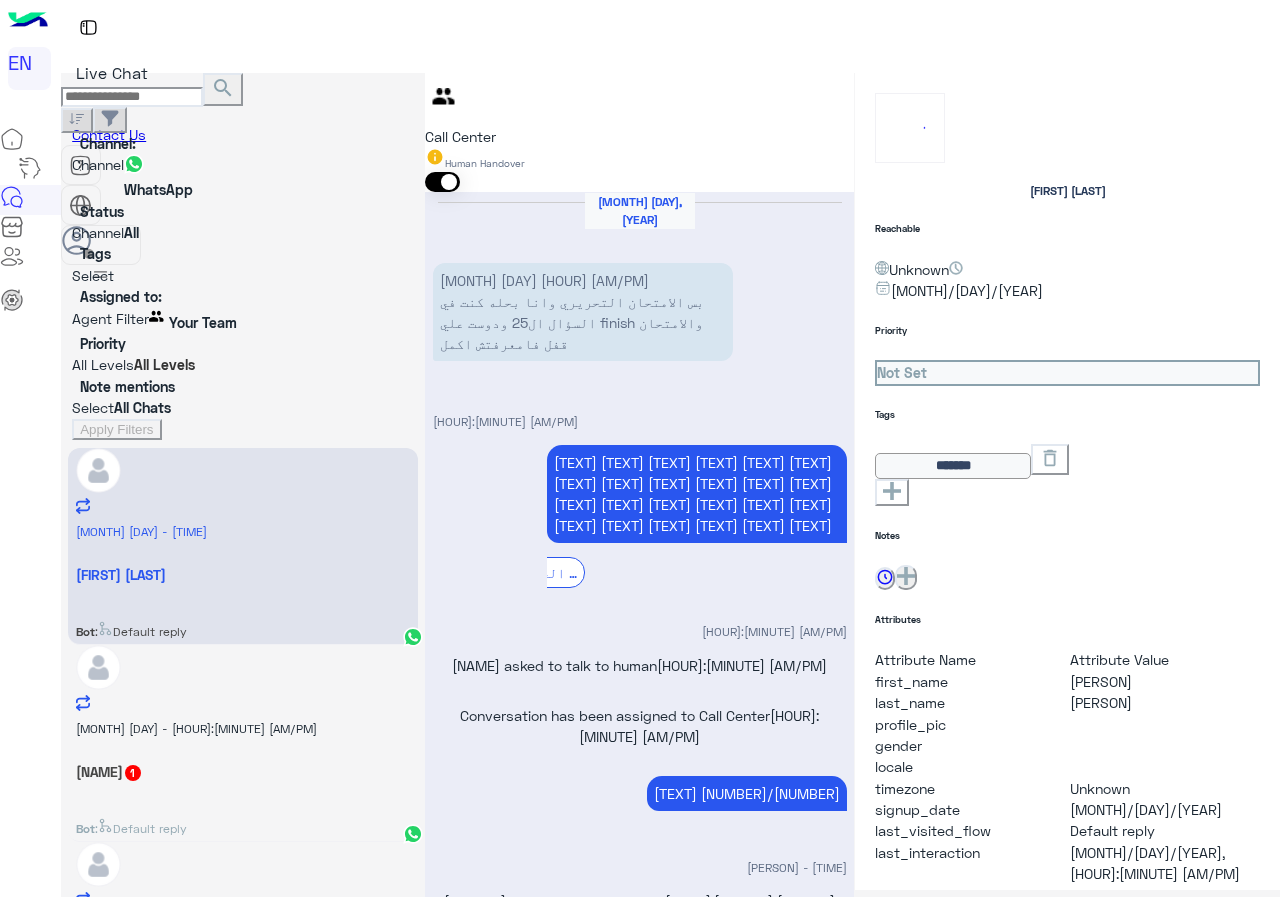 click at bounding box center [72, 321] 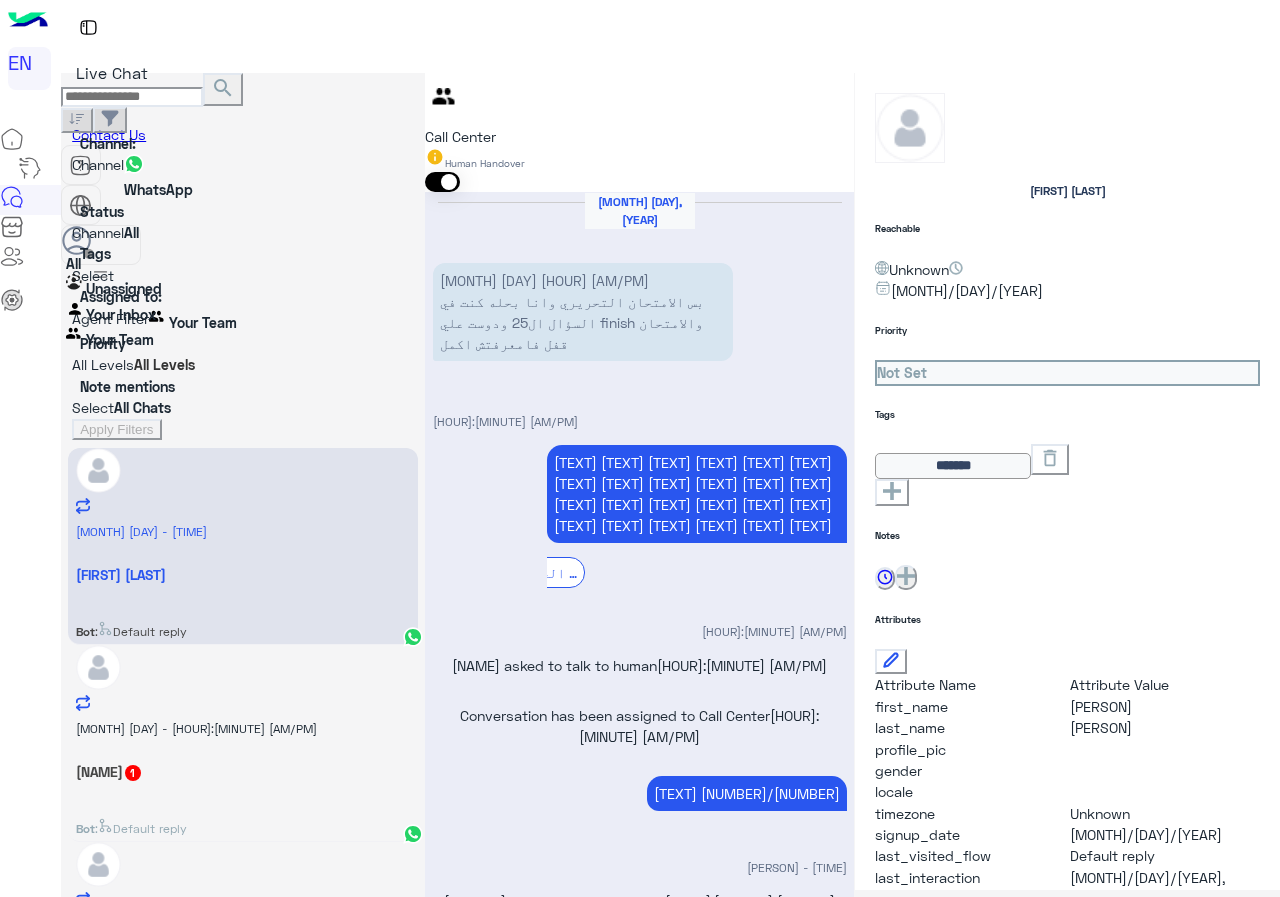 scroll, scrollTop: 3, scrollLeft: 0, axis: vertical 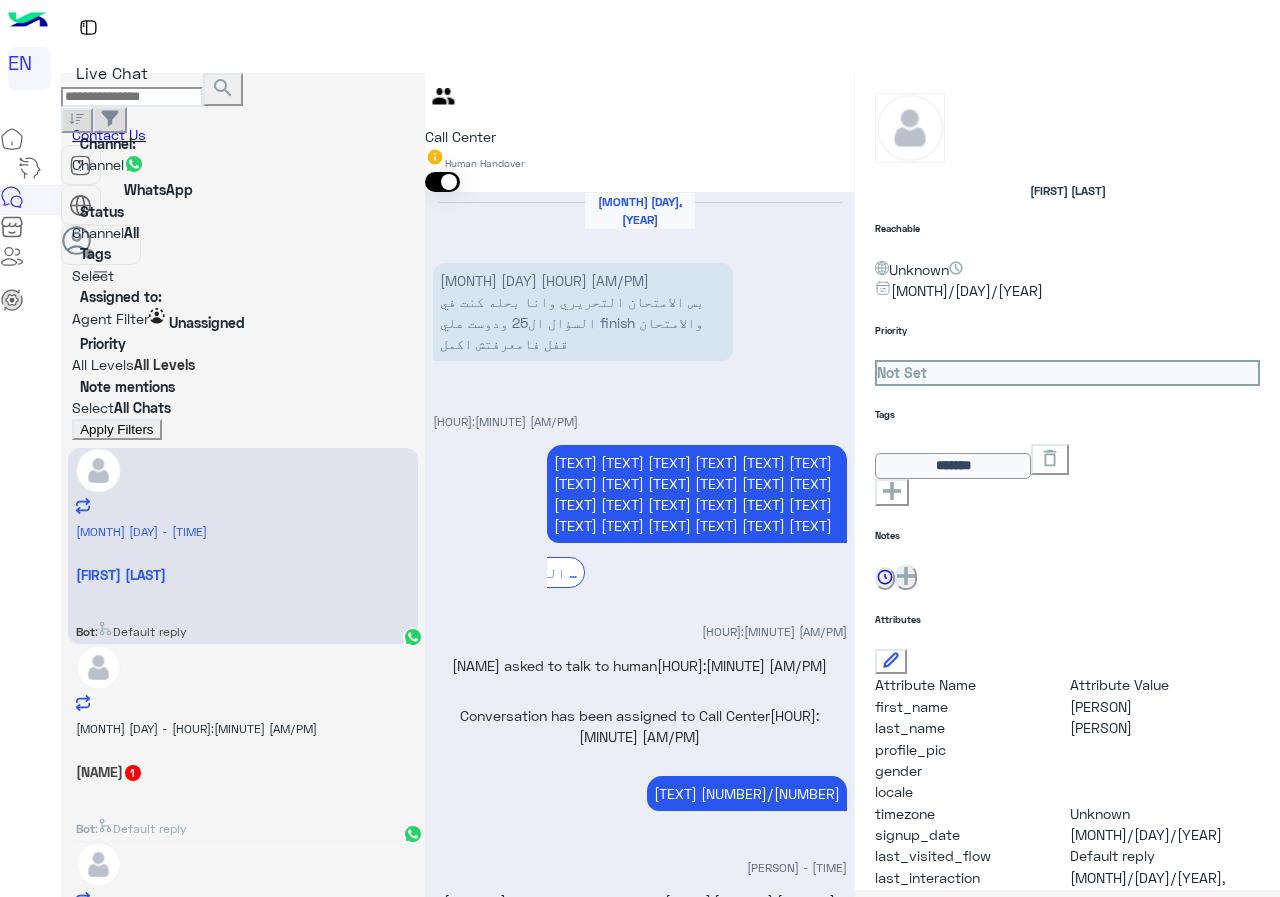 click on "Apply Filters" at bounding box center [116, 429] 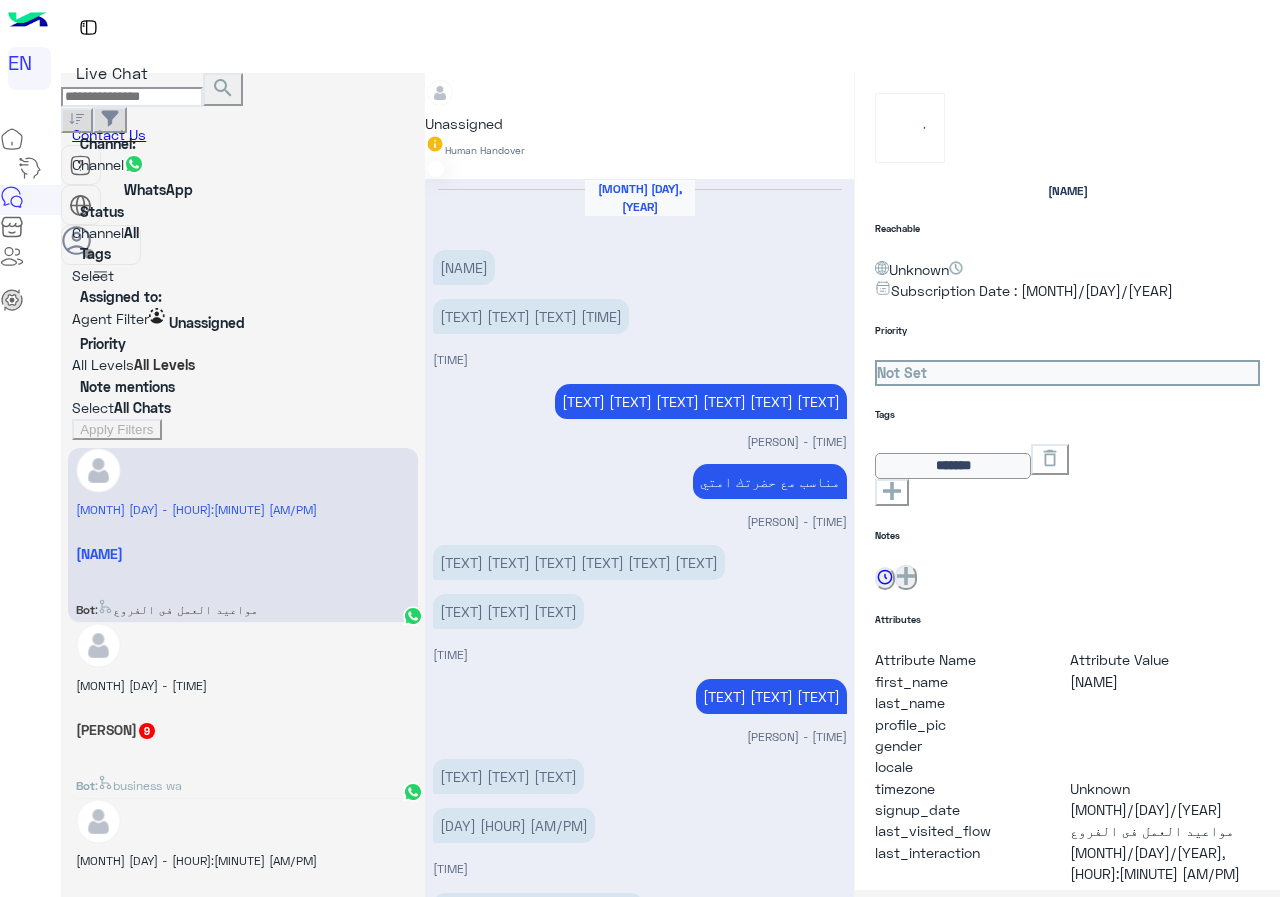 scroll, scrollTop: 1357, scrollLeft: 0, axis: vertical 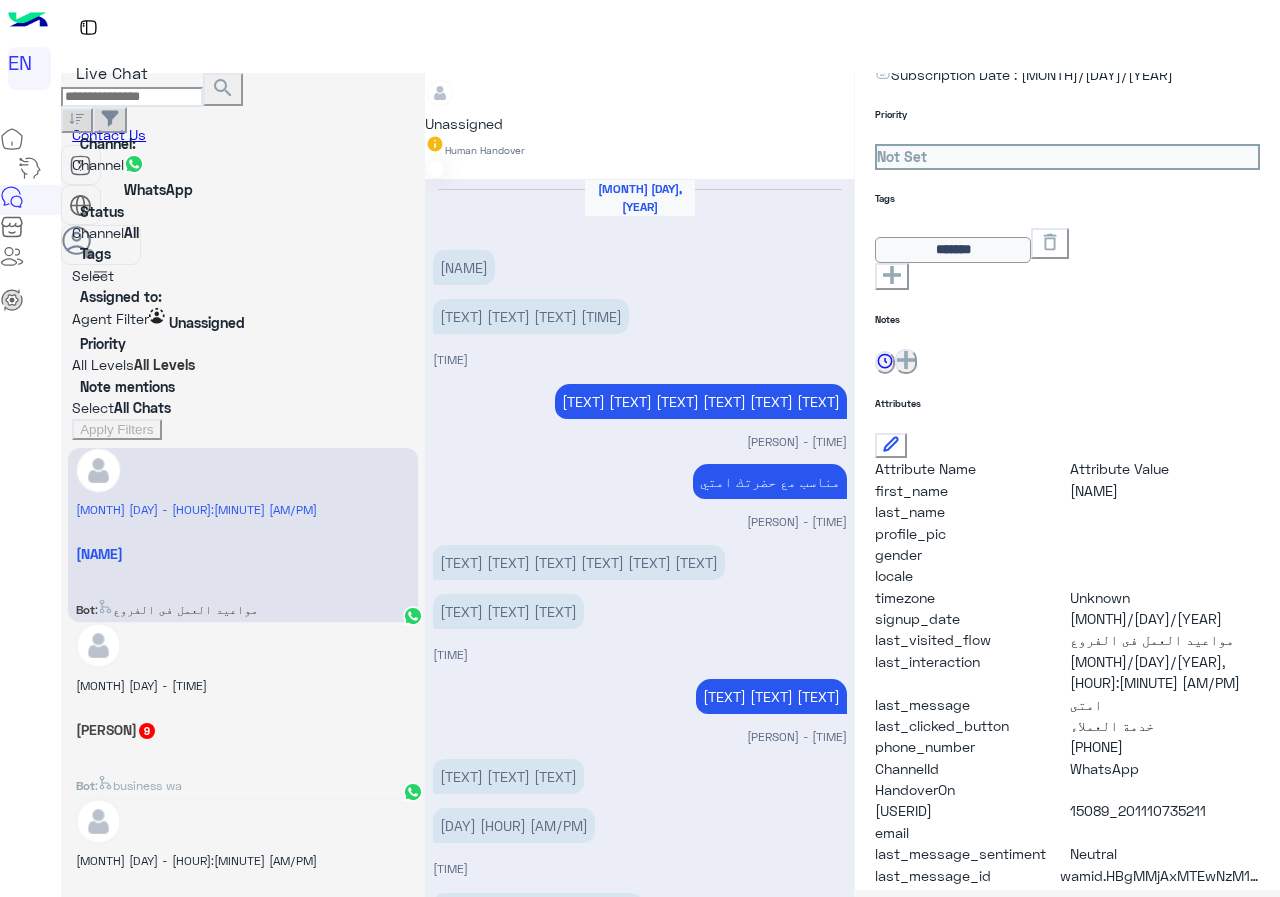 drag, startPoint x: 1070, startPoint y: 707, endPoint x: 1194, endPoint y: 701, distance: 124.14507 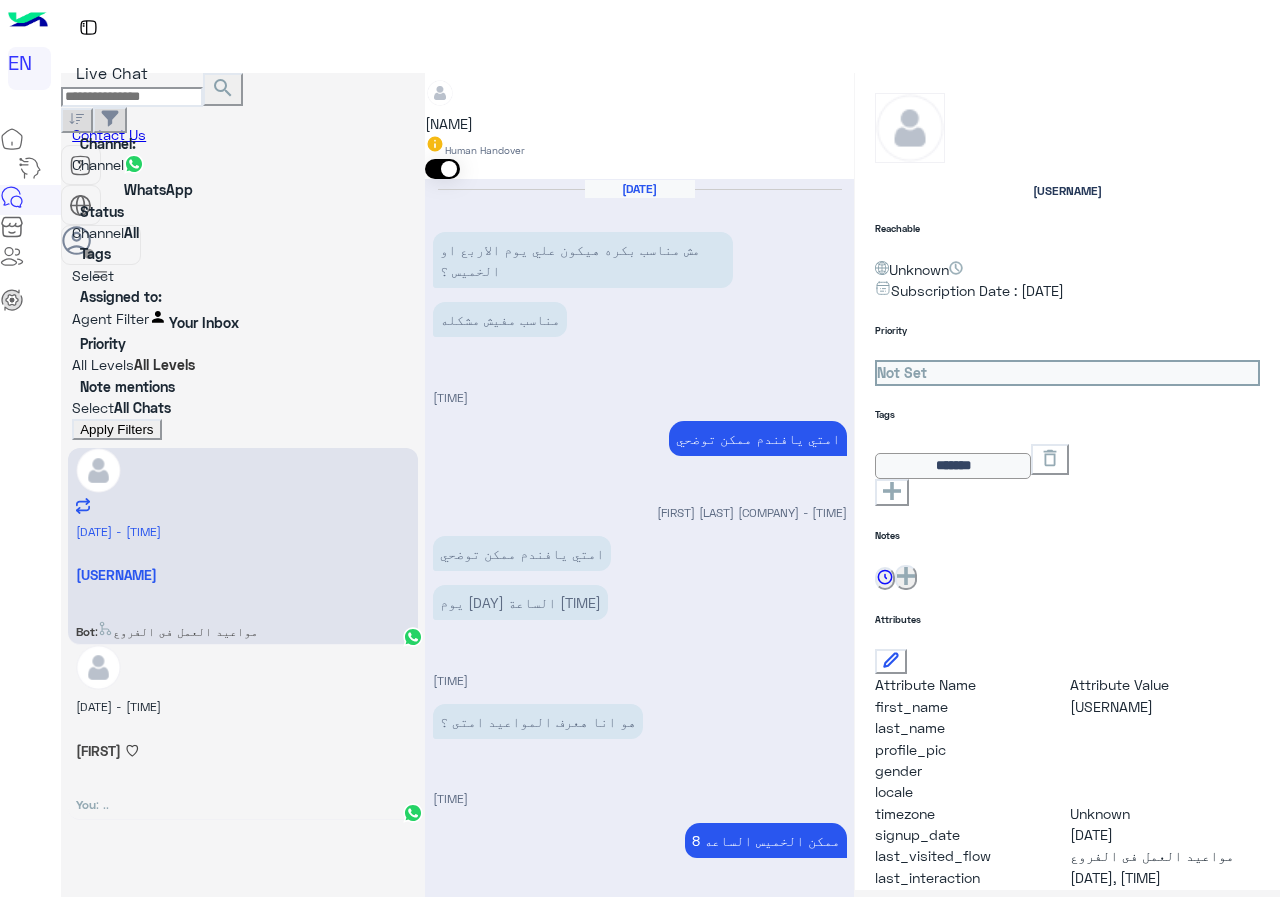 scroll, scrollTop: 0, scrollLeft: 0, axis: both 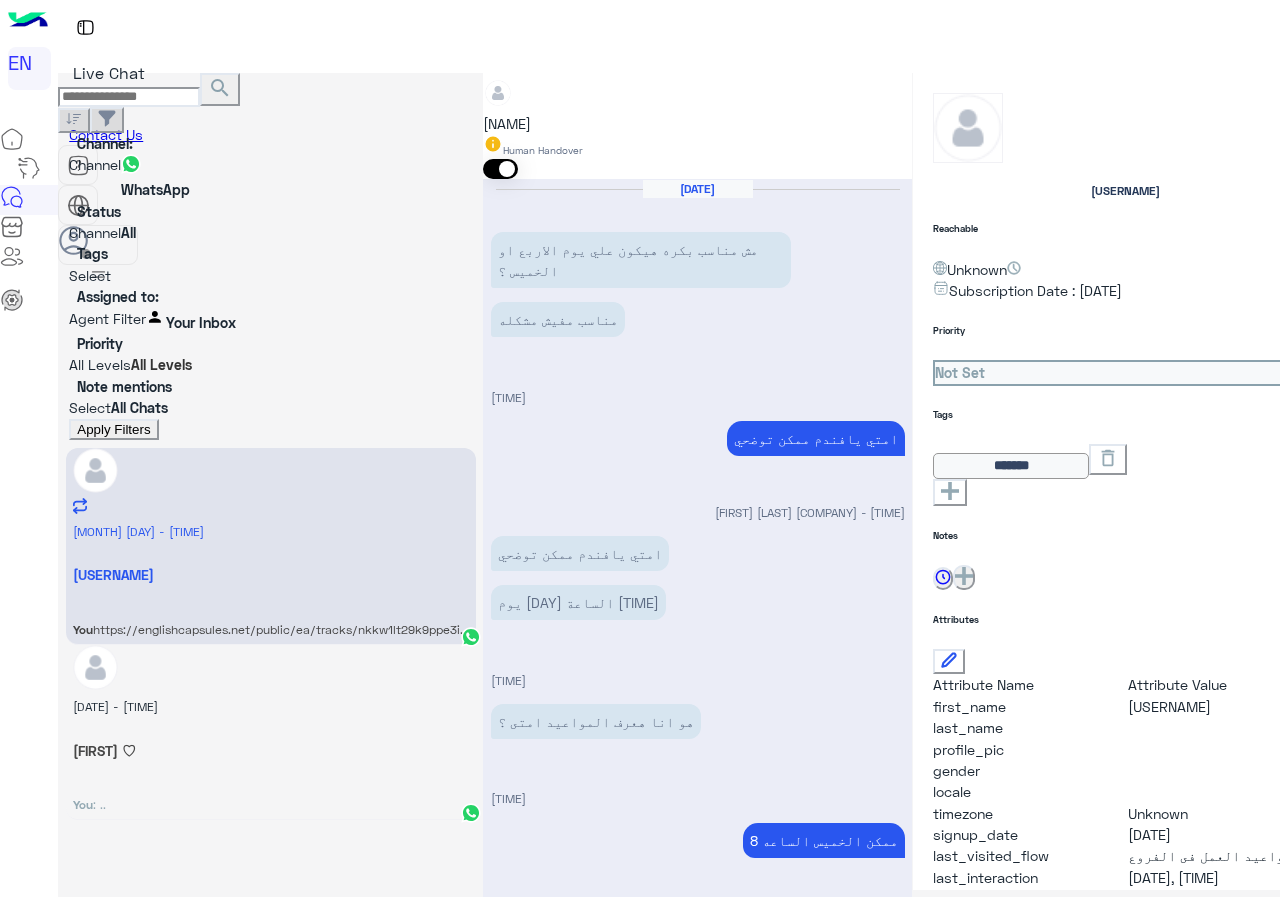 click at bounding box center (483, 86) 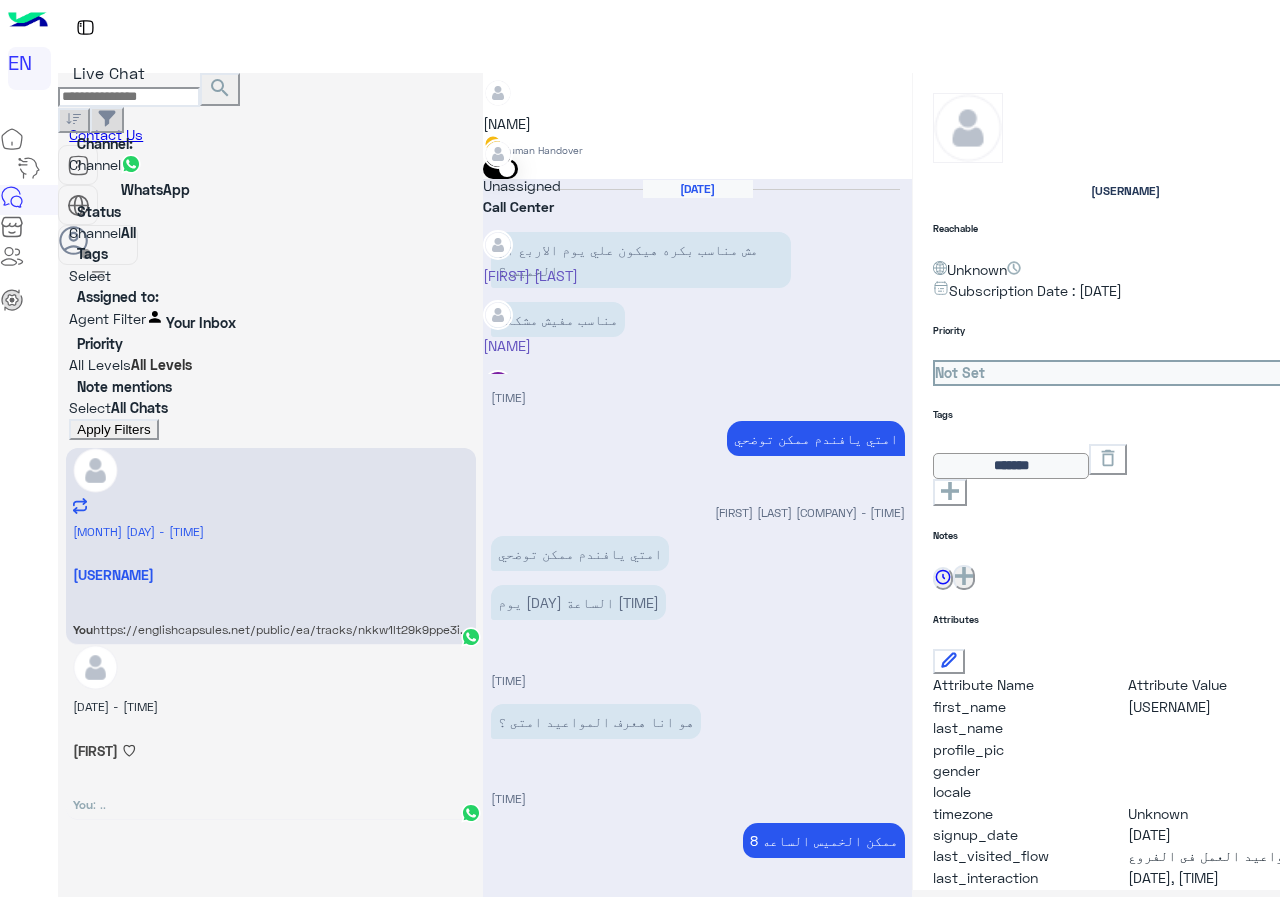 click on "Call Center" at bounding box center [530, 206] 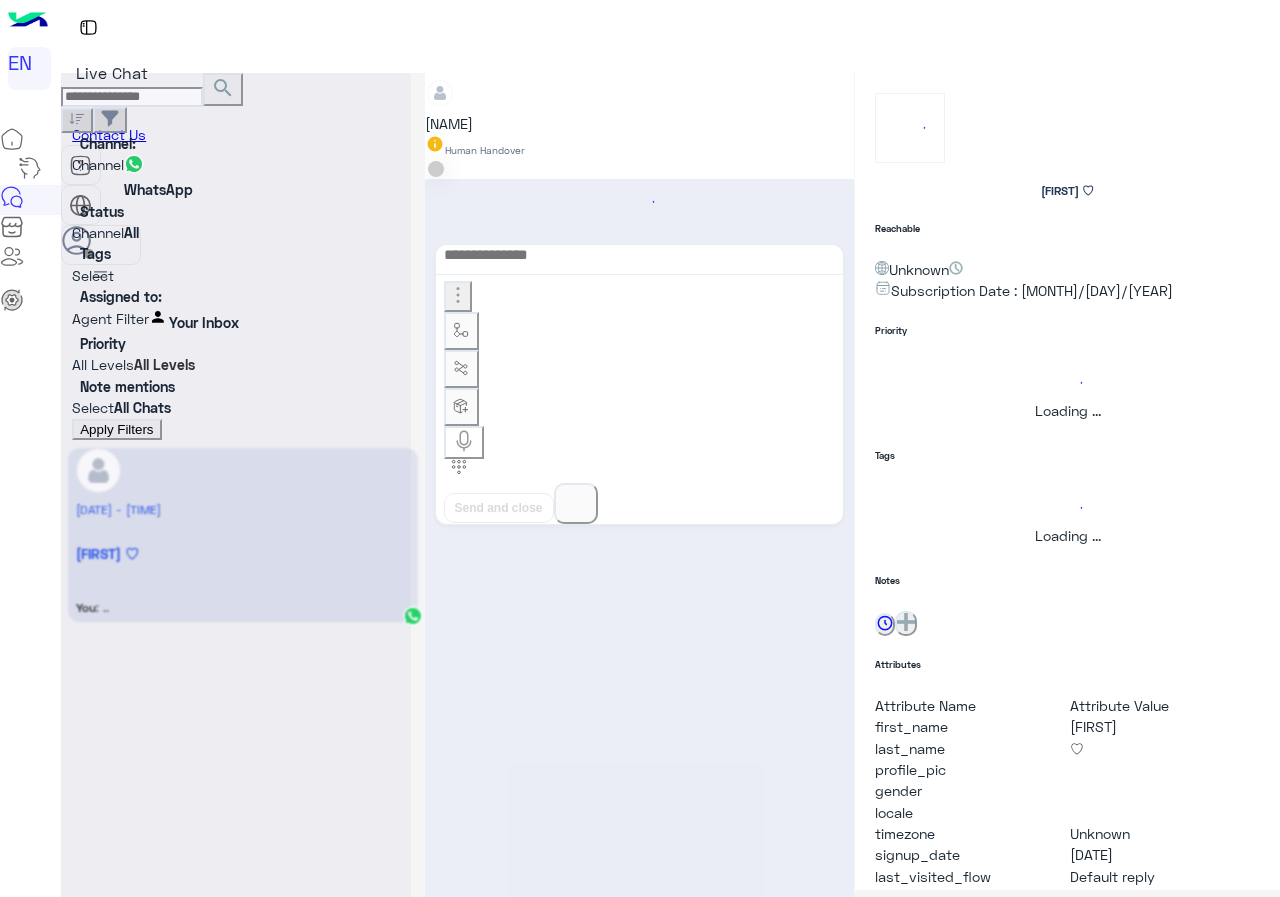 scroll, scrollTop: 0, scrollLeft: 0, axis: both 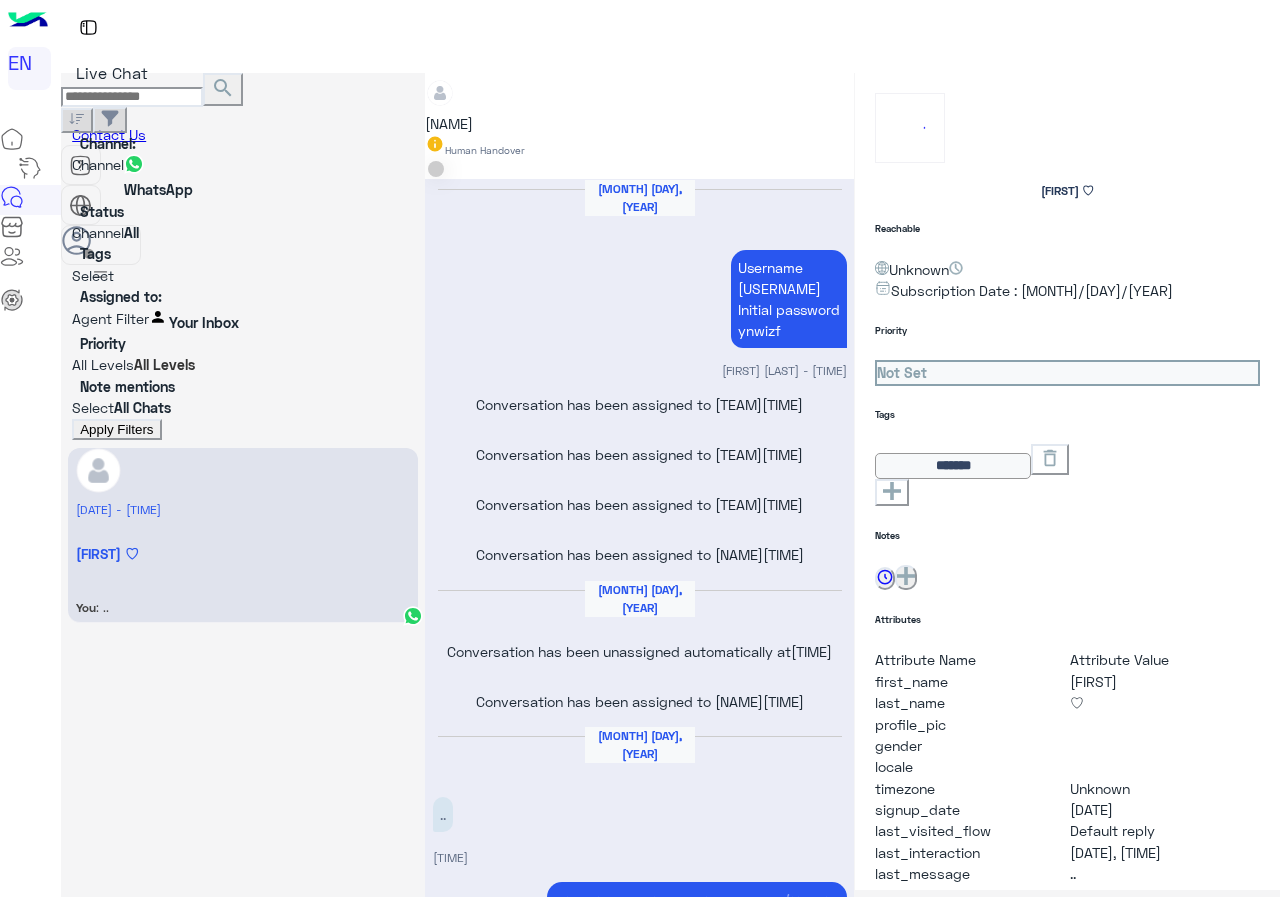 click at bounding box center [243, 318] 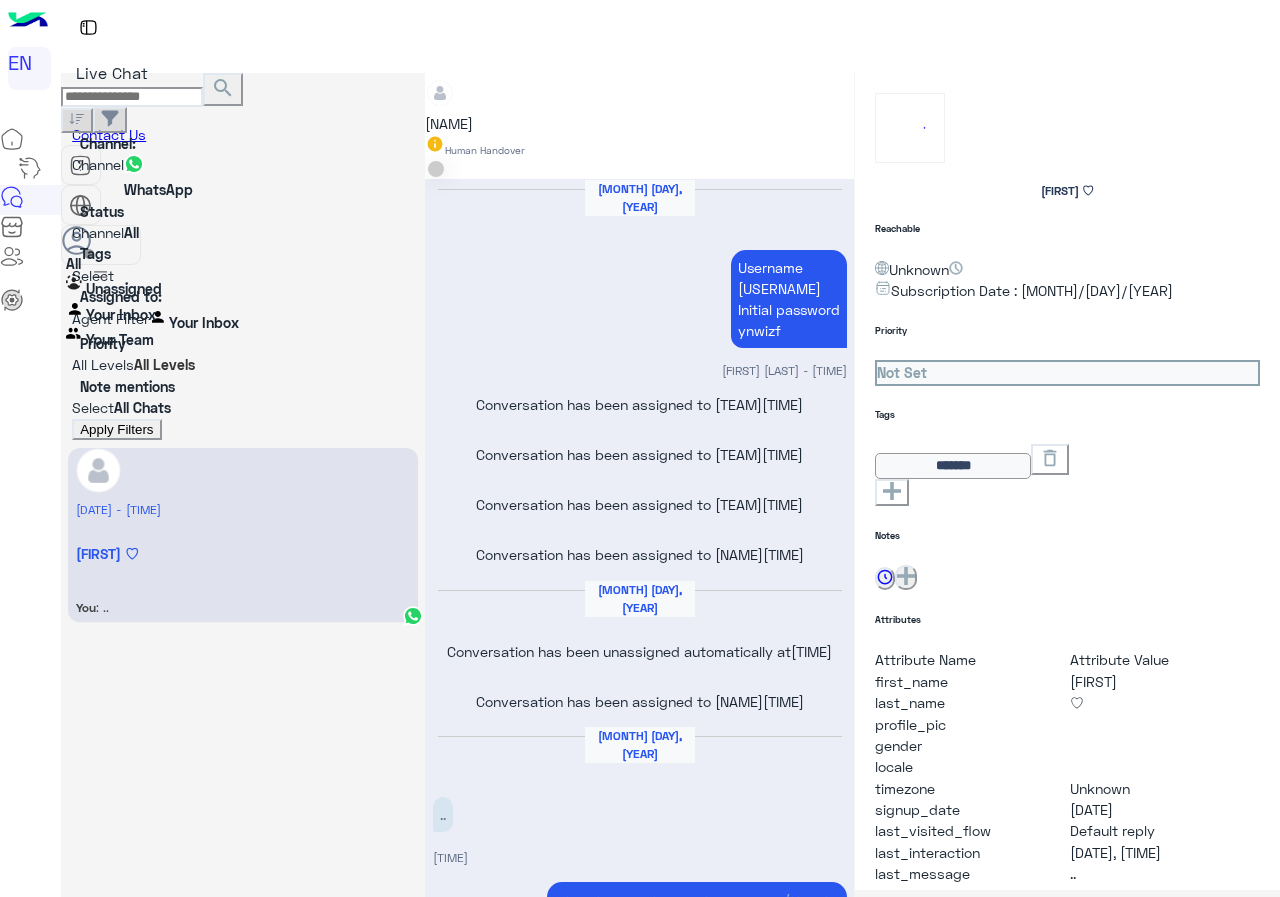 click on "Unassigned" at bounding box center [124, 288] 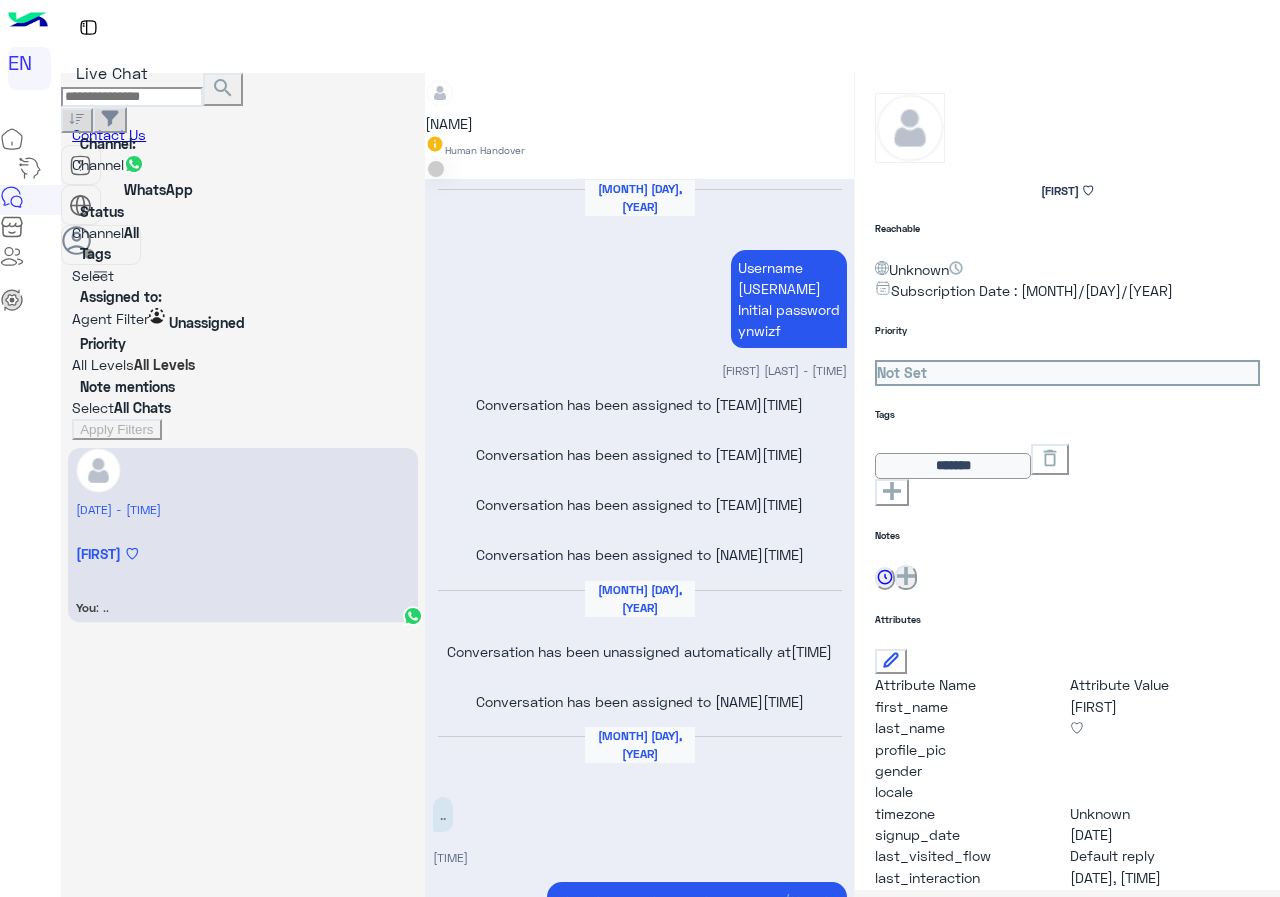 click on "search" at bounding box center (223, 89) 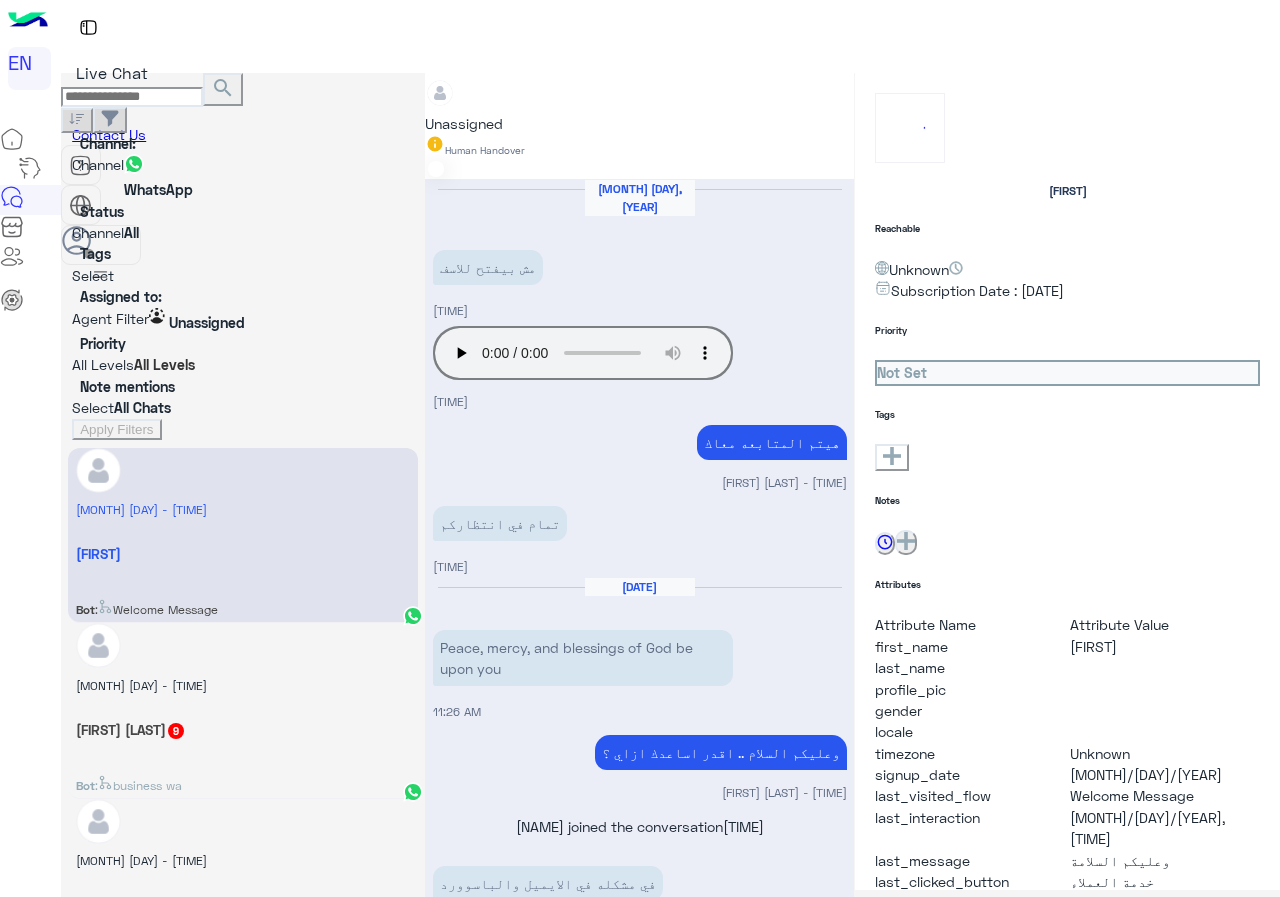 scroll, scrollTop: 1287, scrollLeft: 0, axis: vertical 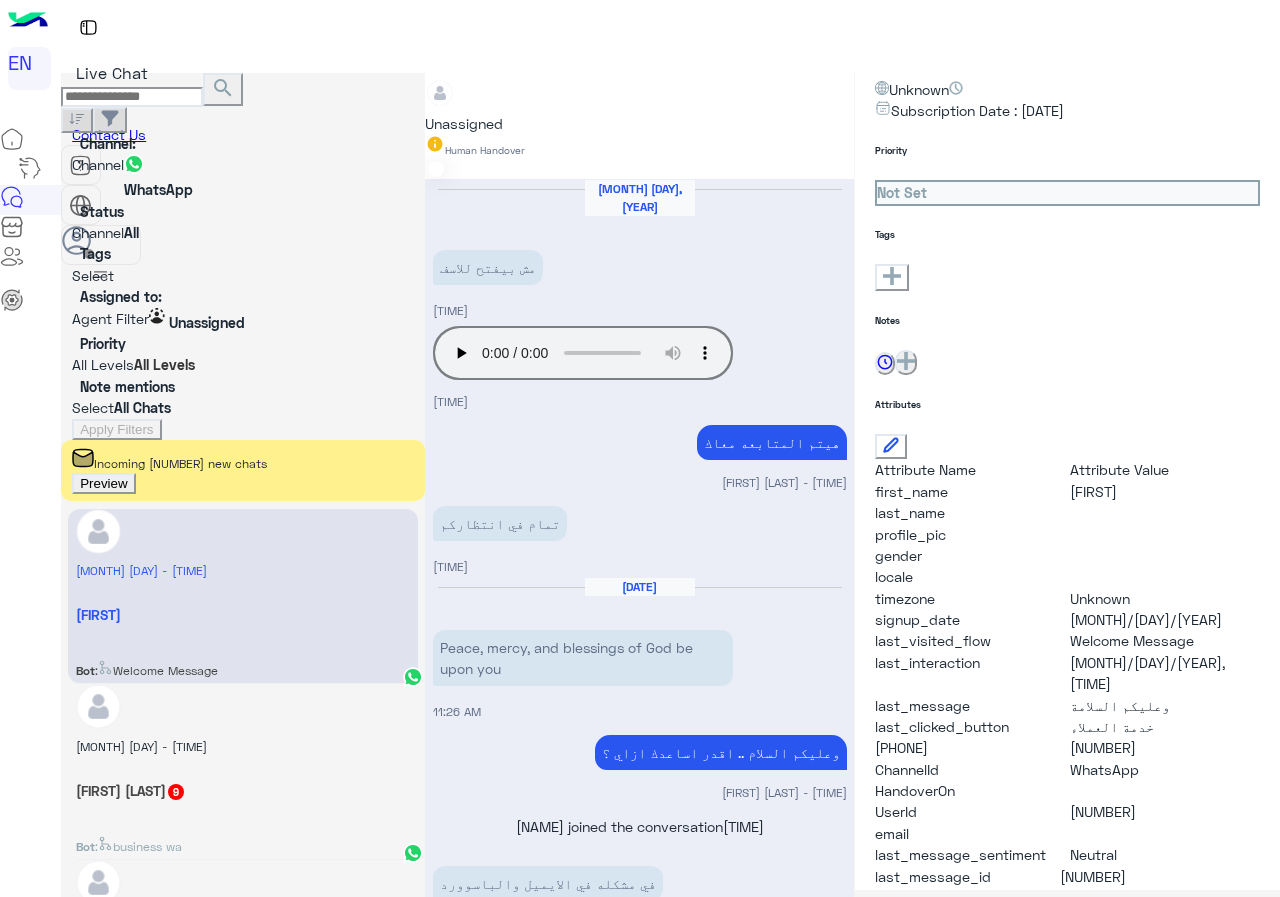 click on "Preview" at bounding box center [103, 483] 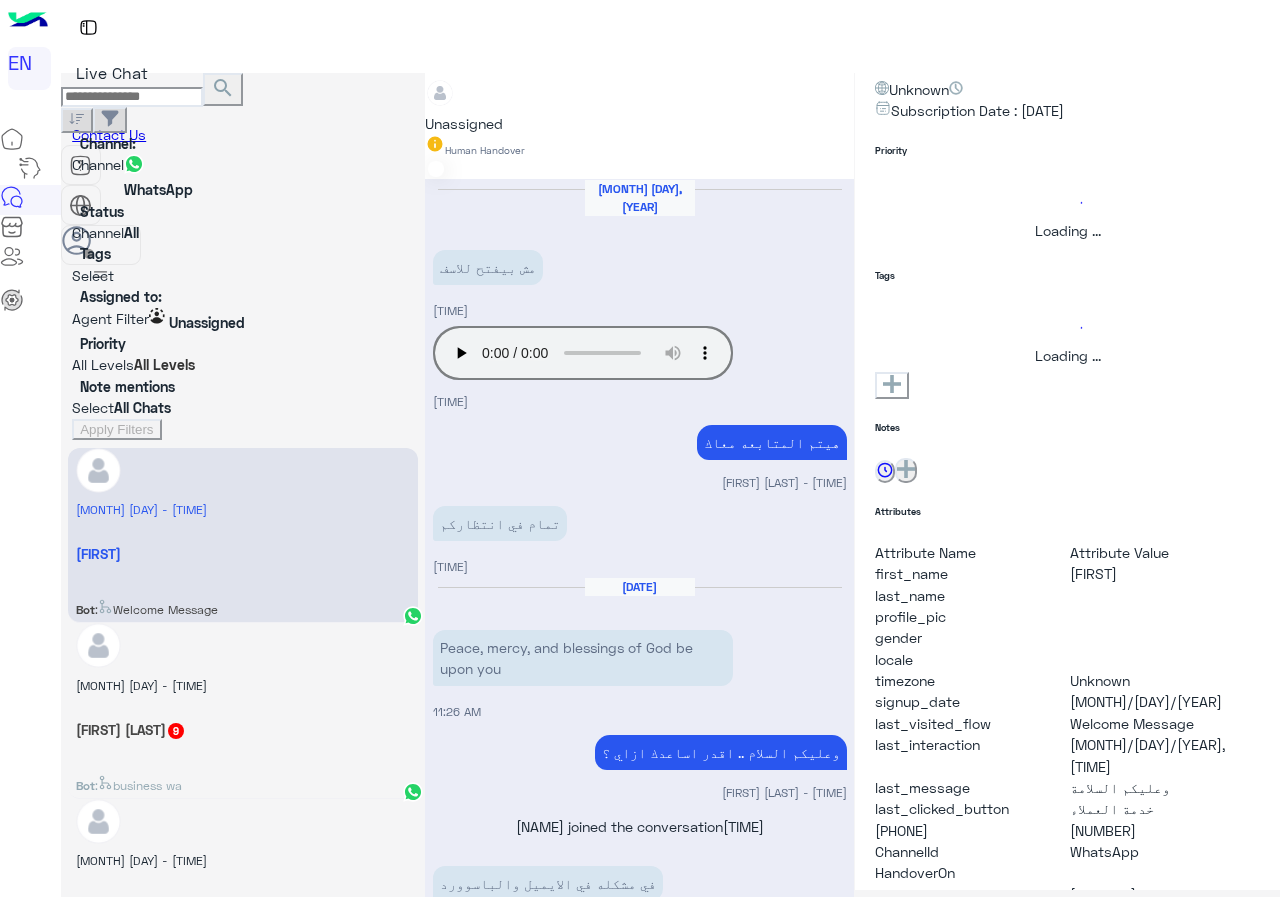 scroll, scrollTop: 1287, scrollLeft: 0, axis: vertical 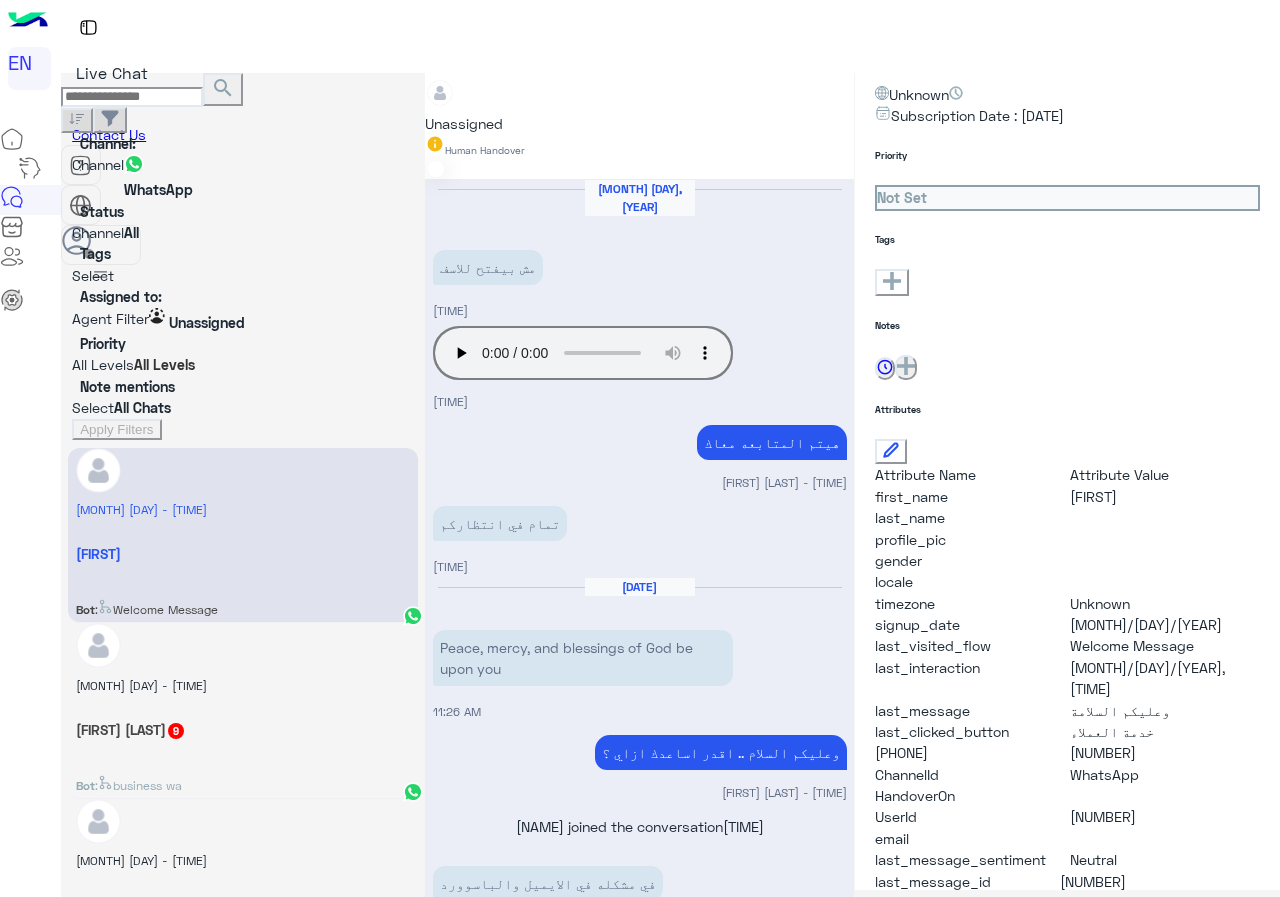 drag, startPoint x: 1073, startPoint y: 699, endPoint x: 1194, endPoint y: 712, distance: 121.69634 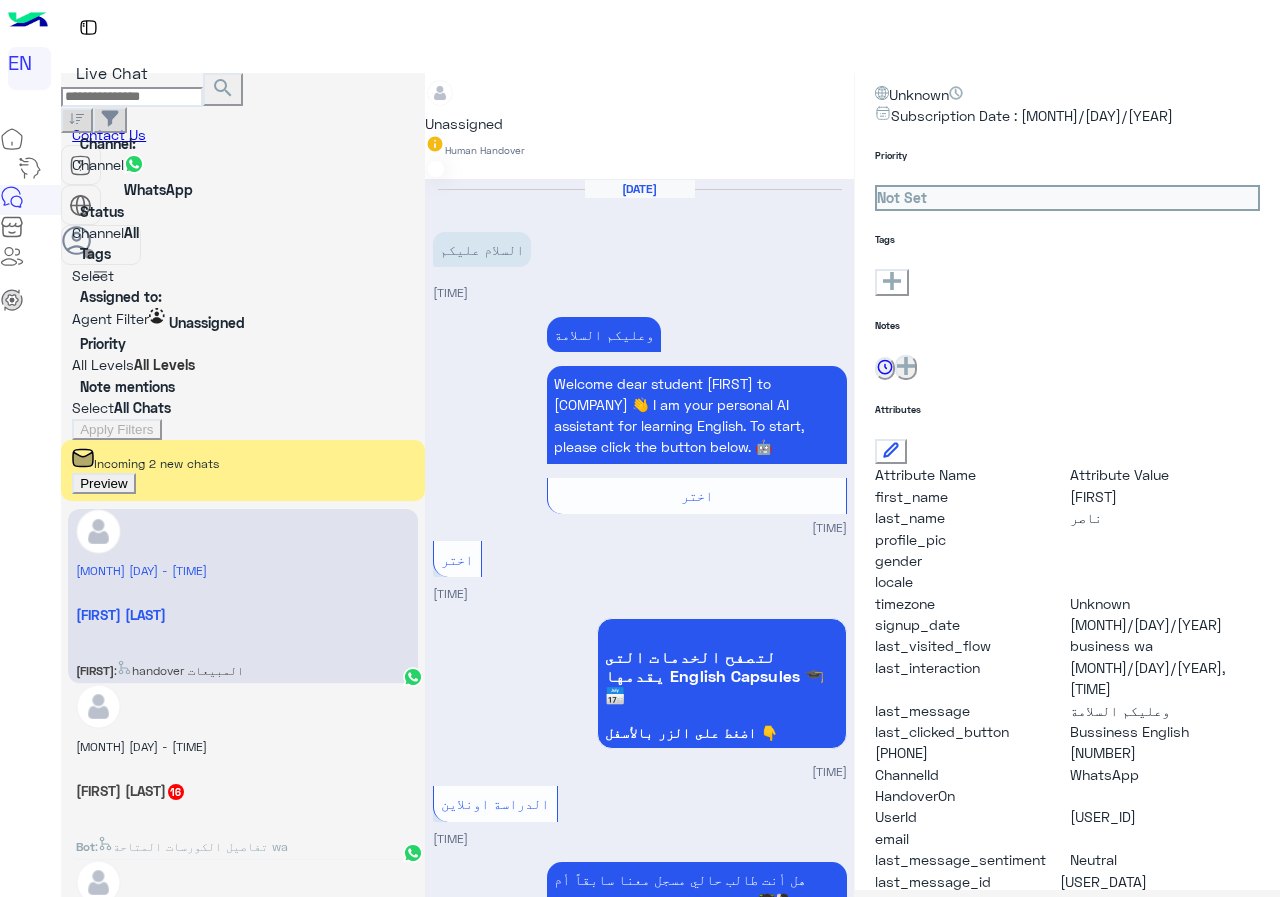 scroll, scrollTop: 4973, scrollLeft: 0, axis: vertical 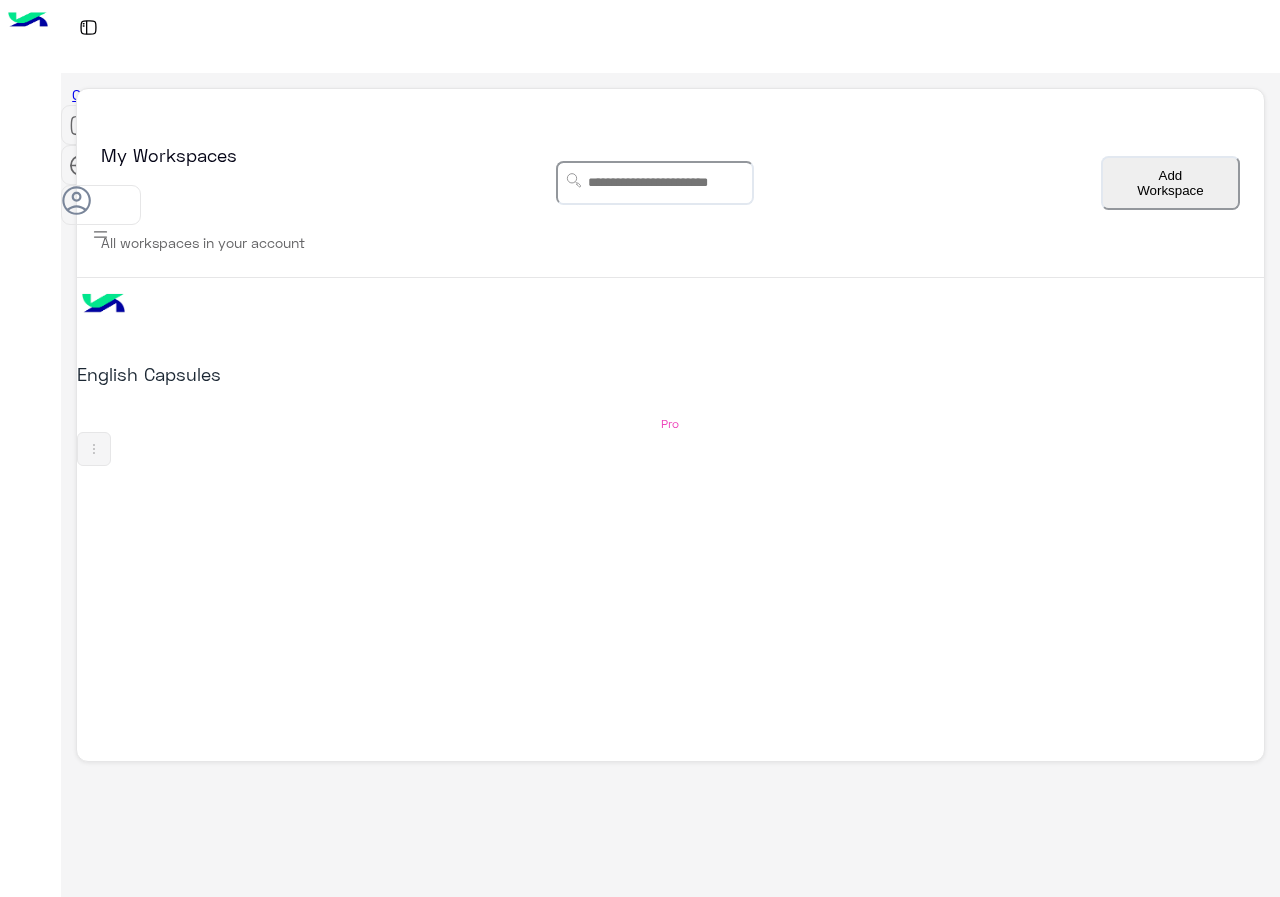 click on "English Capsules   Pro" at bounding box center (670, 372) 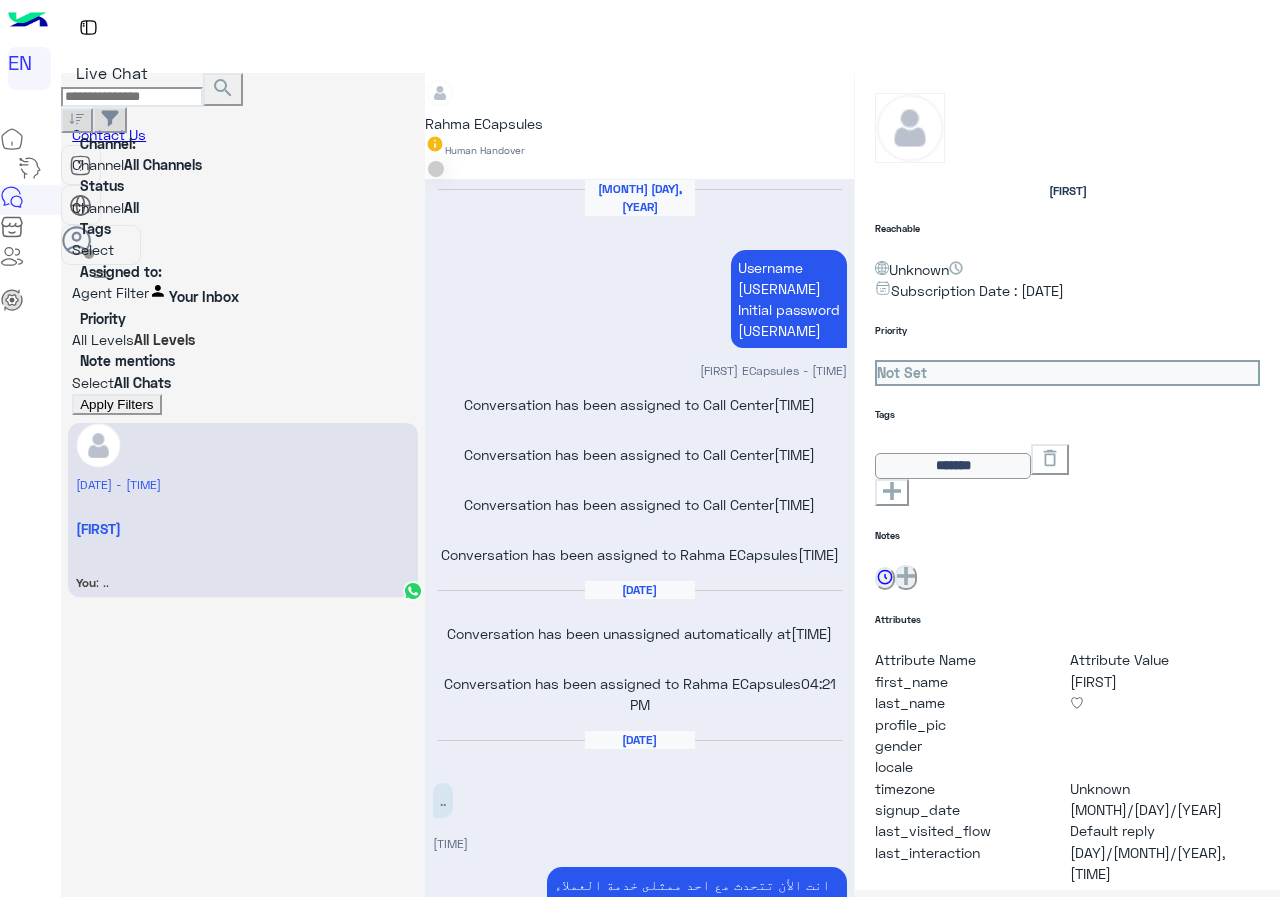 scroll, scrollTop: 741, scrollLeft: 0, axis: vertical 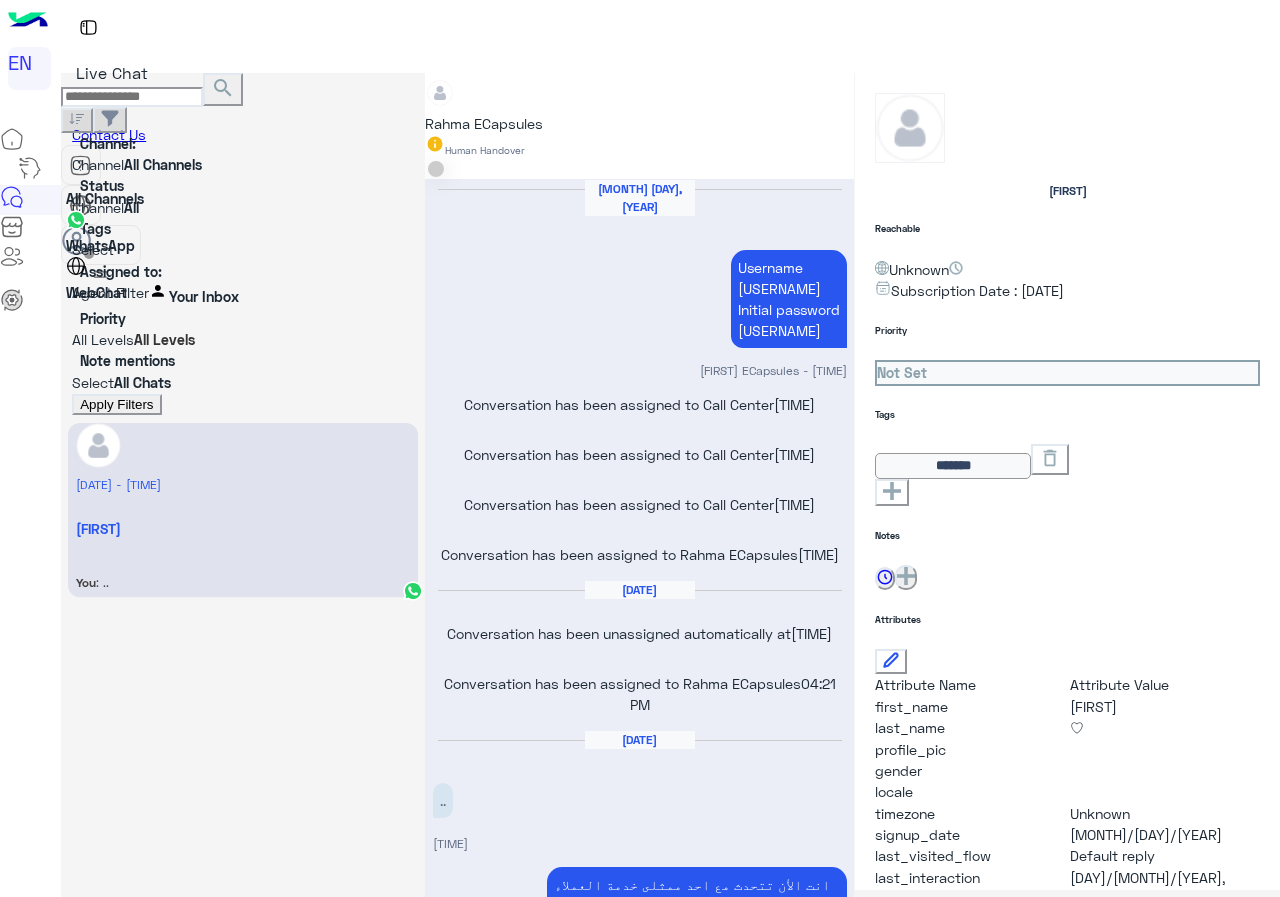 click at bounding box center [243, 164] 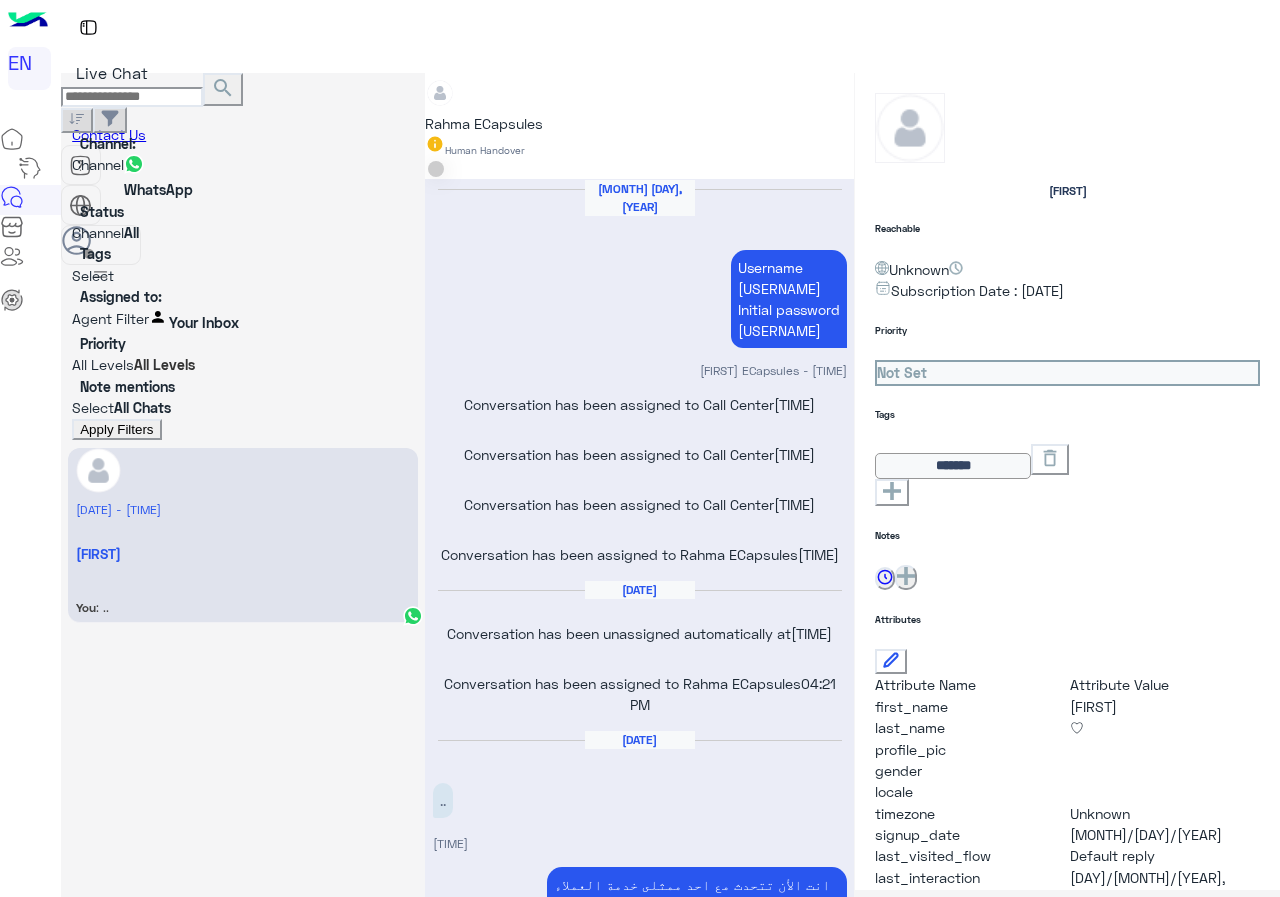 click on "Apply Filters" at bounding box center (116, 429) 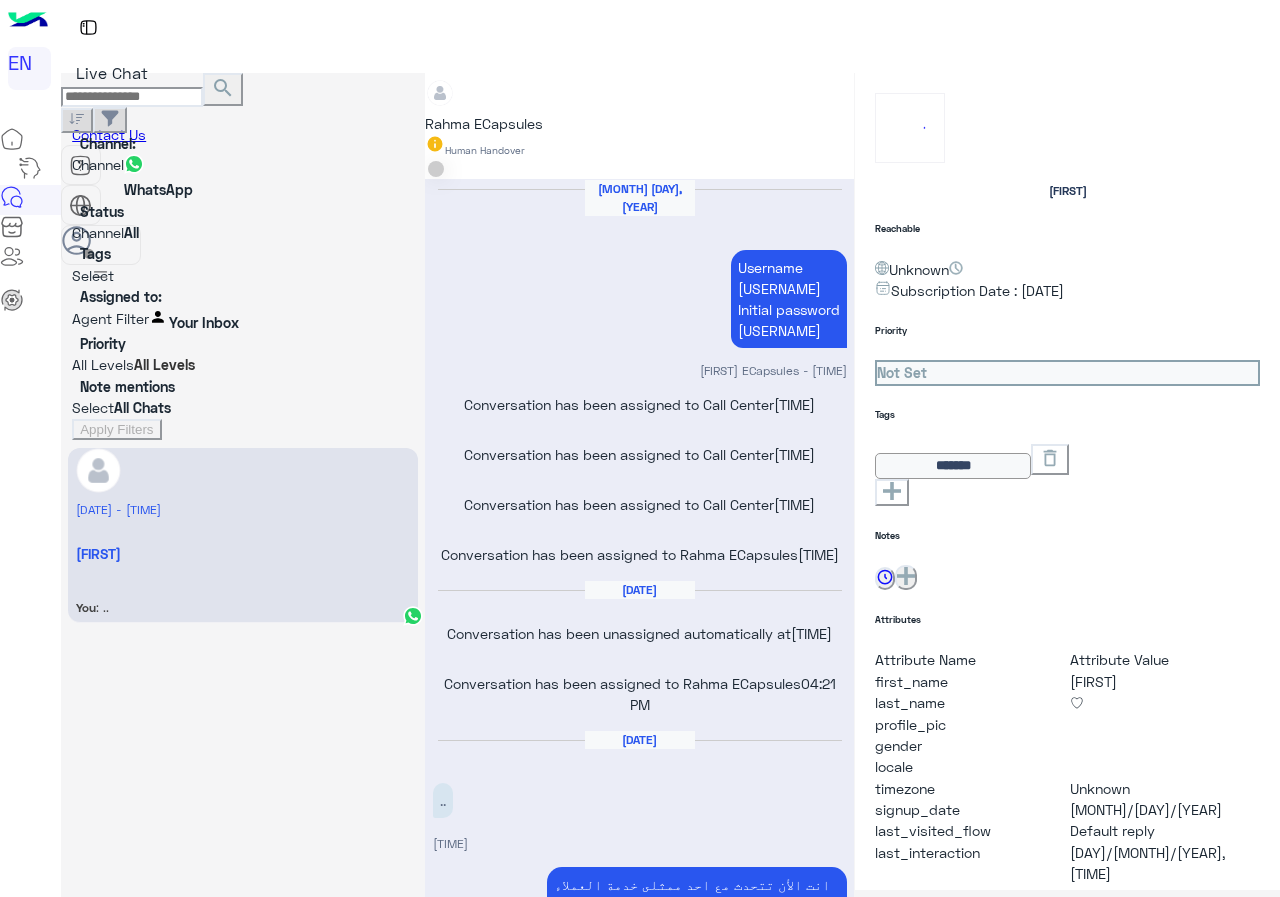 scroll, scrollTop: 741, scrollLeft: 0, axis: vertical 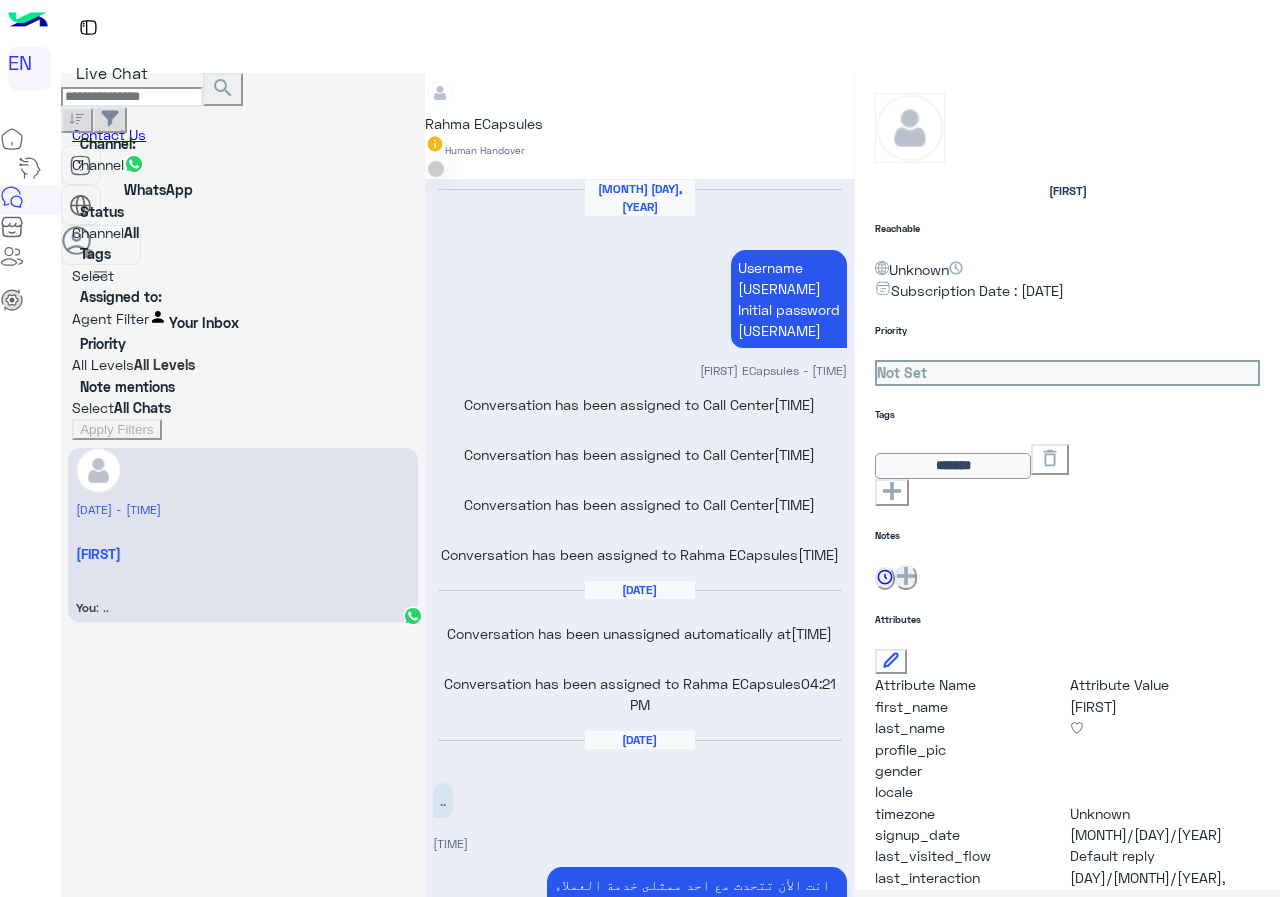 click at bounding box center [72, 321] 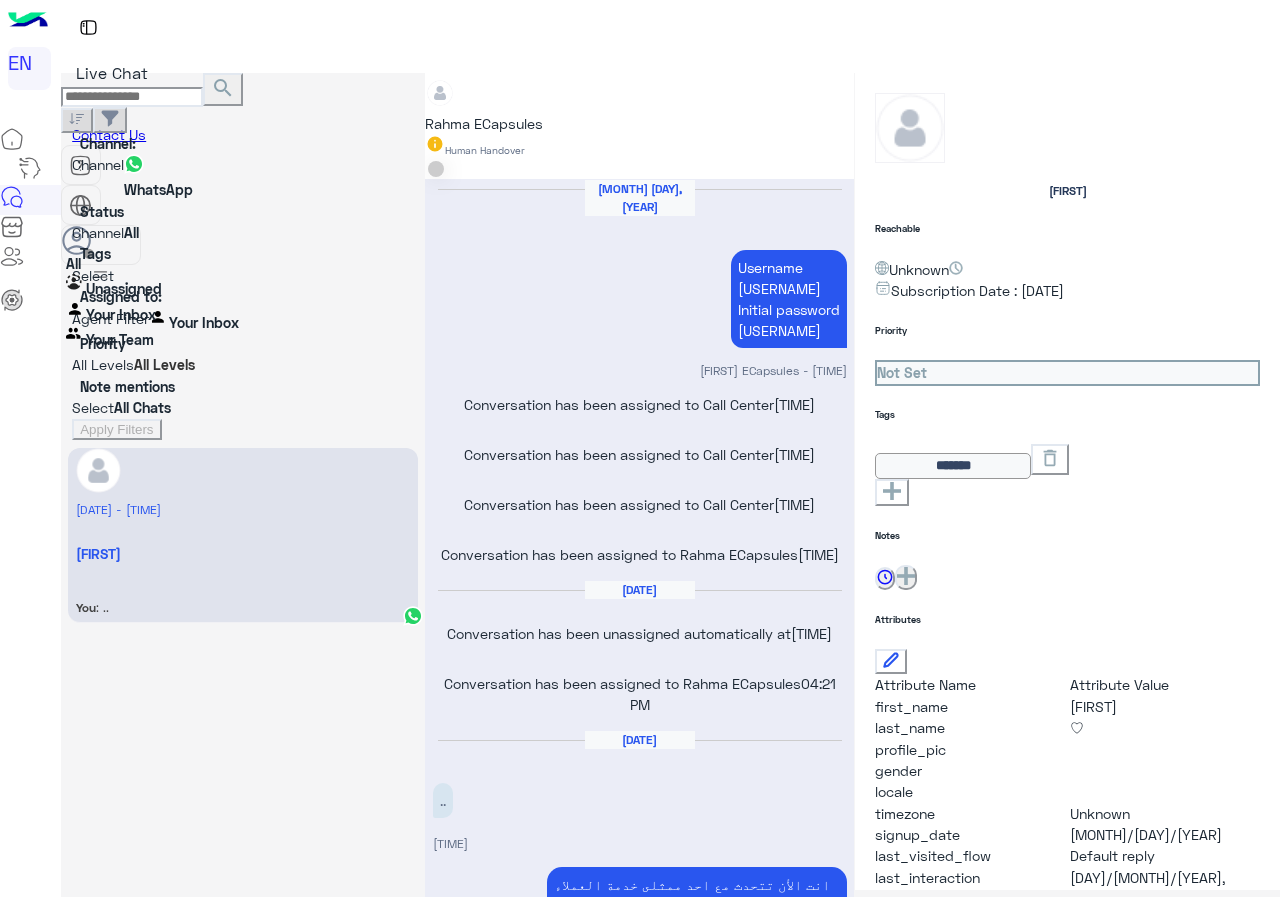 click on "Your Team" at bounding box center (122, 337) 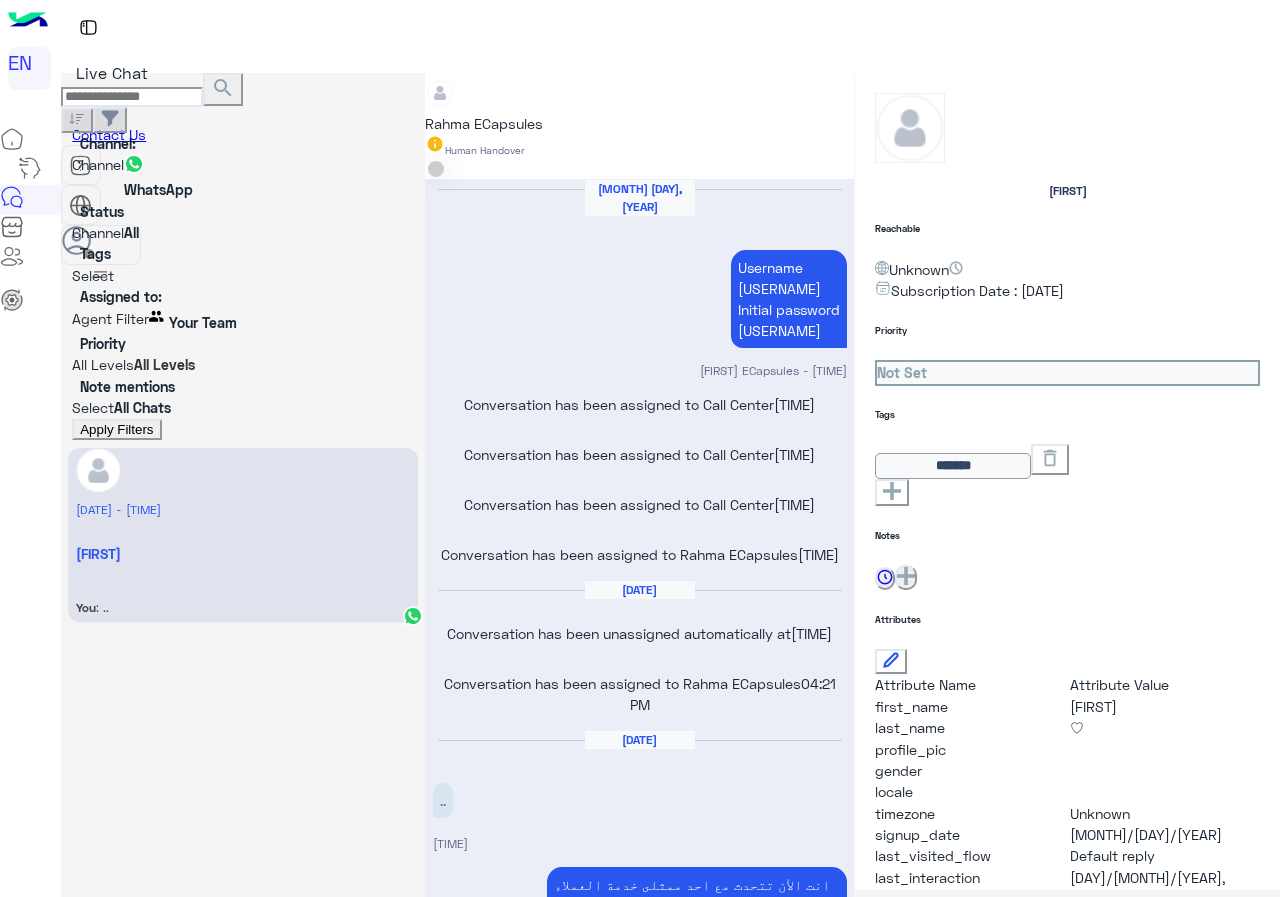 click on "Apply Filters" at bounding box center [116, 429] 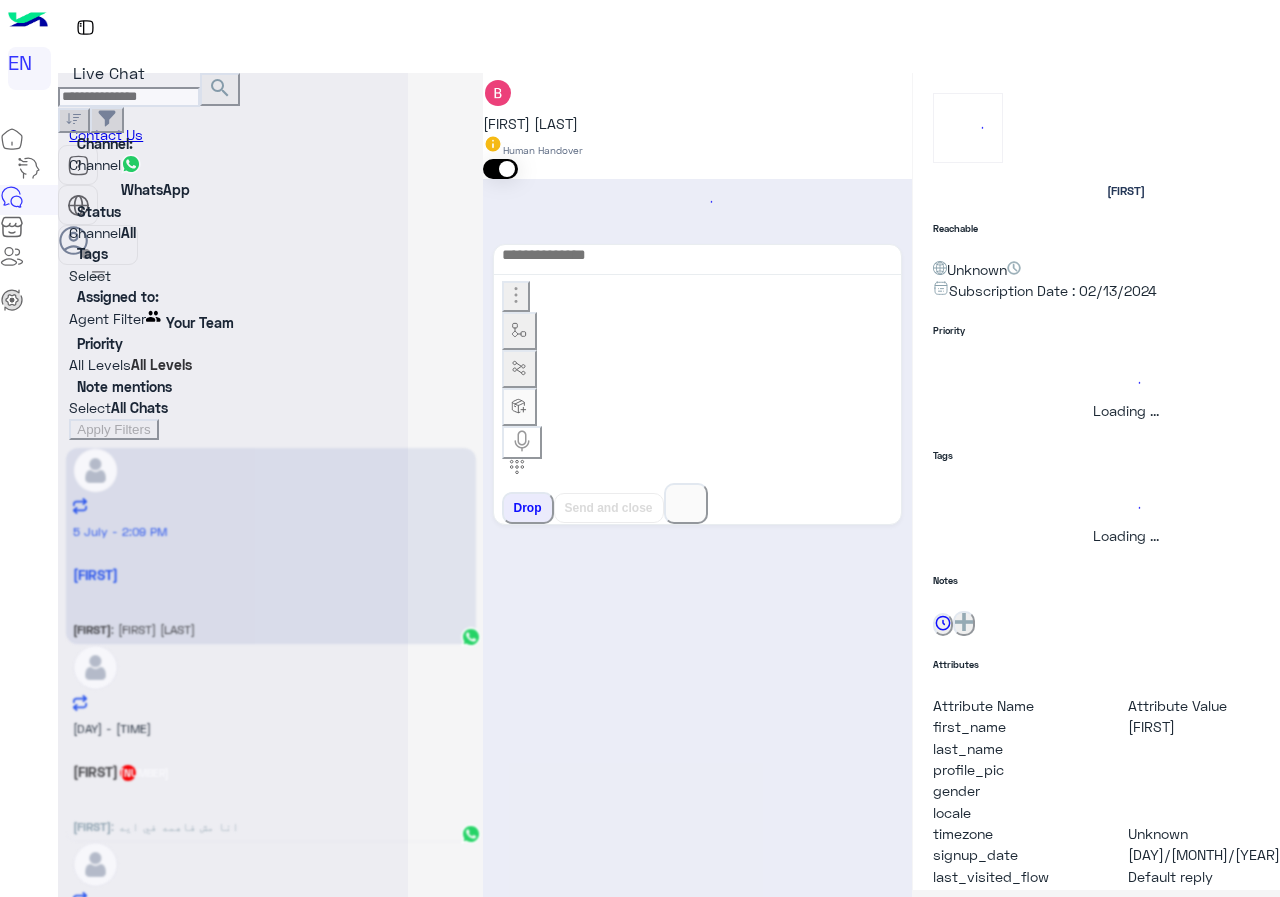 scroll, scrollTop: 991, scrollLeft: 0, axis: vertical 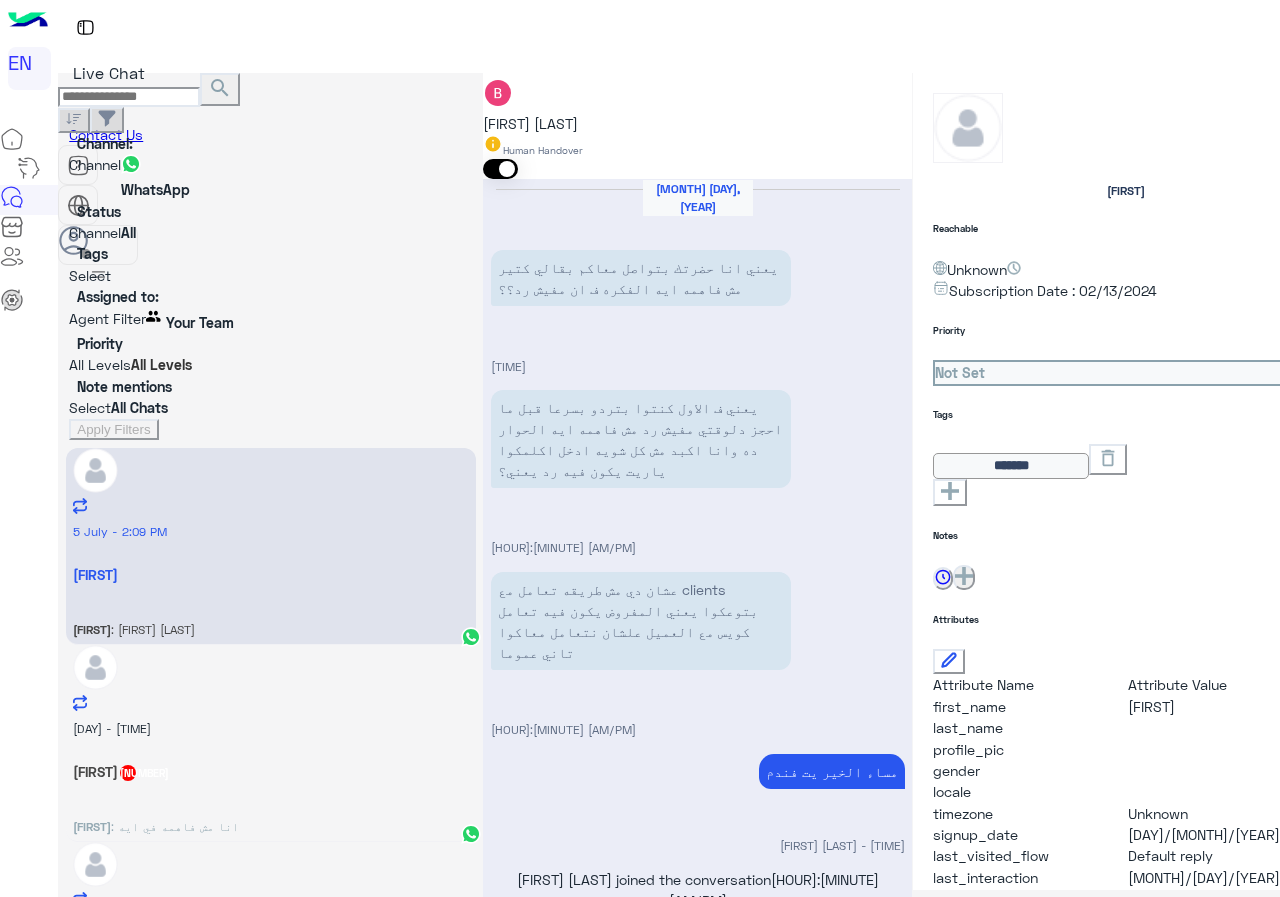 click at bounding box center (270, 318) 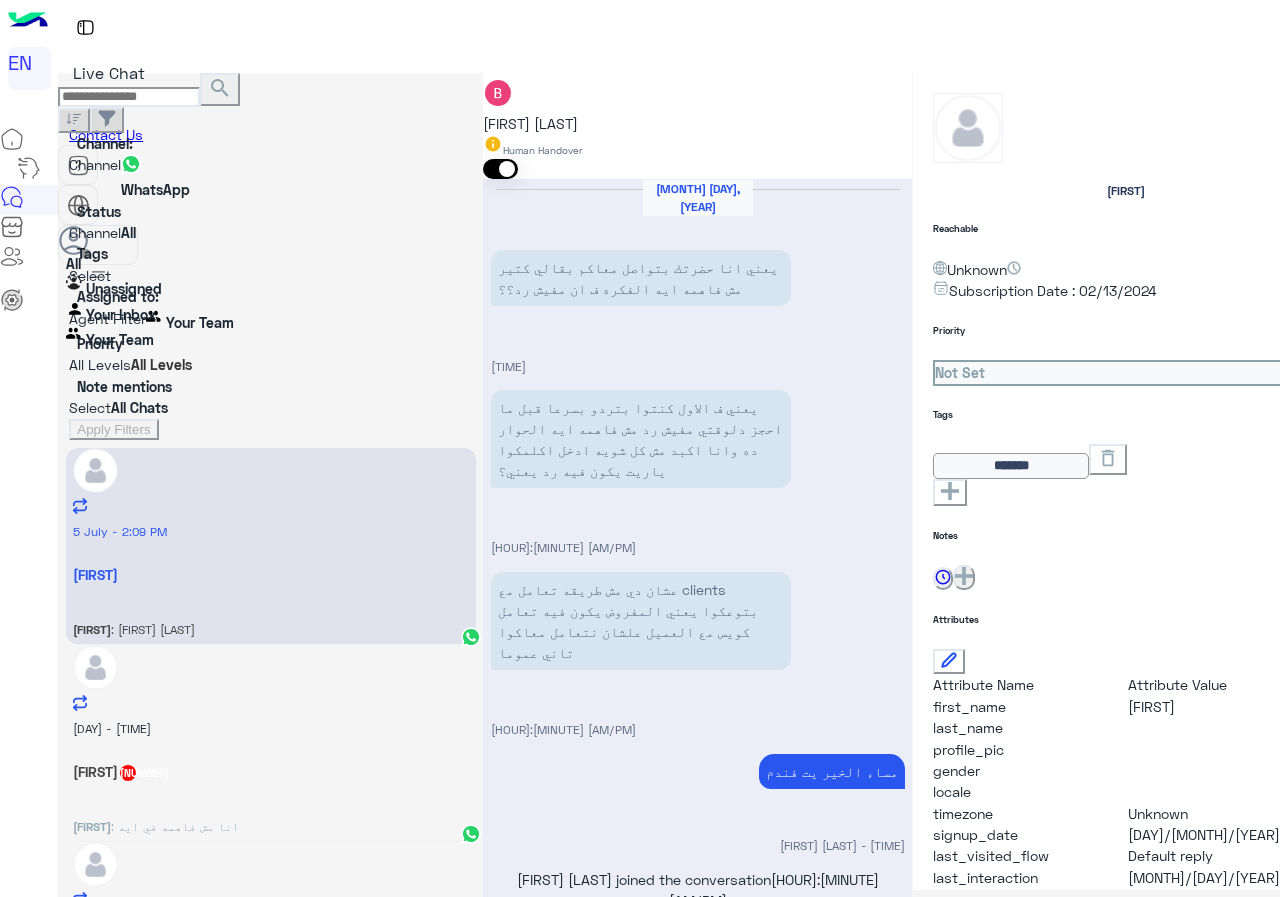 scroll, scrollTop: 1, scrollLeft: 0, axis: vertical 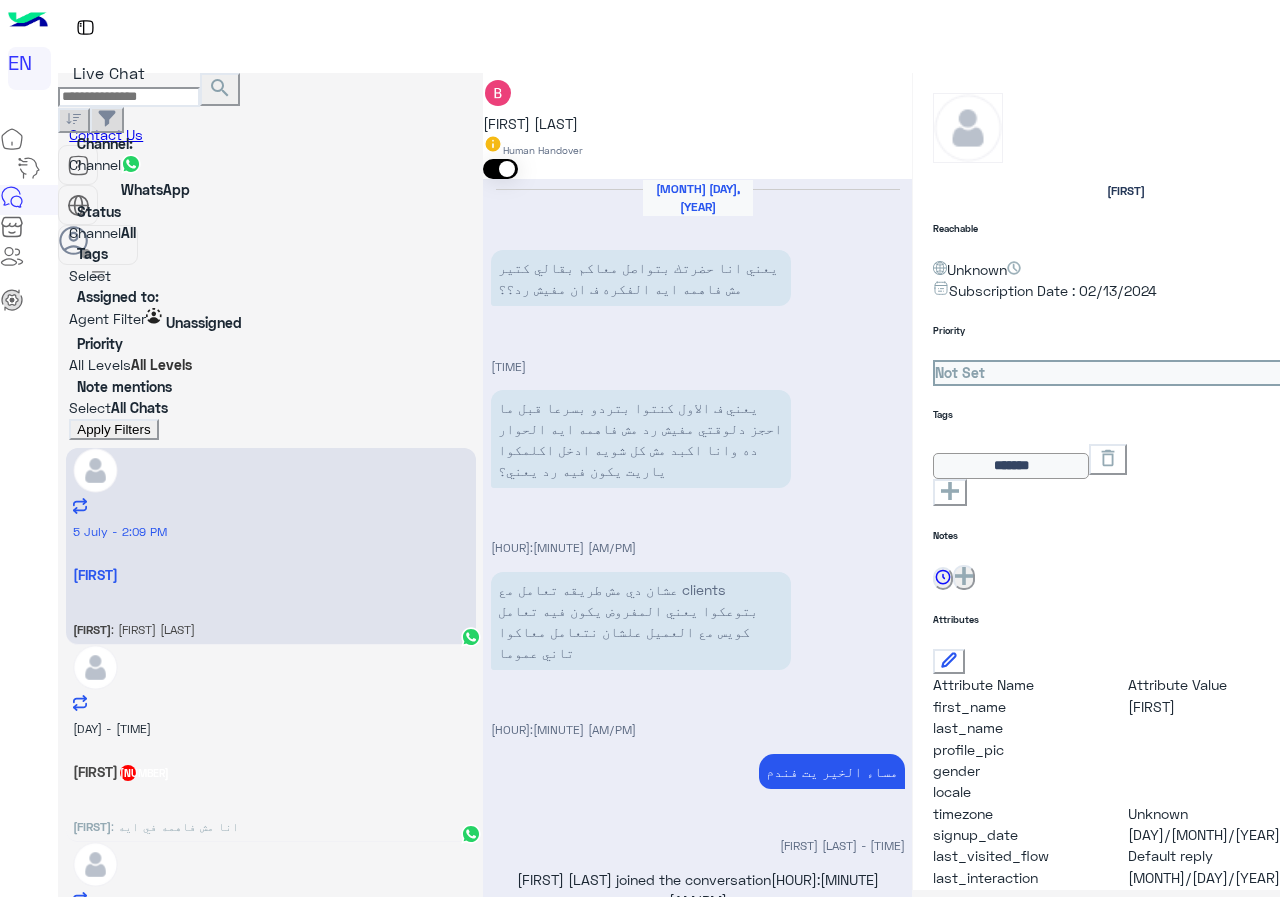 click on "Apply Filters" at bounding box center (113, 429) 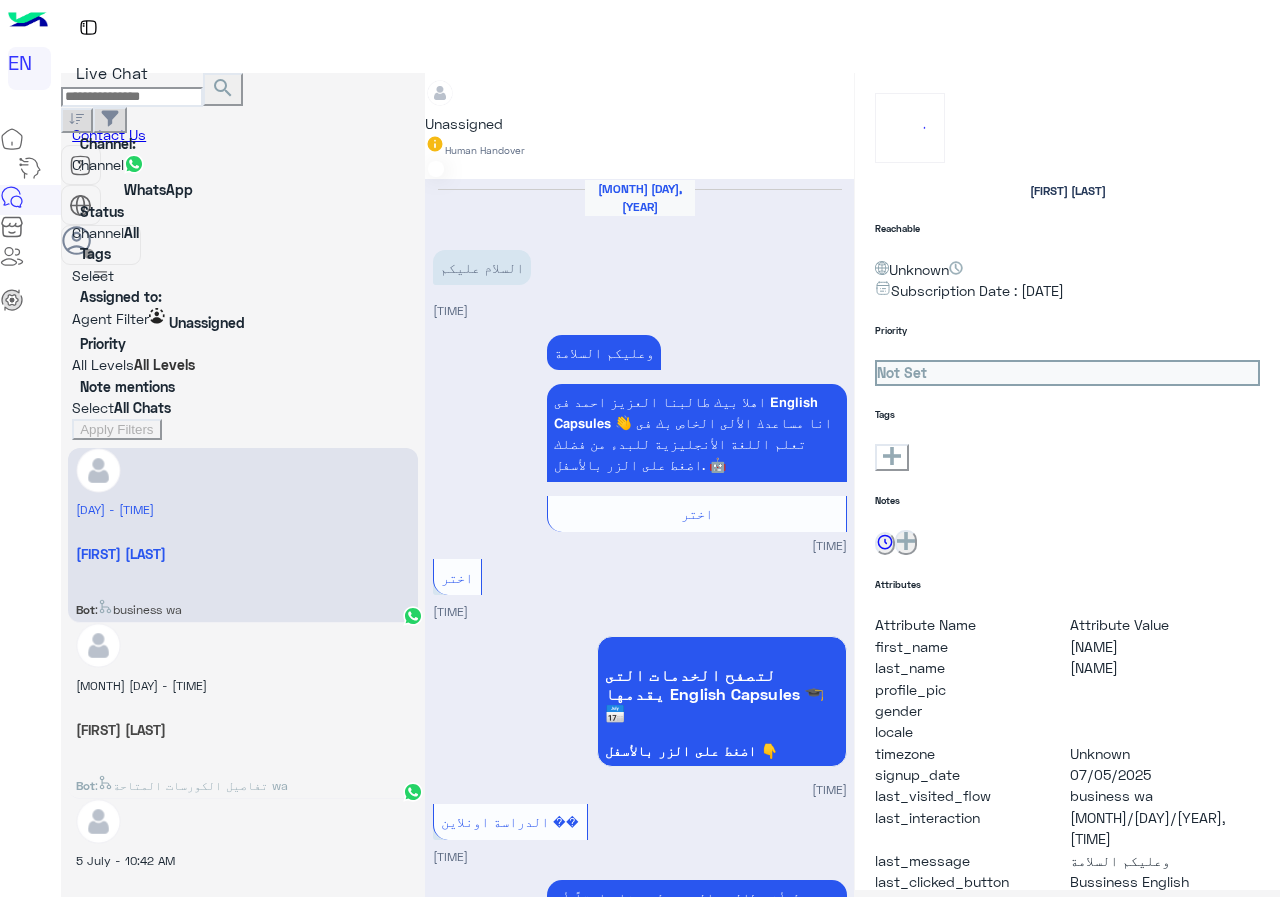 scroll, scrollTop: 4973, scrollLeft: 0, axis: vertical 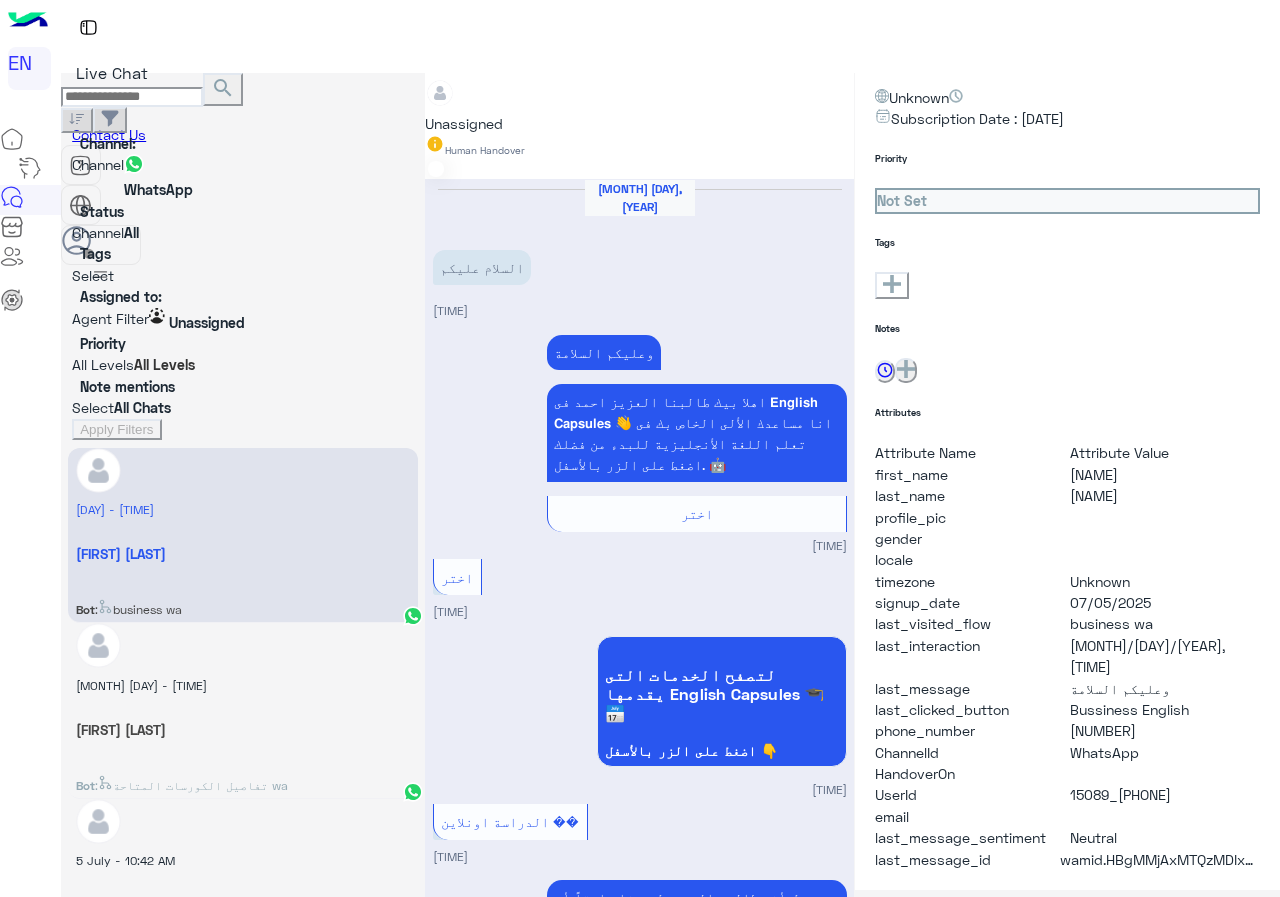 drag, startPoint x: 1090, startPoint y: 703, endPoint x: 1195, endPoint y: 706, distance: 105.04285 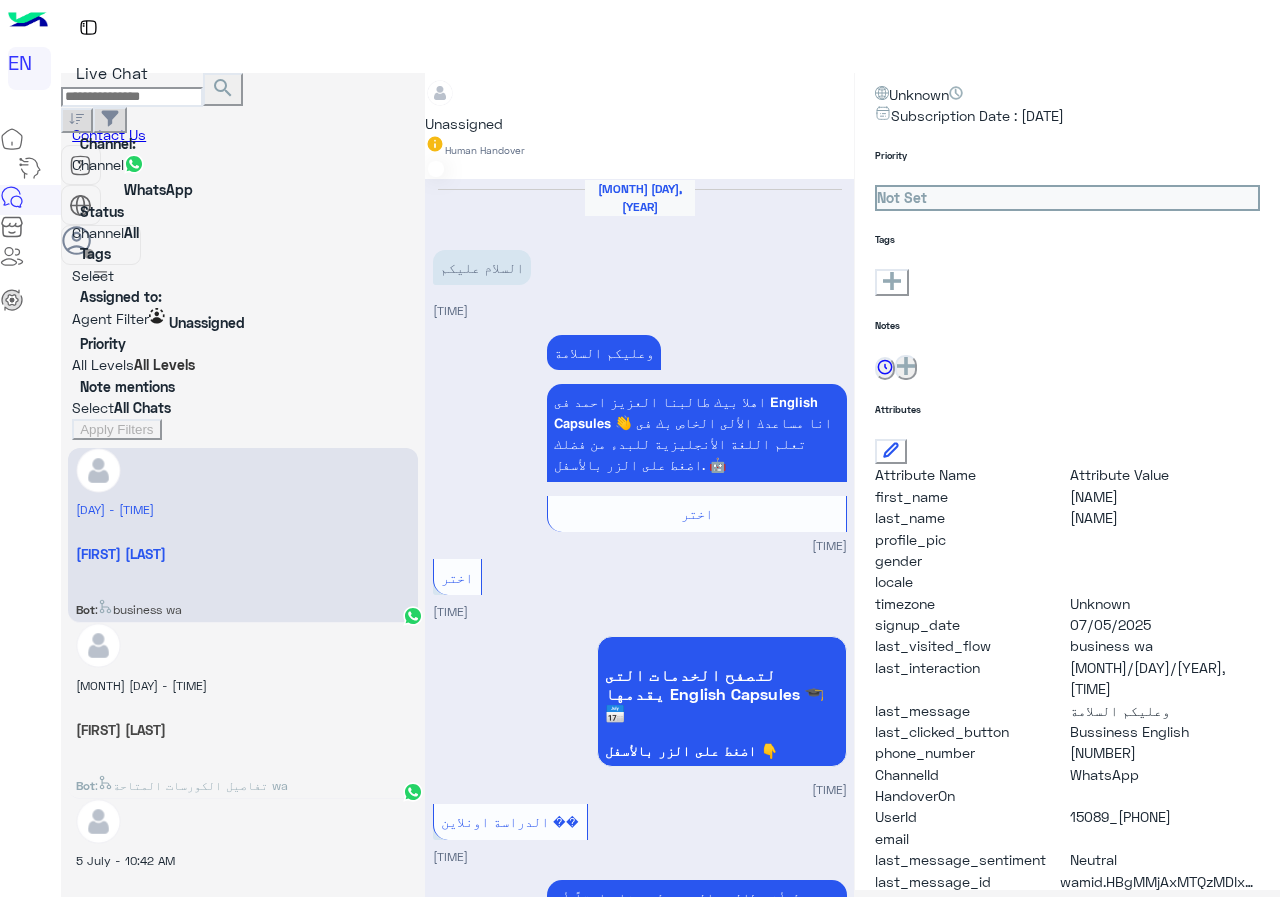 copy on "[PHONE]" 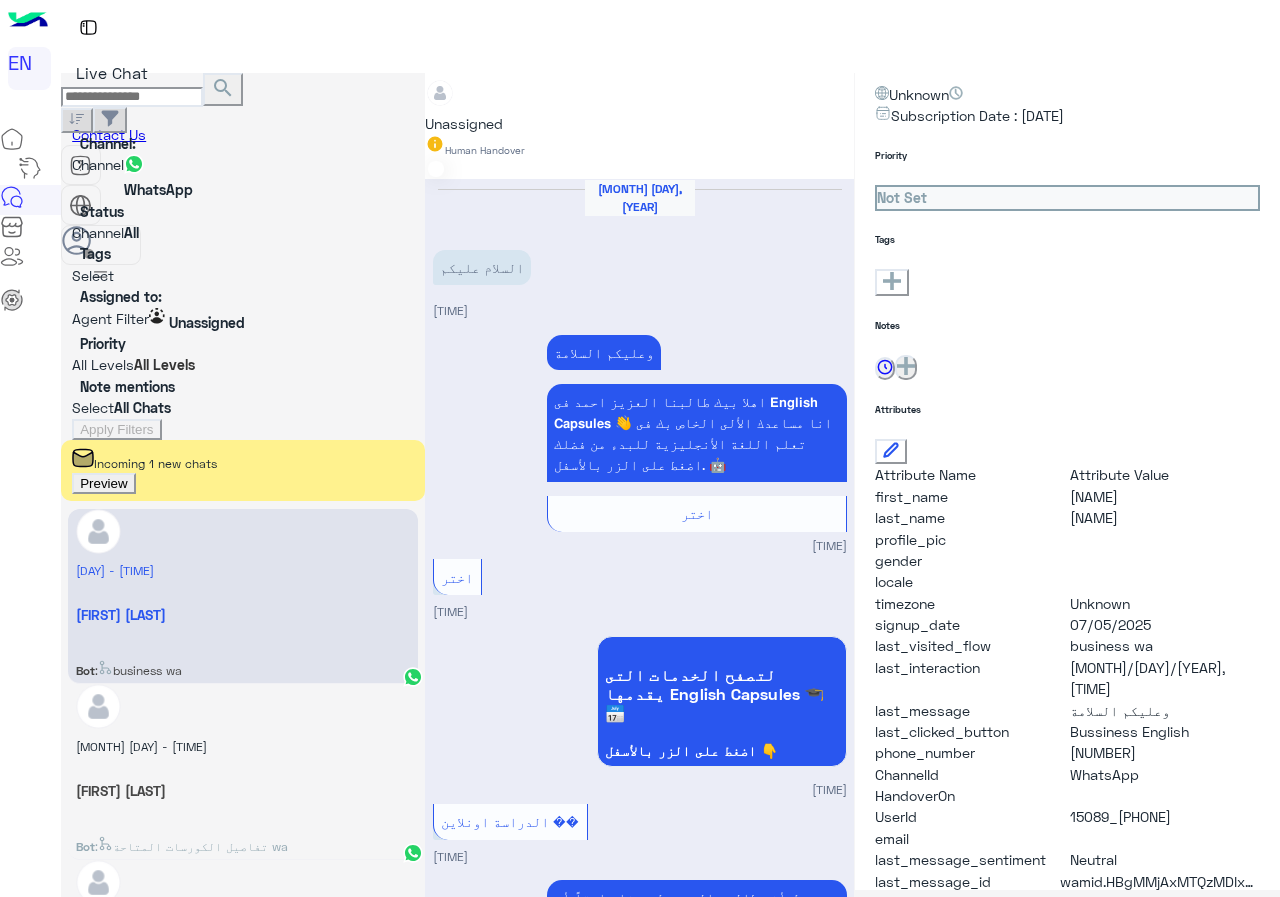 scroll, scrollTop: 1173, scrollLeft: 0, axis: vertical 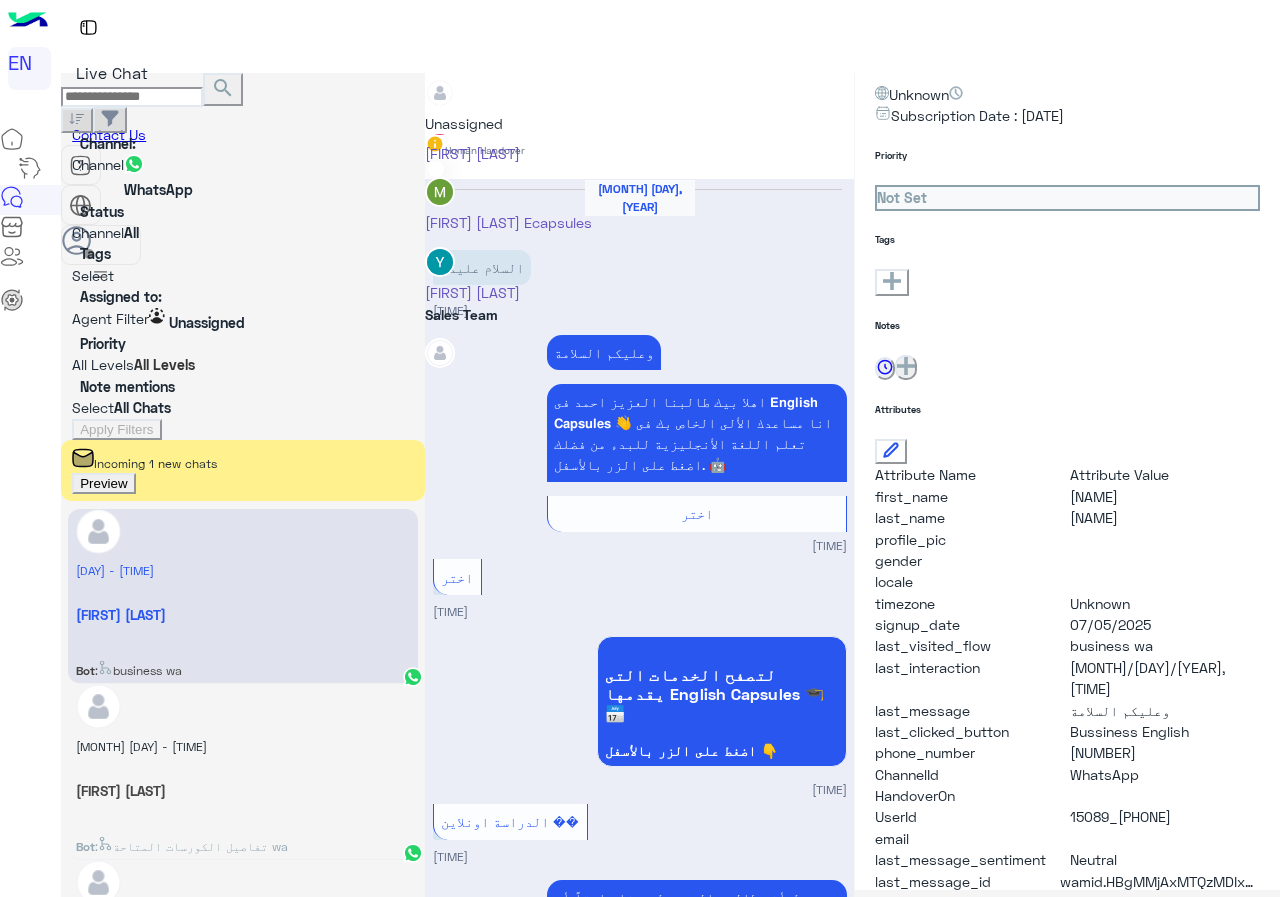 click on "Sales Team" at bounding box center (508, 314) 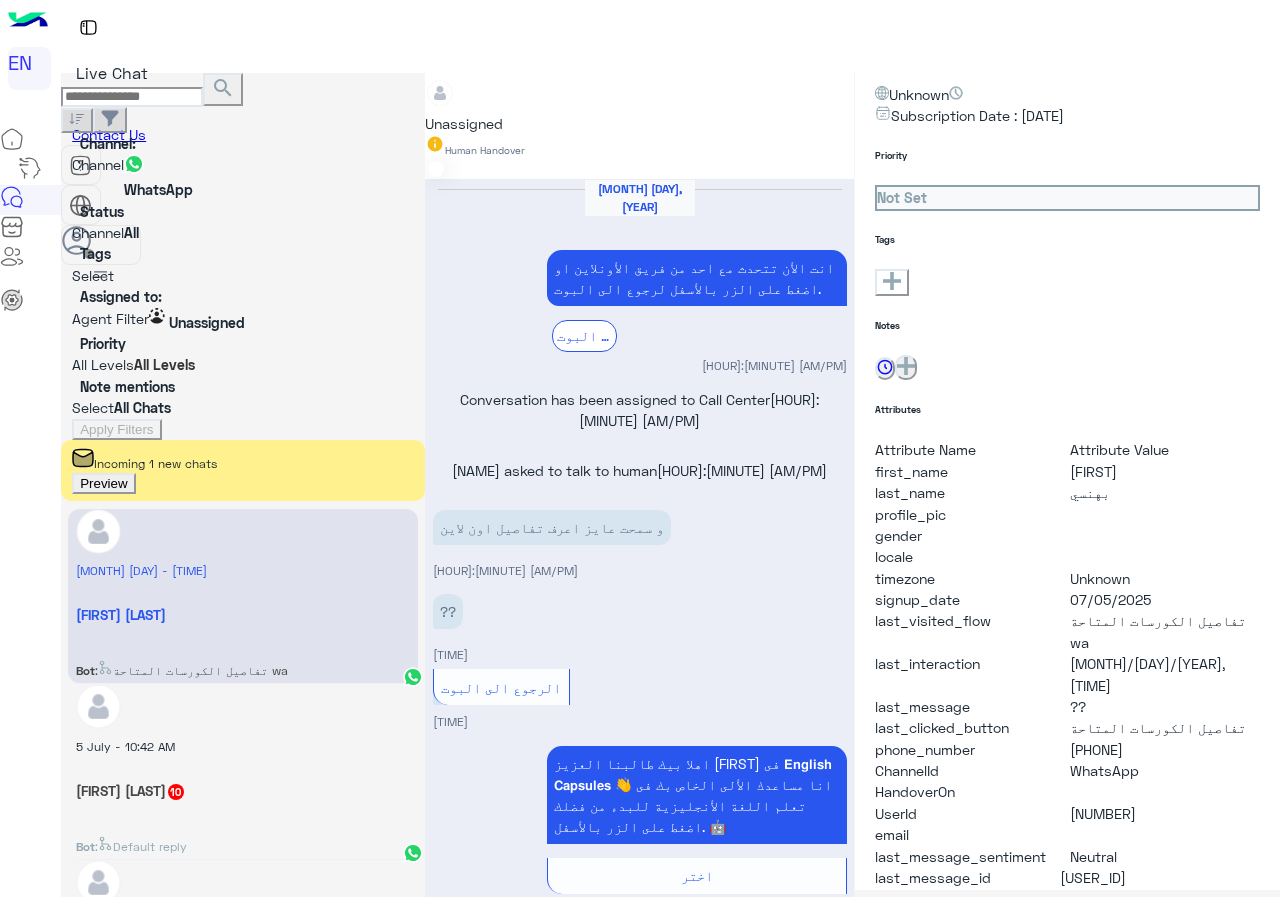 scroll, scrollTop: 1996, scrollLeft: 0, axis: vertical 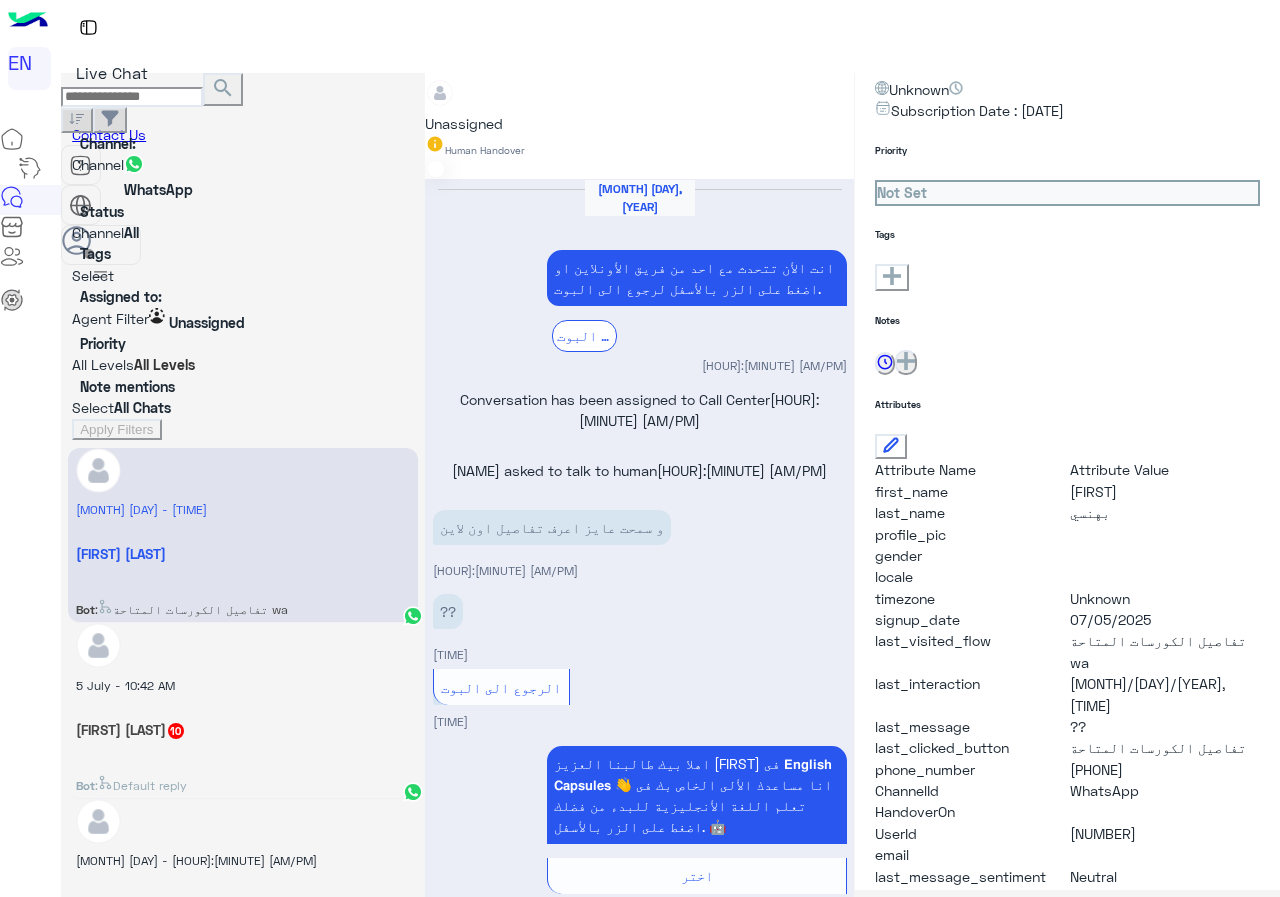 drag, startPoint x: 1074, startPoint y: 703, endPoint x: 1206, endPoint y: 720, distance: 133.0902 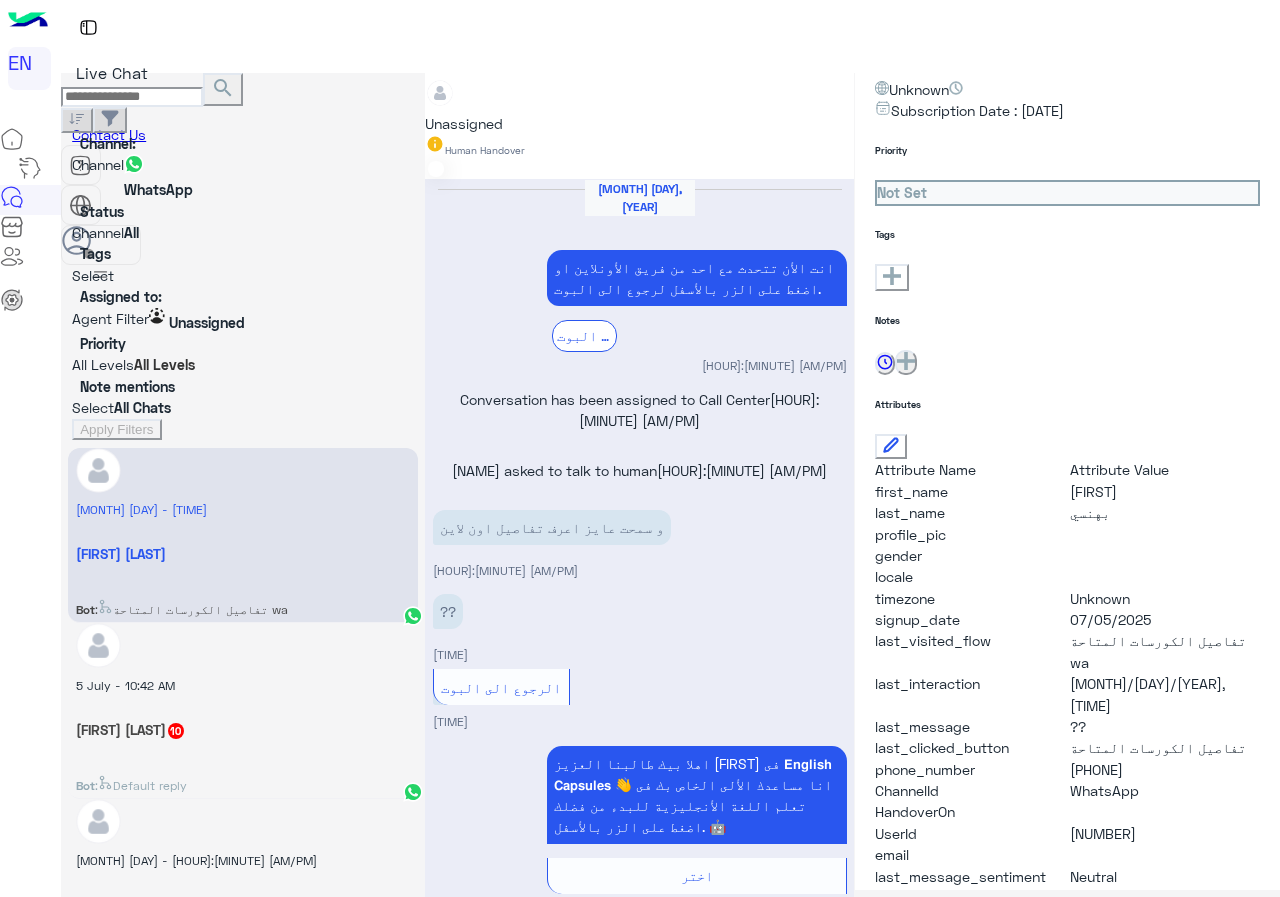 copy on "[PHONE]" 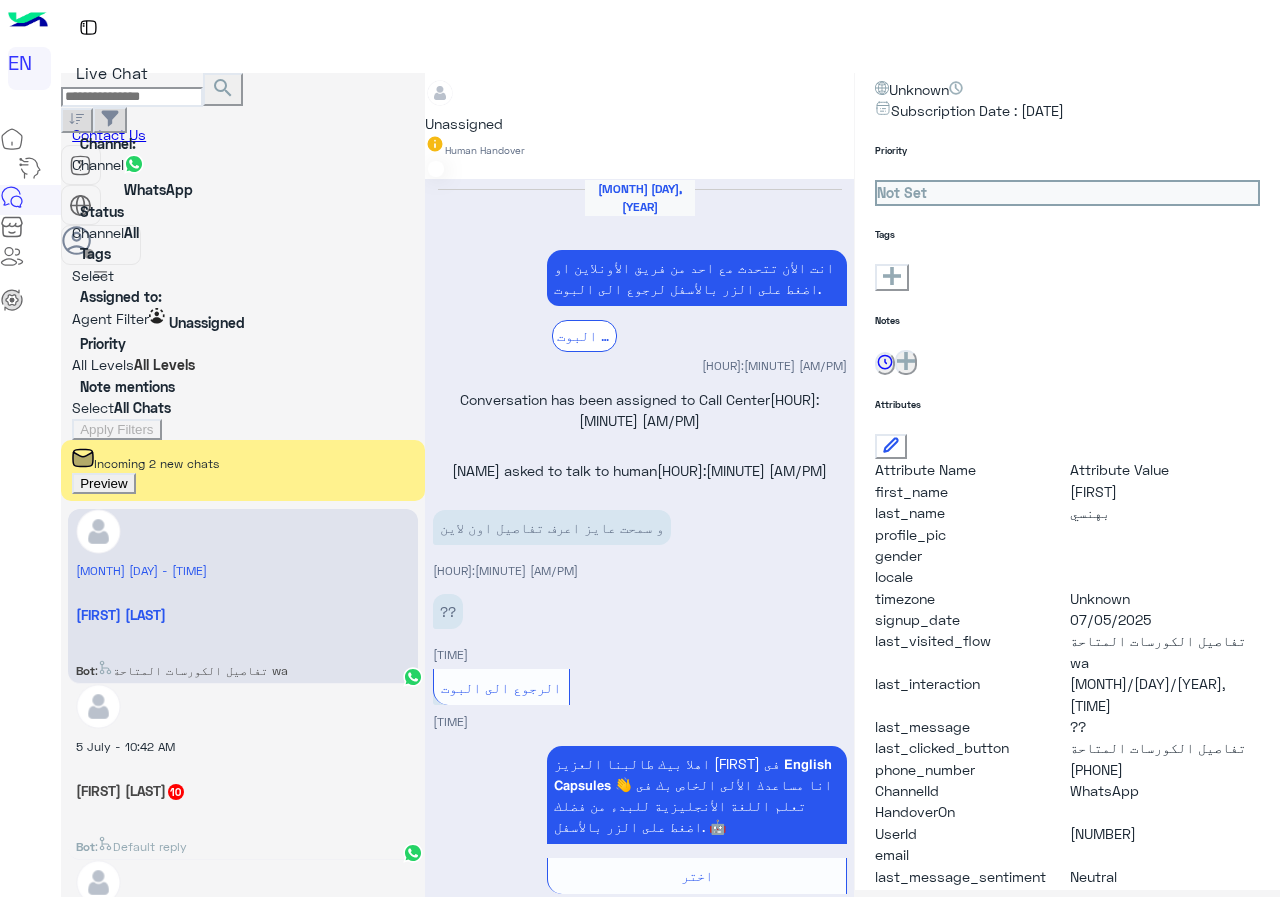 click on "Preview" at bounding box center [103, 483] 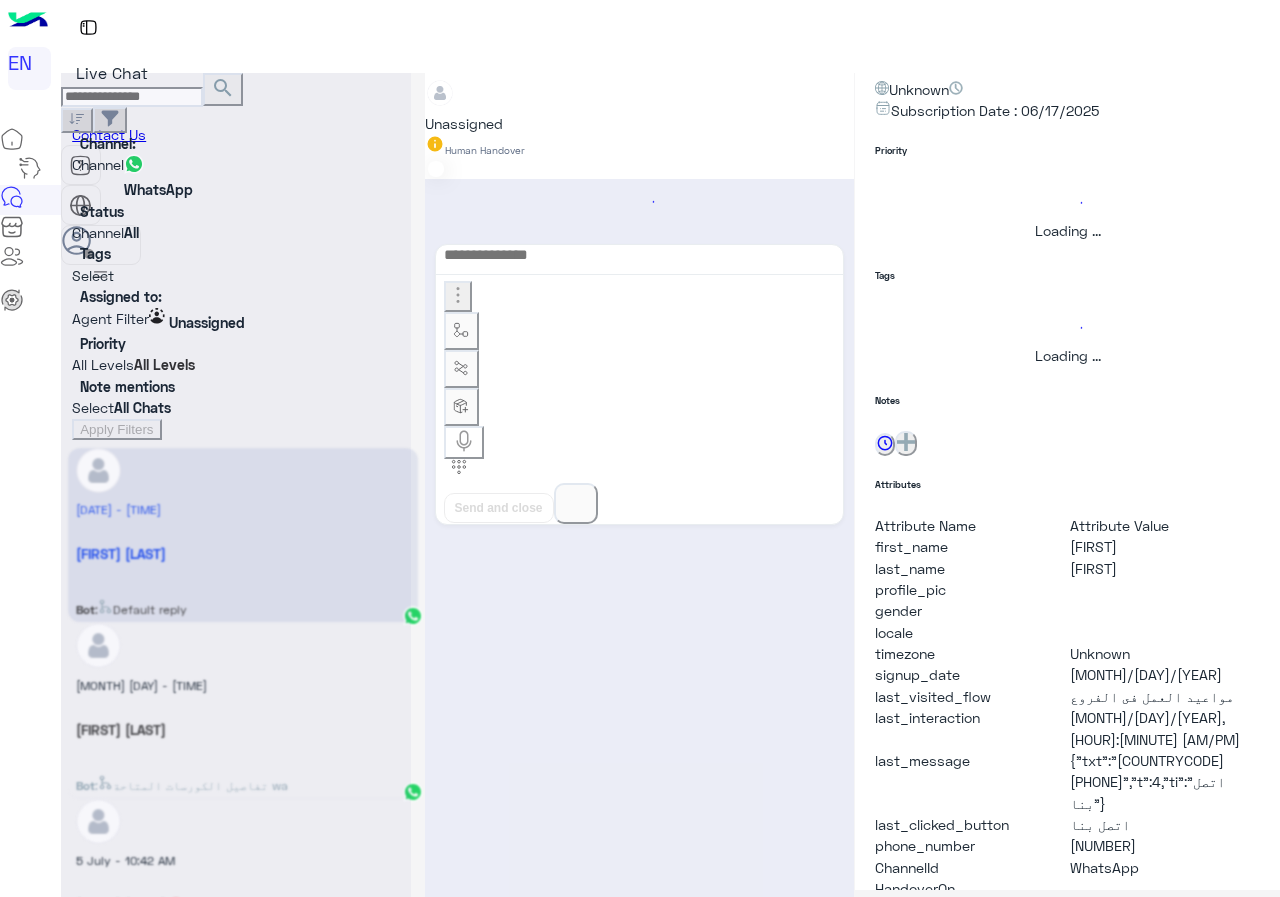 scroll, scrollTop: 0, scrollLeft: 0, axis: both 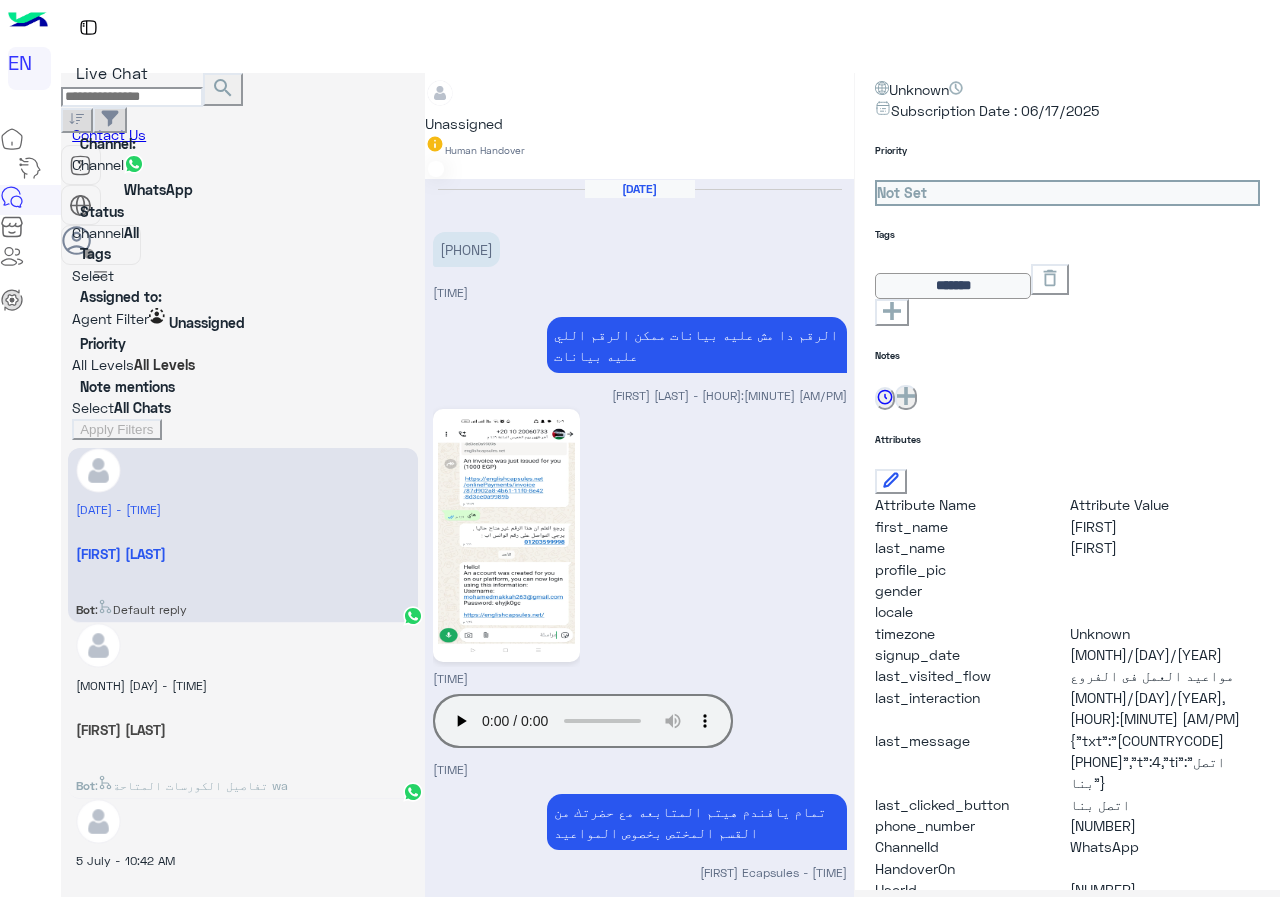 drag, startPoint x: 1077, startPoint y: 738, endPoint x: 1252, endPoint y: 742, distance: 175.04572 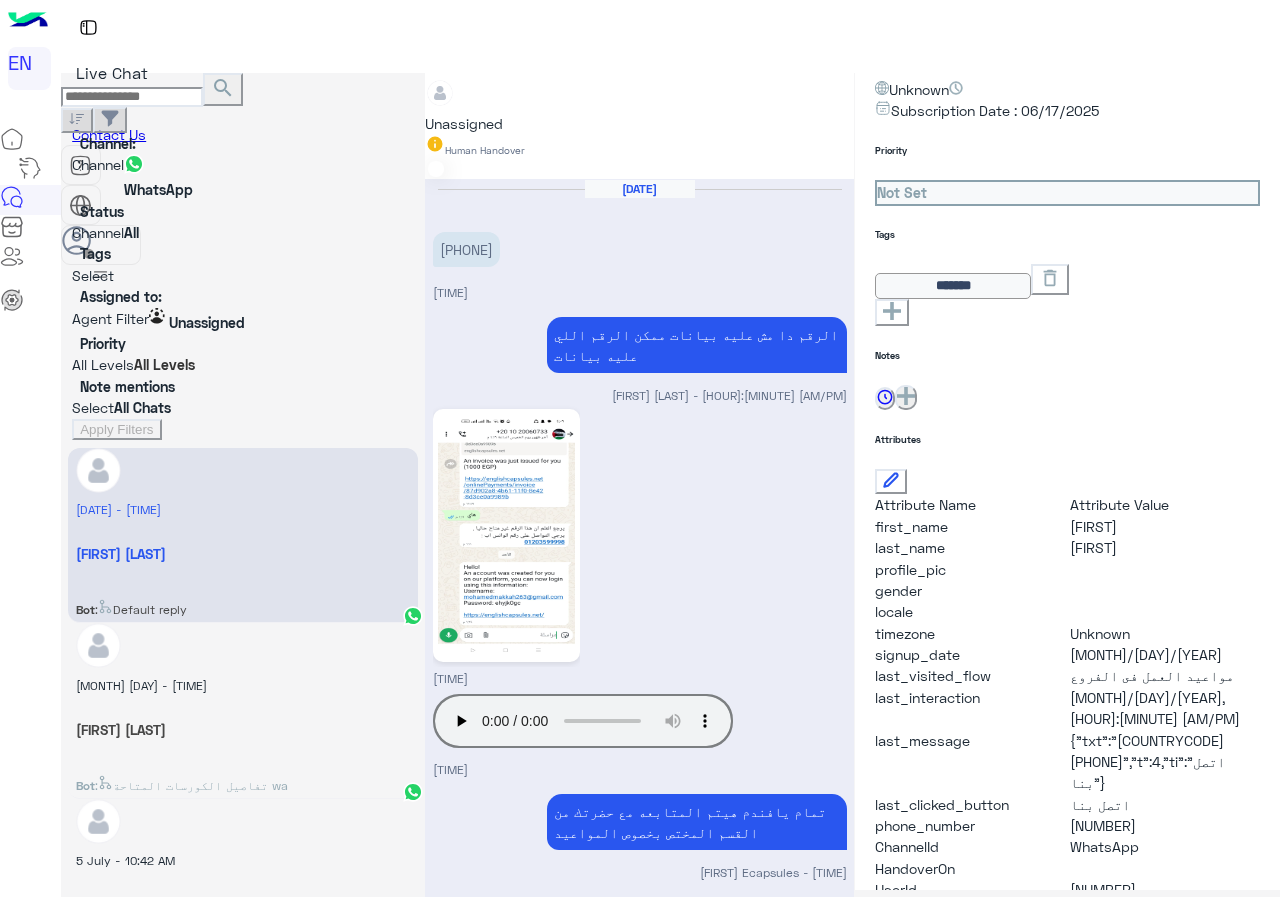 copy on "[PHONE]" 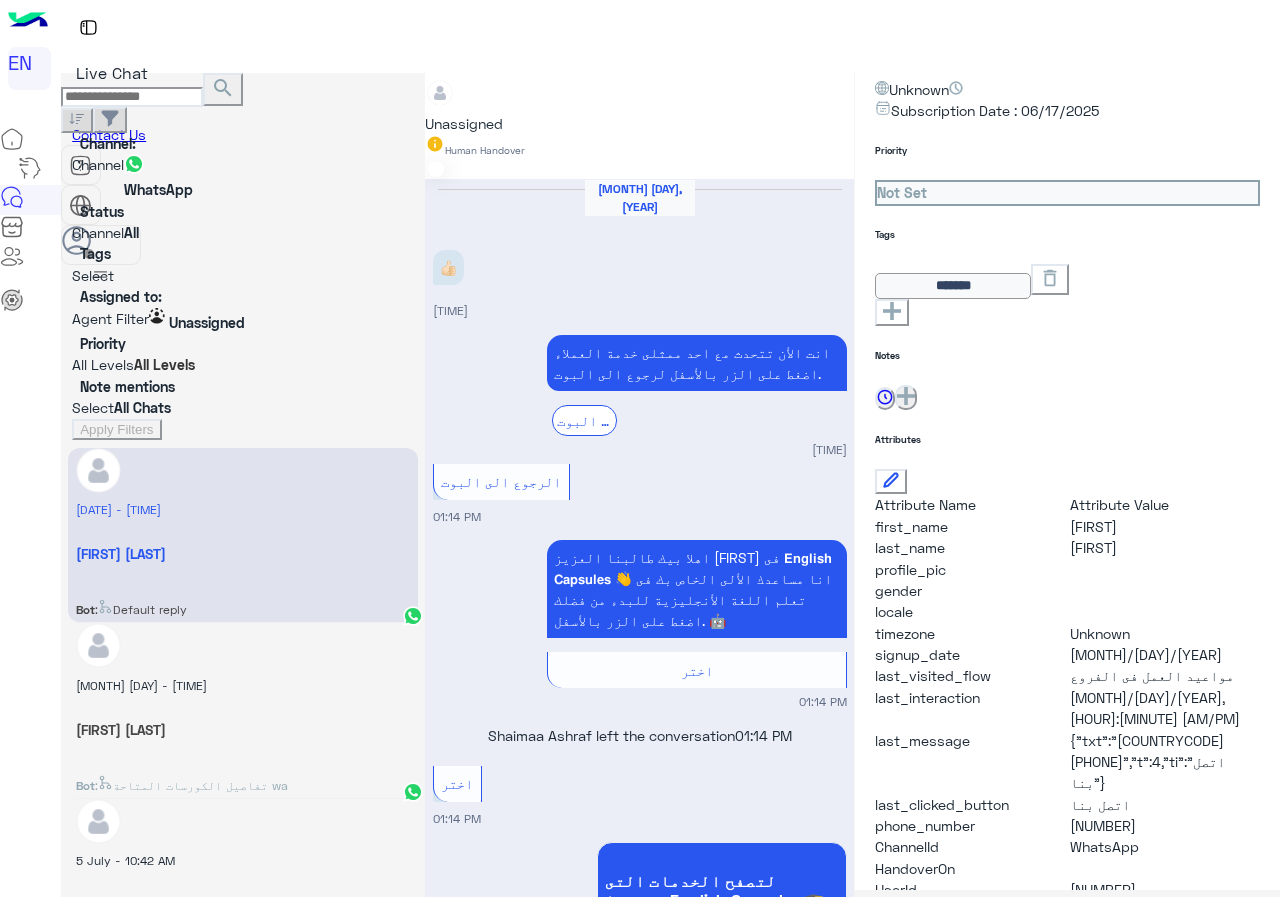 scroll, scrollTop: 1307, scrollLeft: 0, axis: vertical 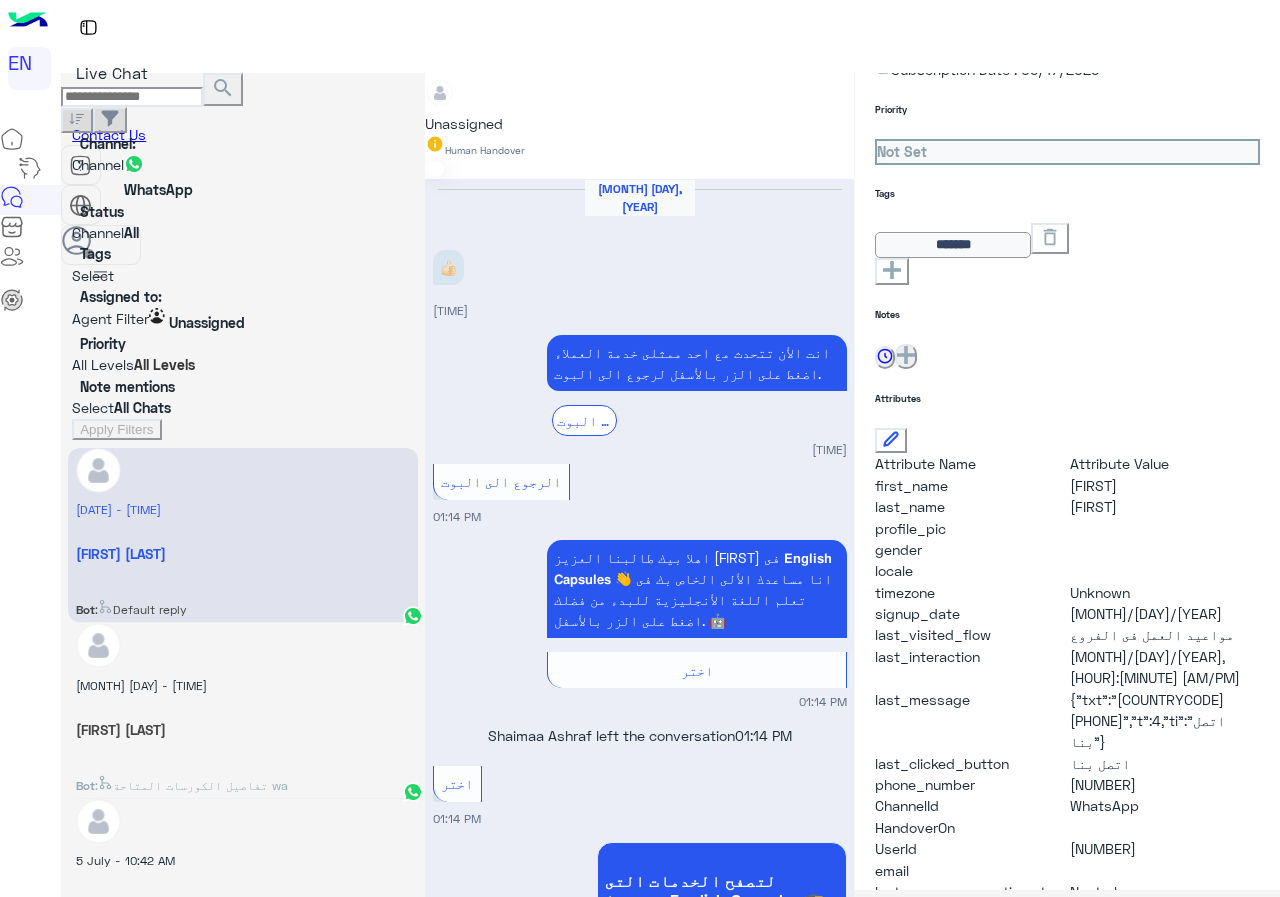 drag, startPoint x: 1076, startPoint y: 707, endPoint x: 1184, endPoint y: 708, distance: 108.00463 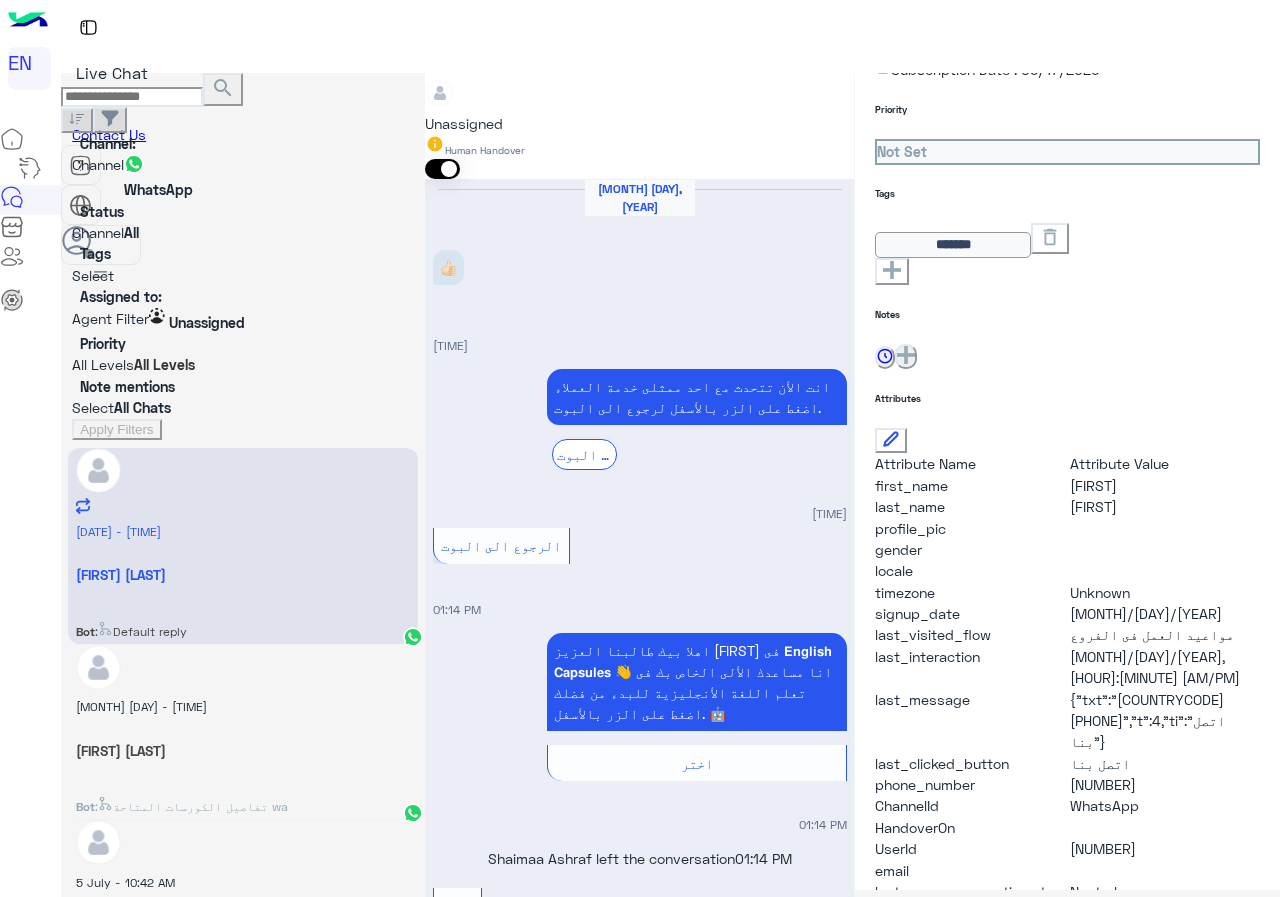 scroll, scrollTop: 2461, scrollLeft: 0, axis: vertical 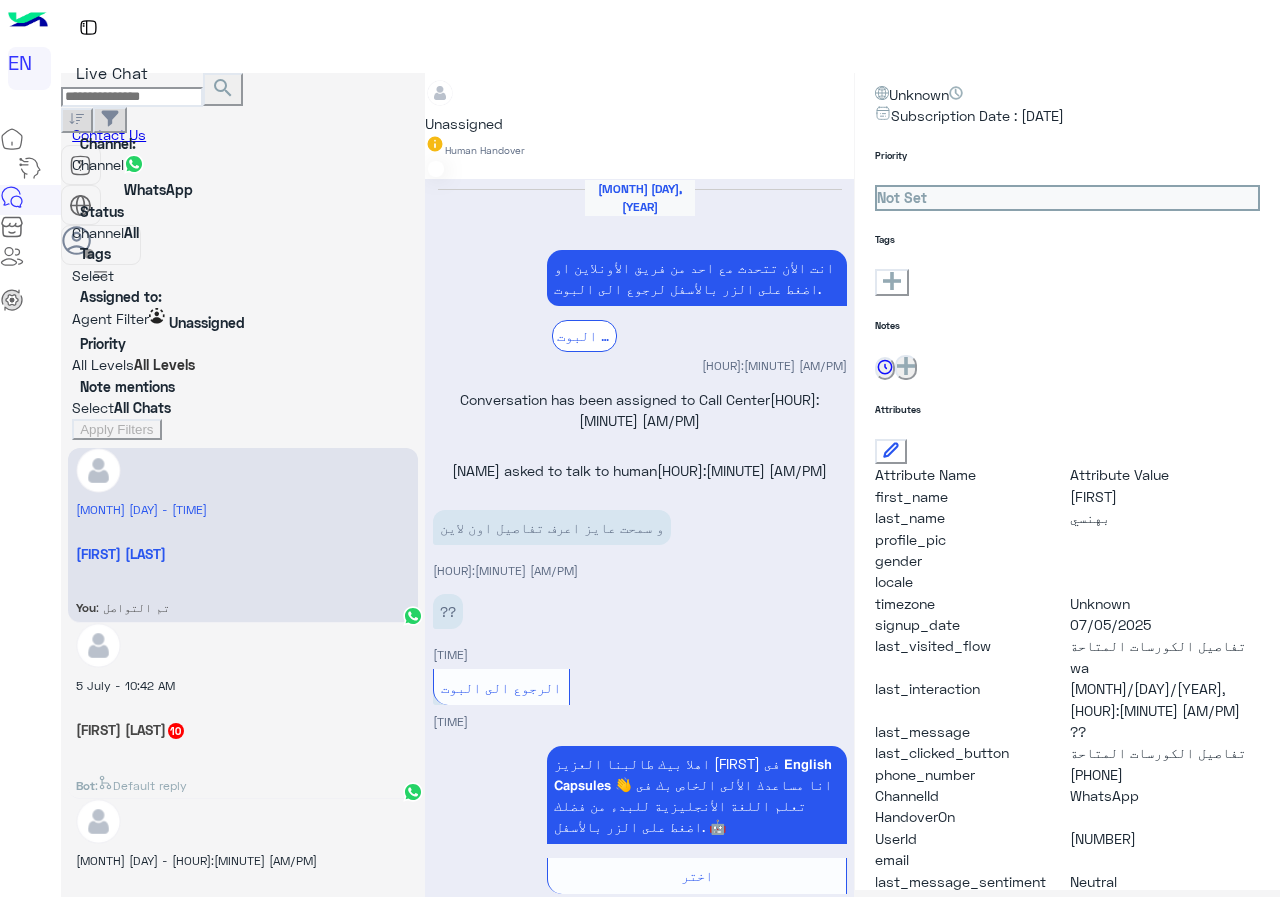 drag, startPoint x: 1071, startPoint y: 709, endPoint x: 1186, endPoint y: 714, distance: 115.10864 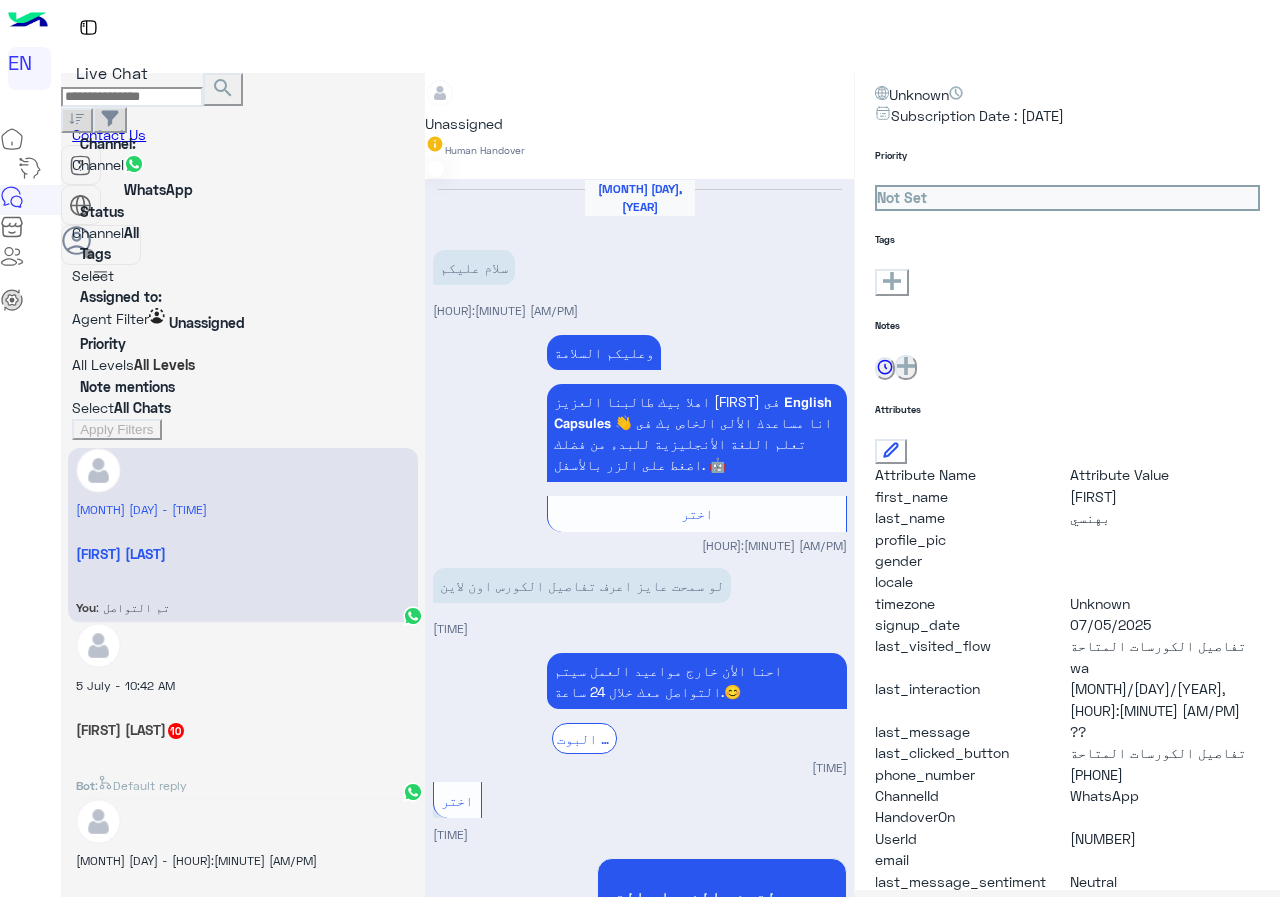 scroll, scrollTop: 542, scrollLeft: 0, axis: vertical 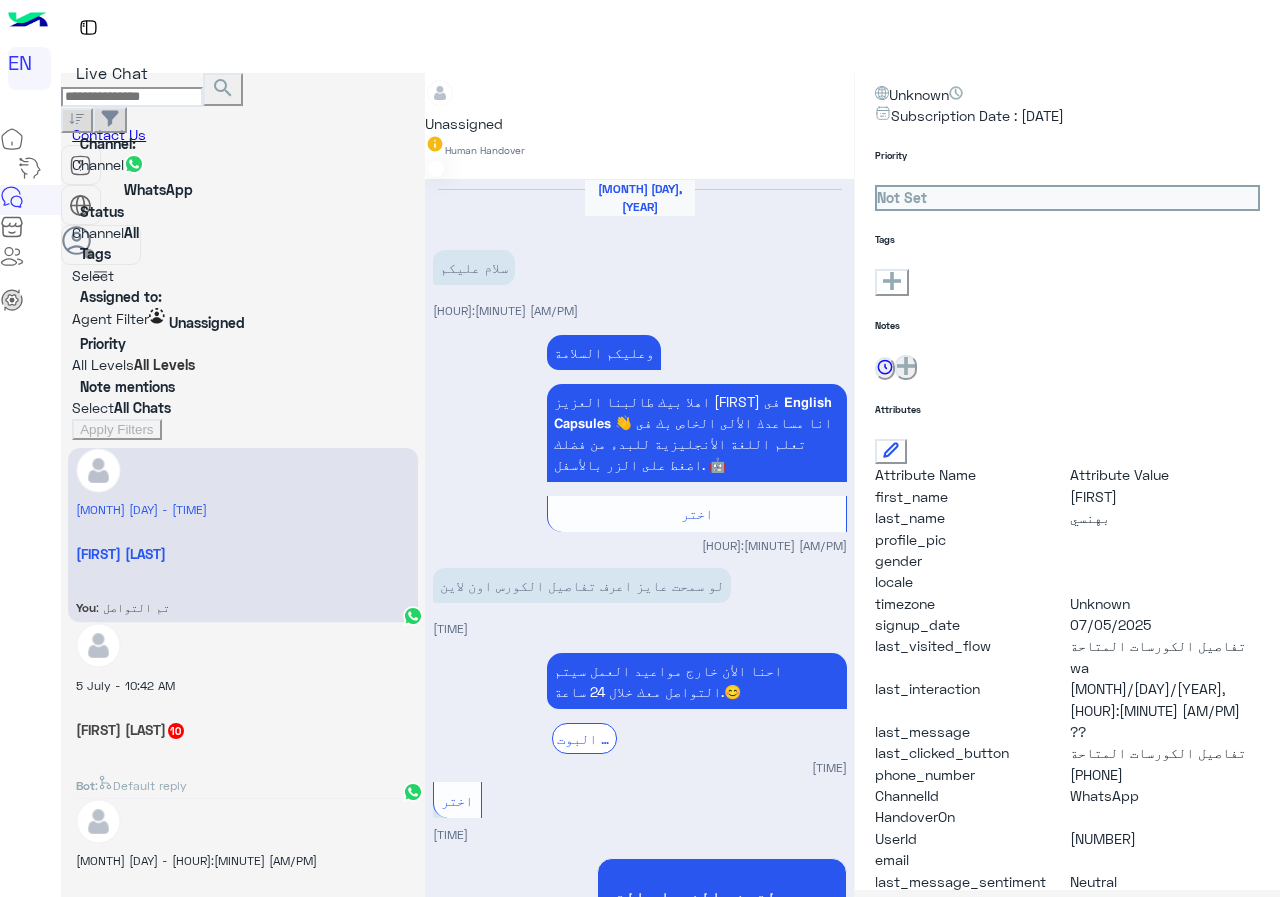 copy on "[PHONE]" 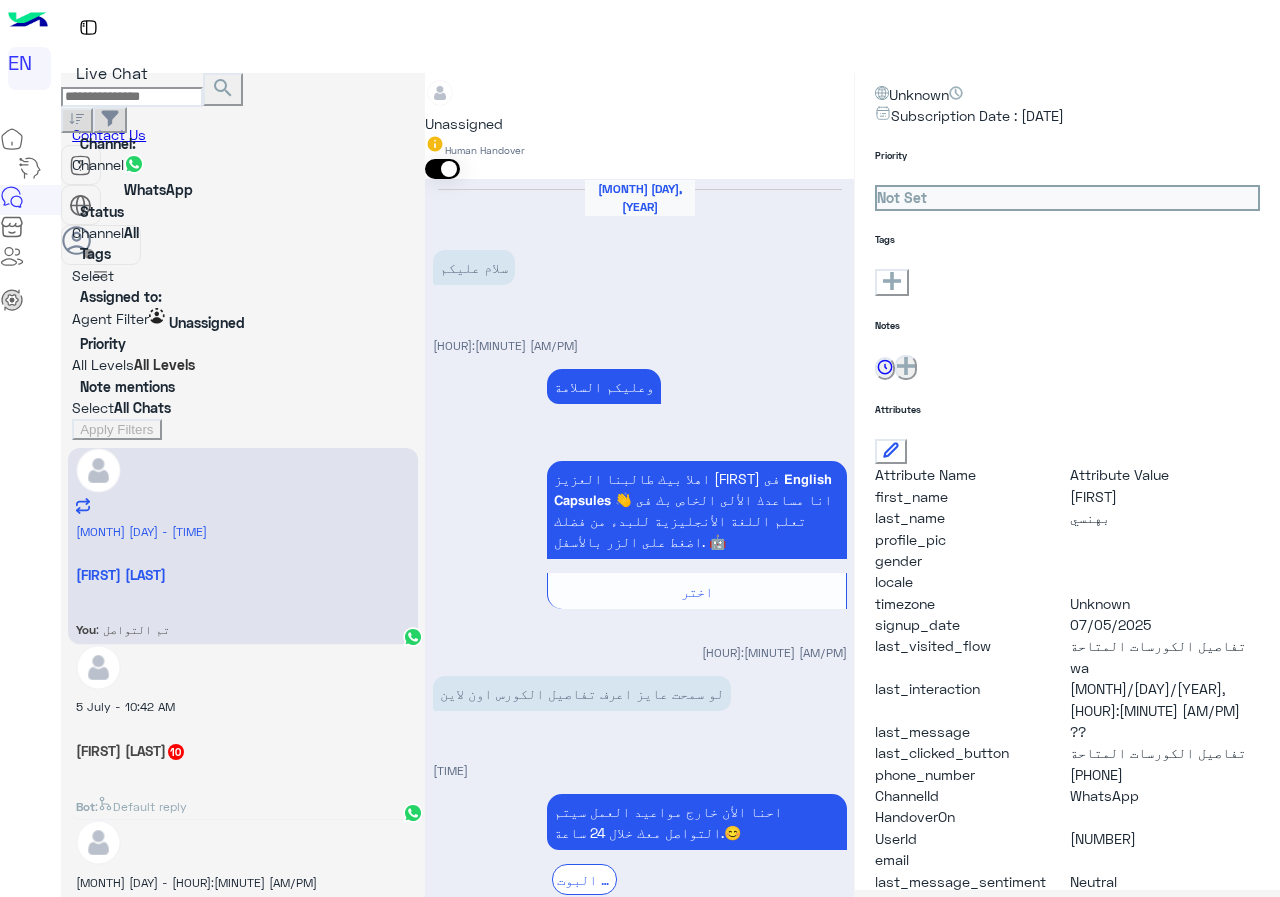 scroll, scrollTop: 3577, scrollLeft: 0, axis: vertical 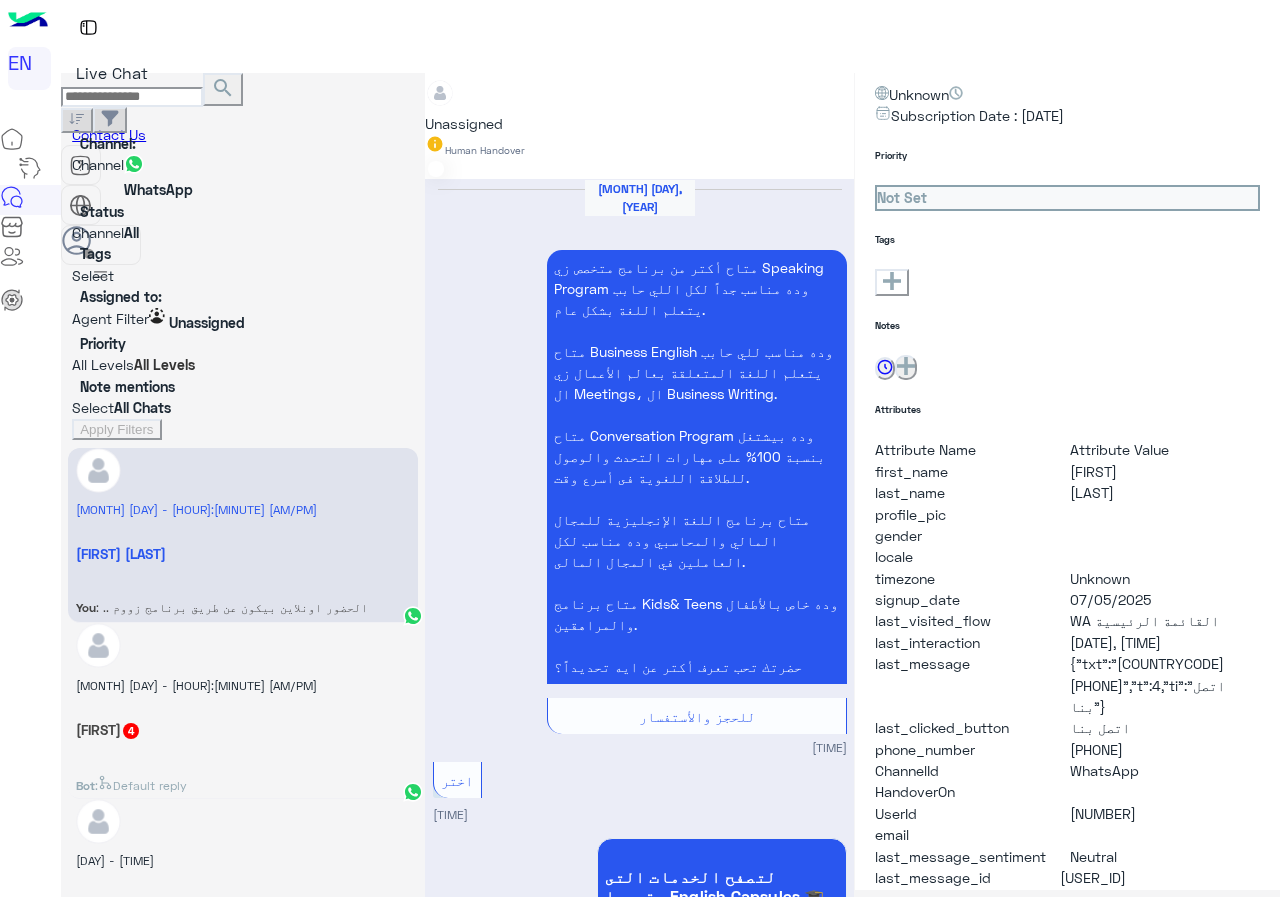 drag, startPoint x: 1120, startPoint y: 700, endPoint x: 1197, endPoint y: 700, distance: 77 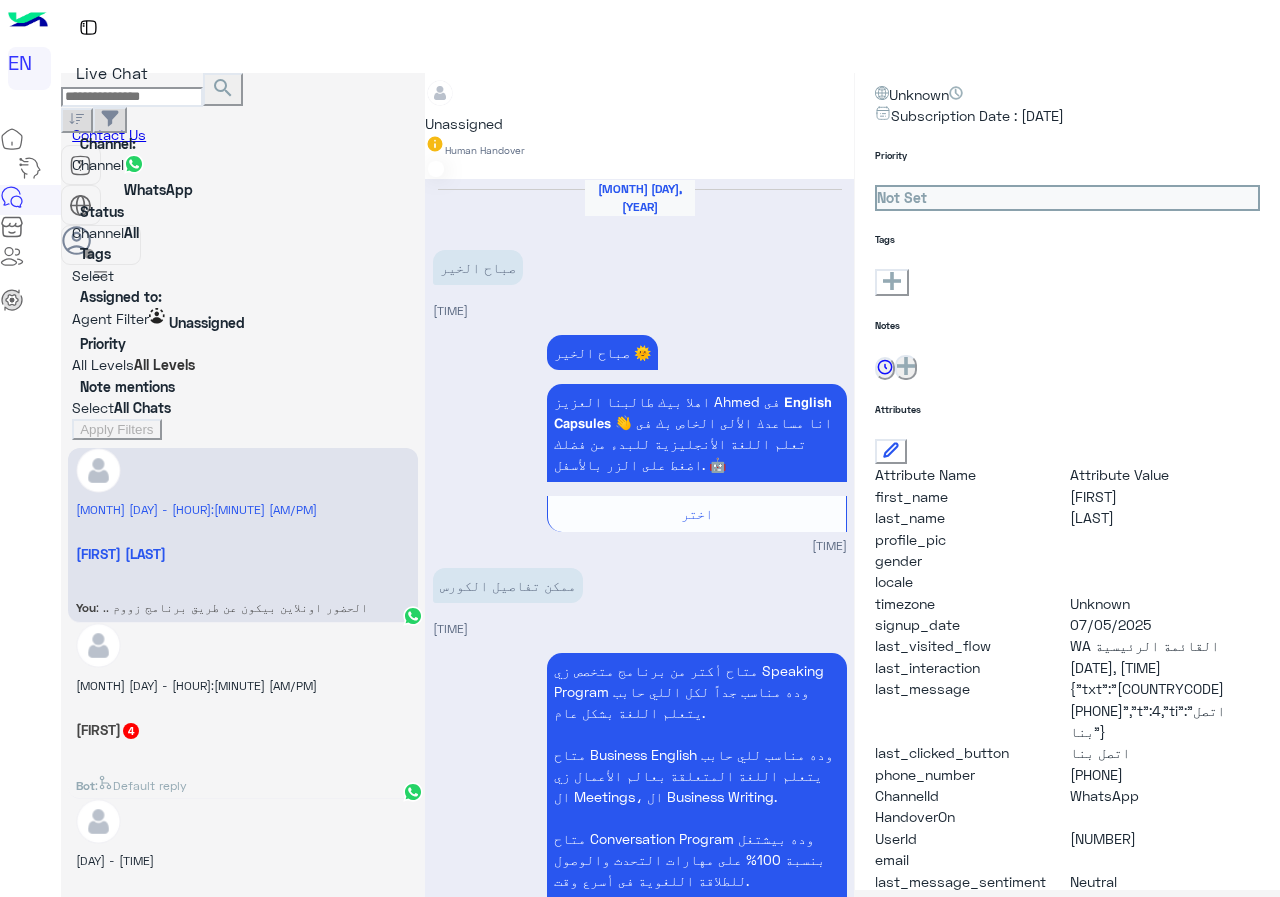 scroll, scrollTop: 0, scrollLeft: 0, axis: both 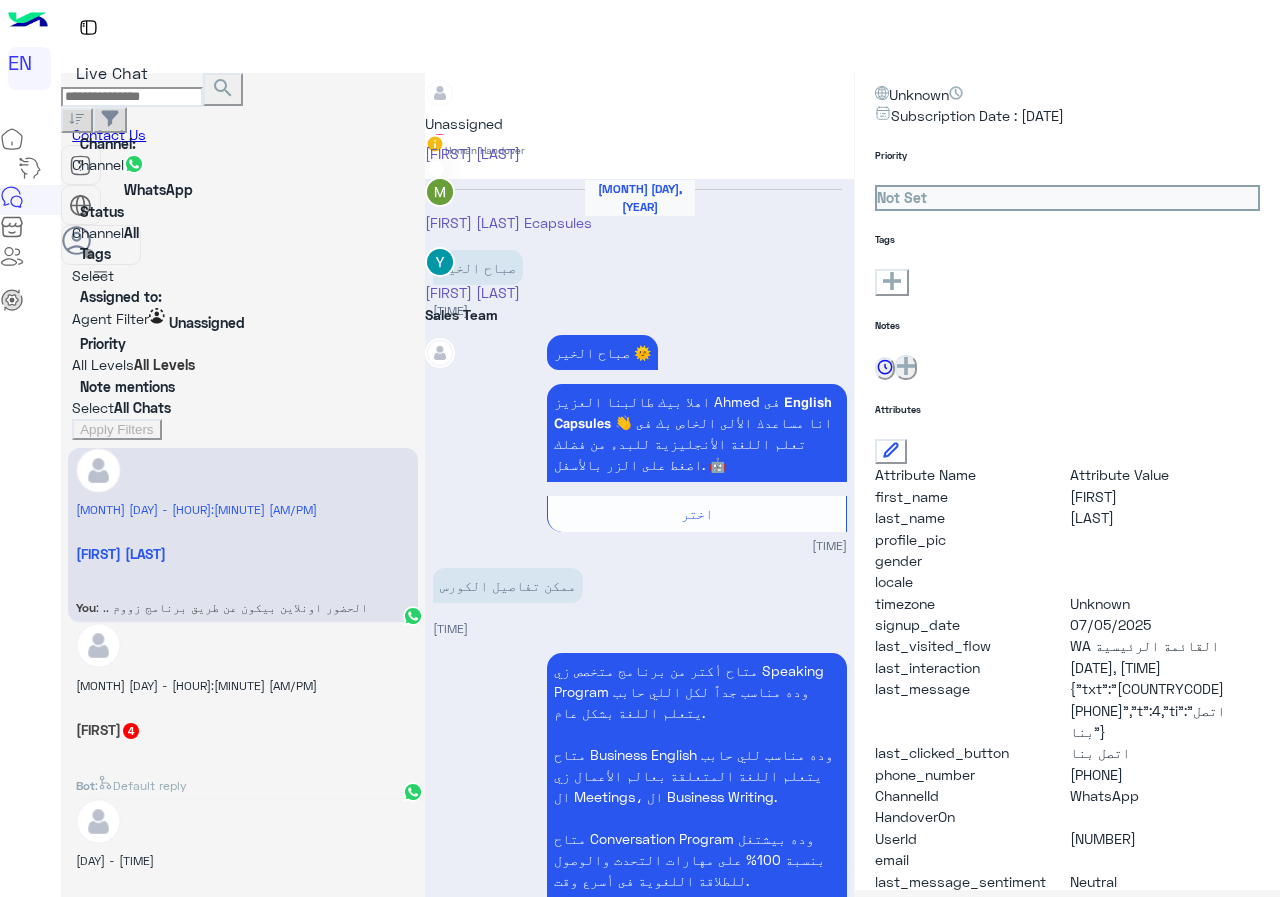 click on "Sales Team" at bounding box center (508, 314) 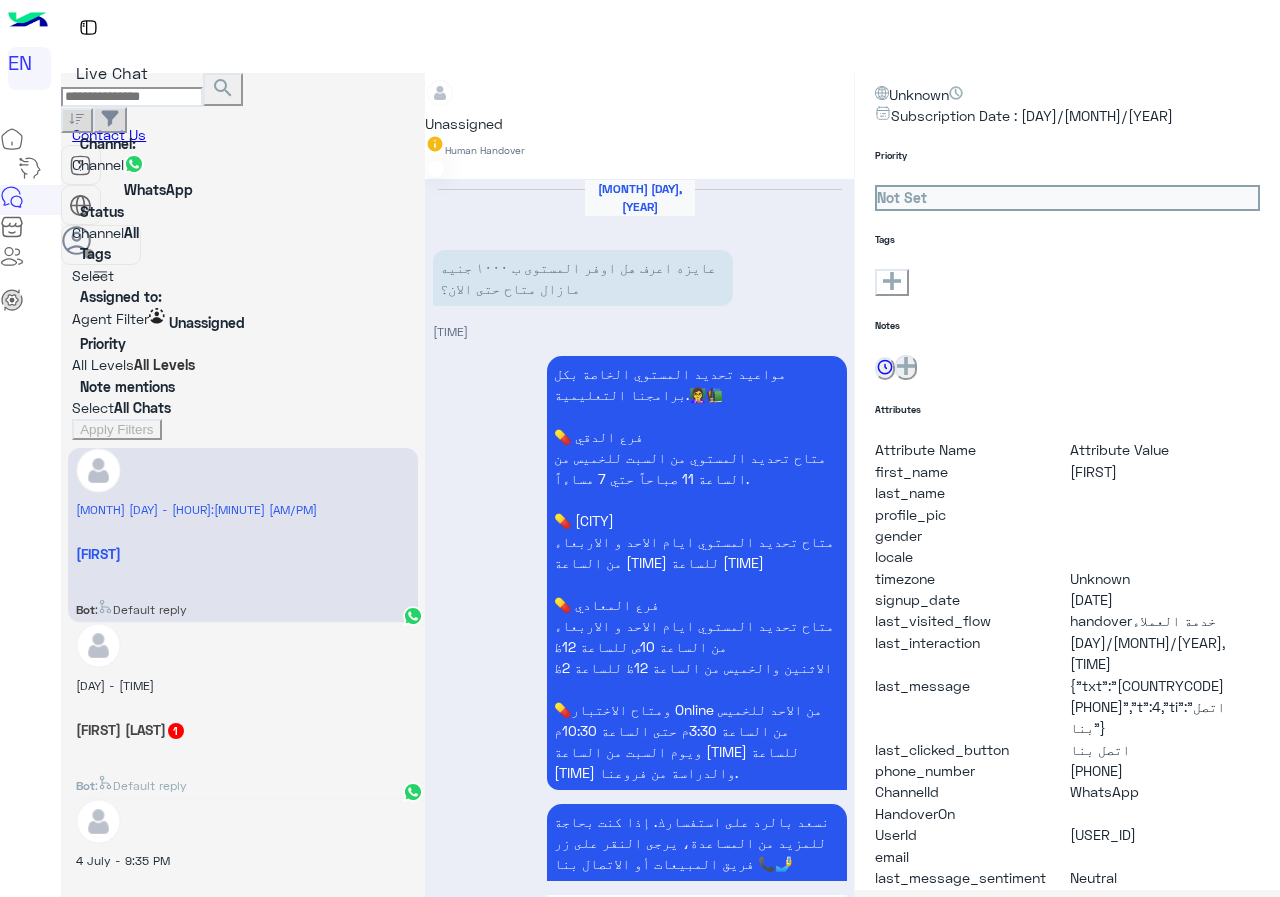 scroll, scrollTop: 1954, scrollLeft: 0, axis: vertical 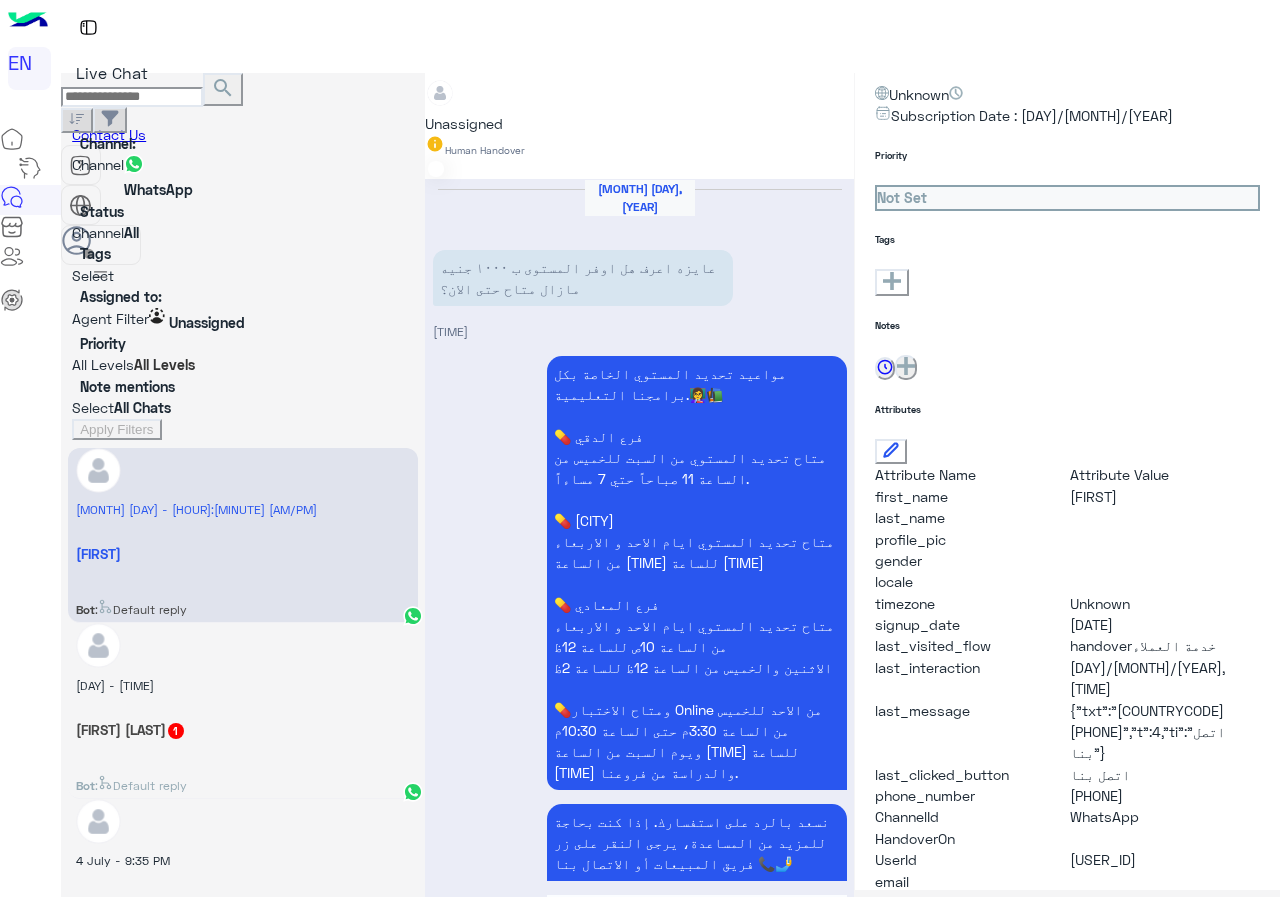 drag, startPoint x: 1071, startPoint y: 706, endPoint x: 1201, endPoint y: 706, distance: 130 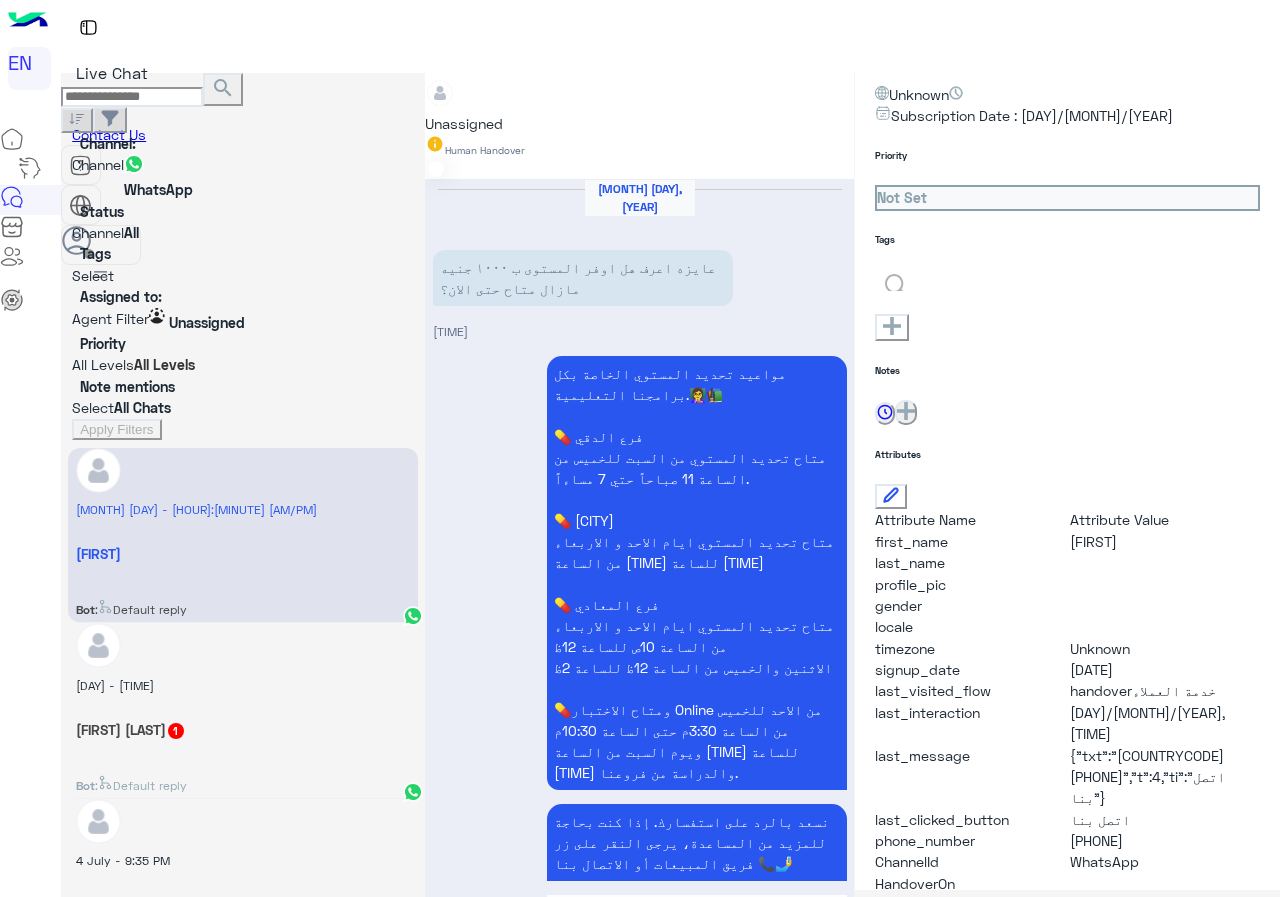 click at bounding box center (940, 282) 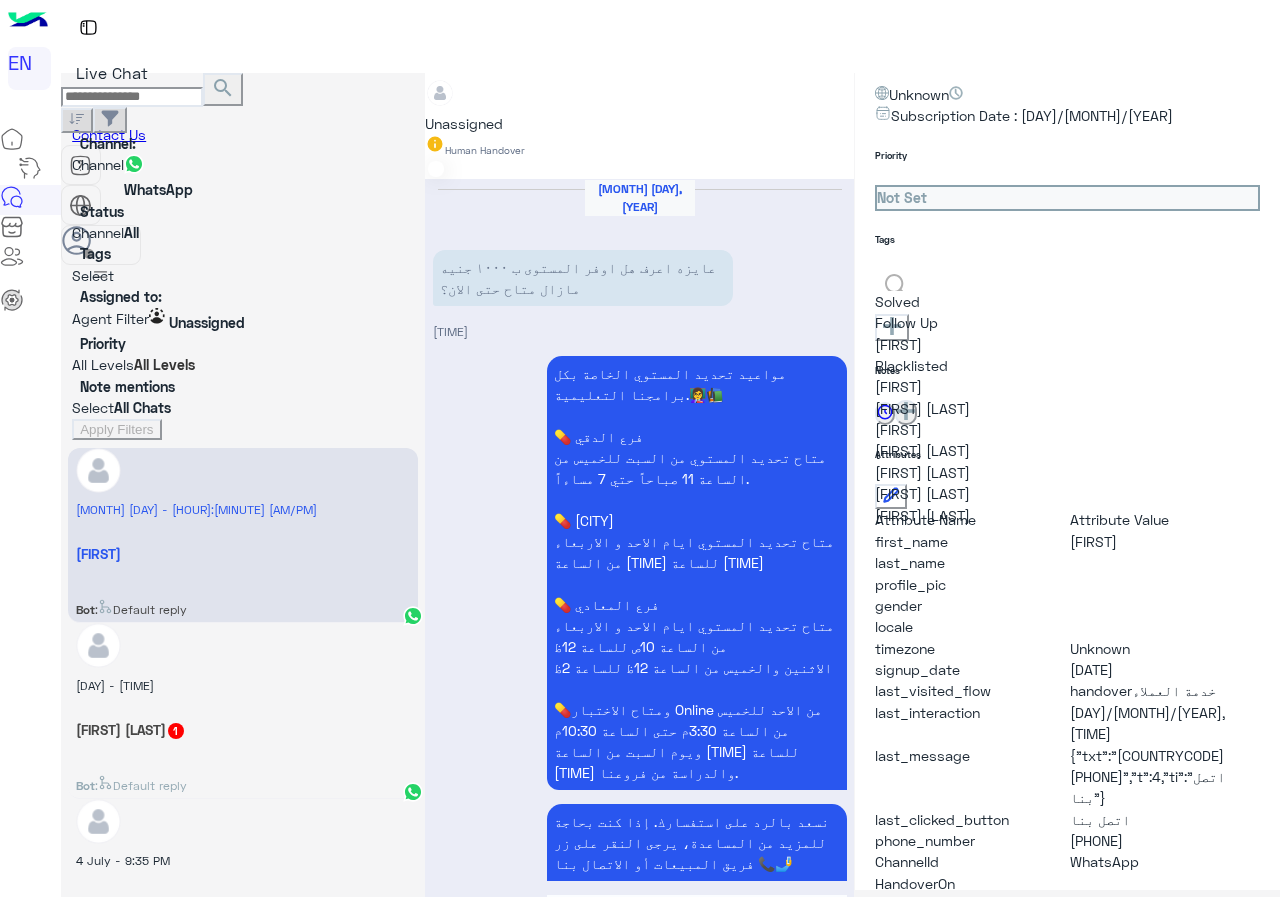click on "Solved" at bounding box center (940, 301) 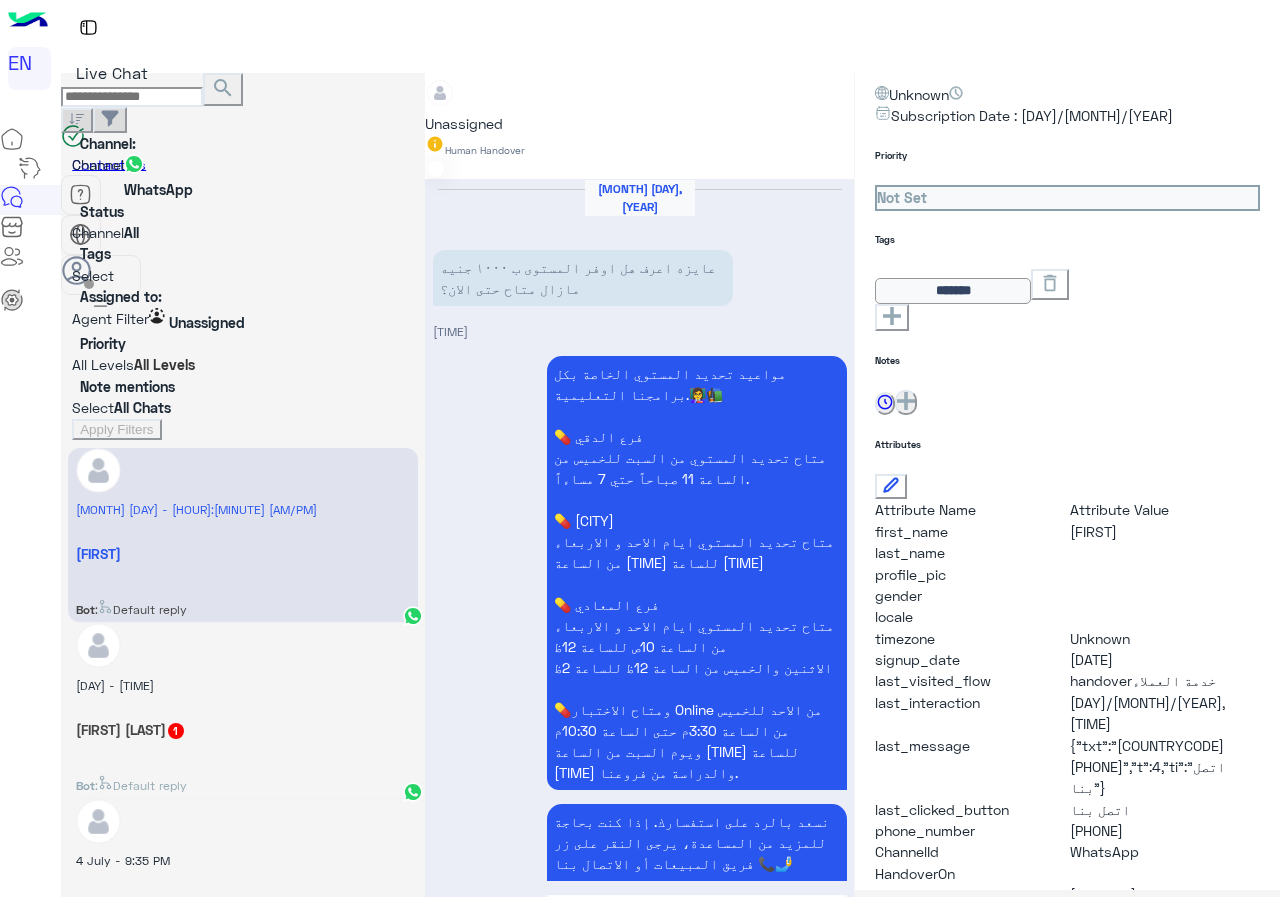 scroll, scrollTop: 854, scrollLeft: 0, axis: vertical 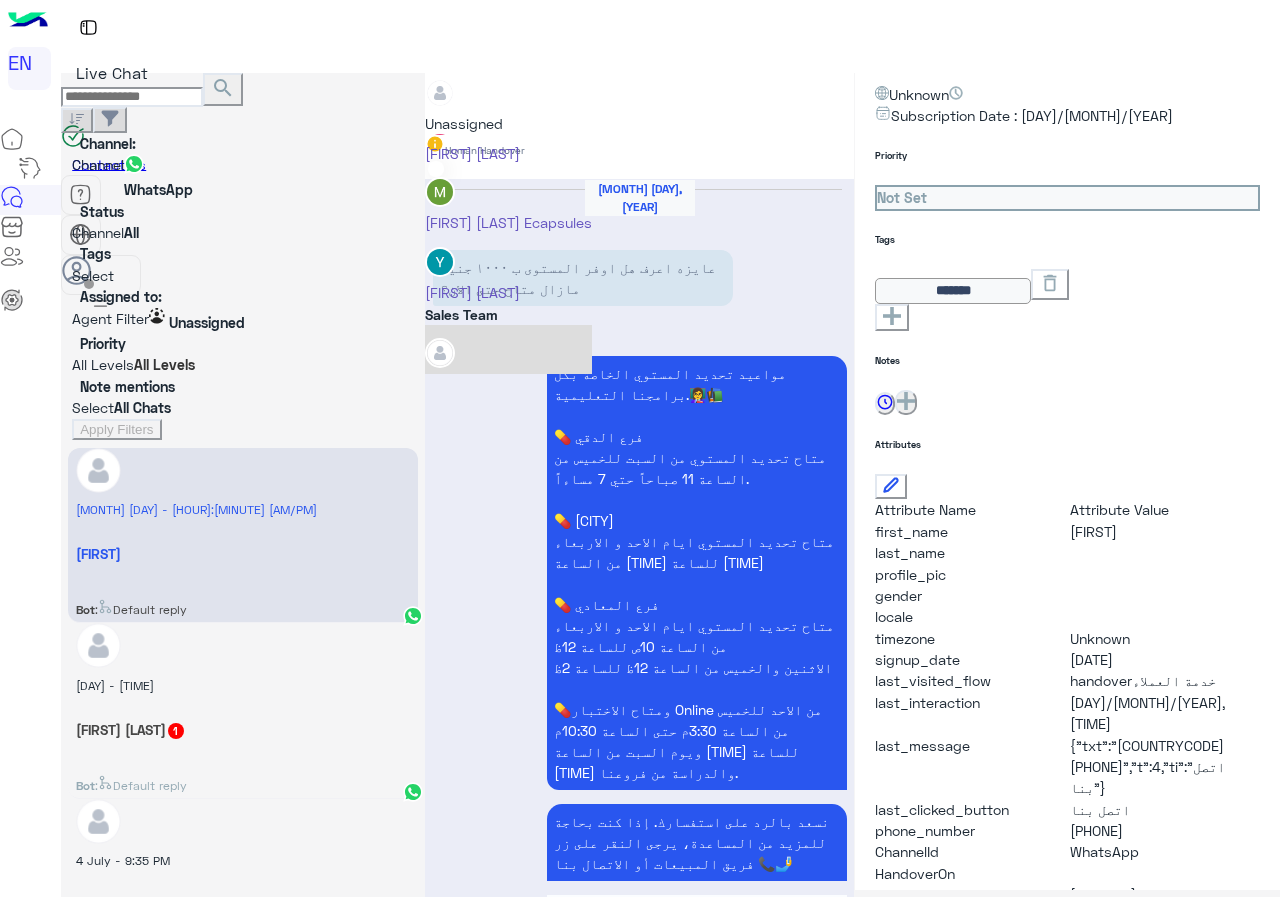 click on "[DATE]   [FIRST] [LAST] assigned the conversation to Sales Team    [TIME]" at bounding box center [640, 1582] 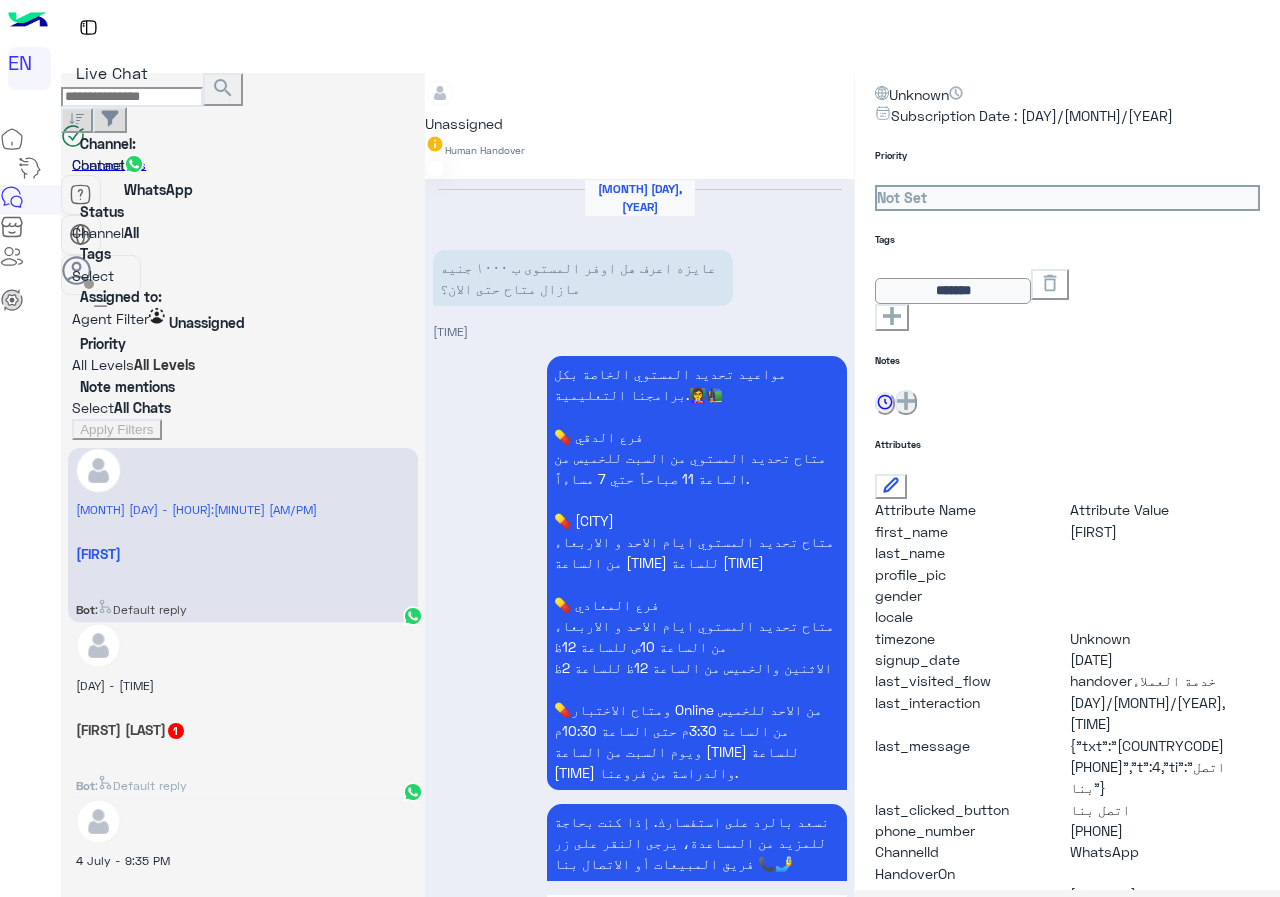 scroll, scrollTop: 1954, scrollLeft: 0, axis: vertical 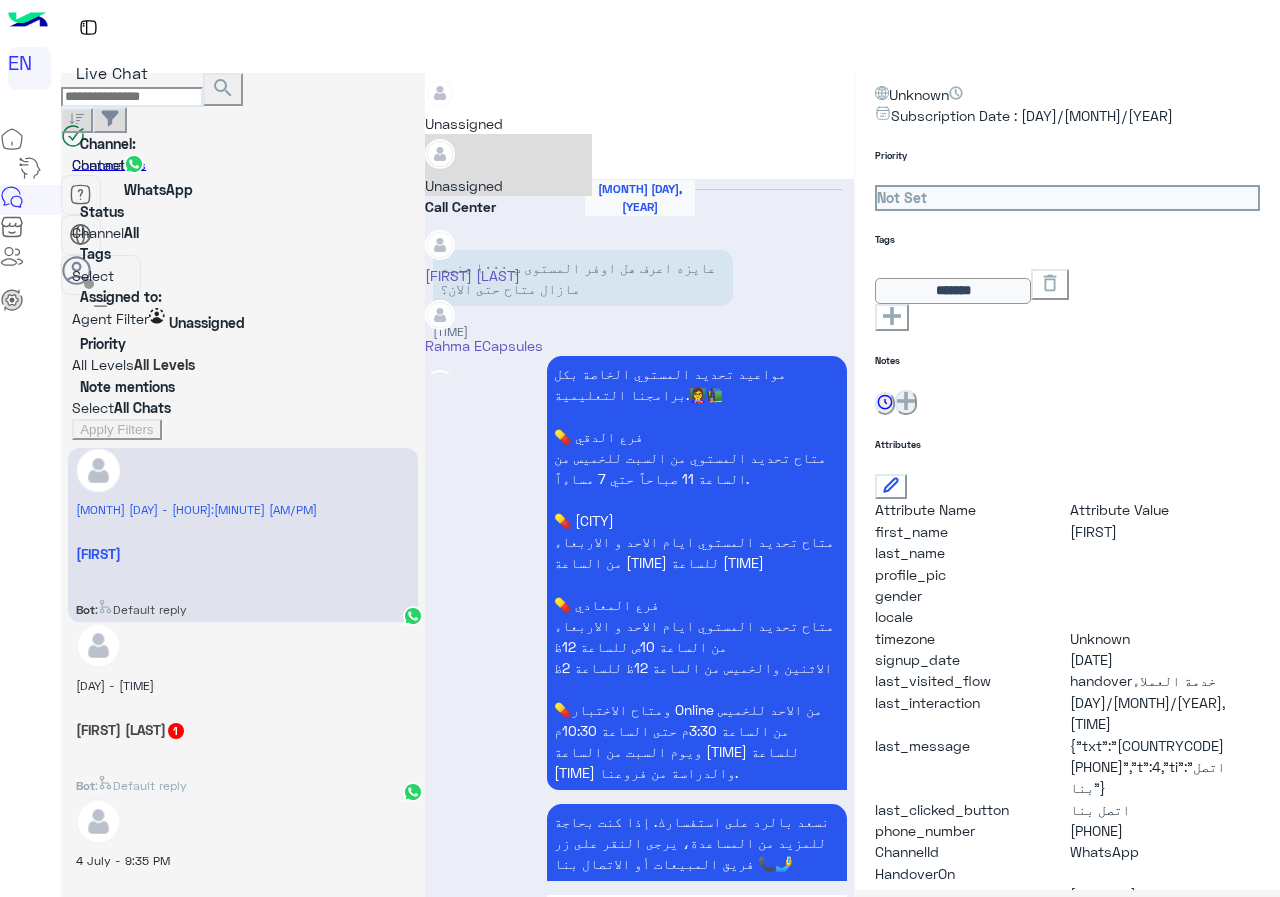 click on "Unassigned" at bounding box center [464, 123] 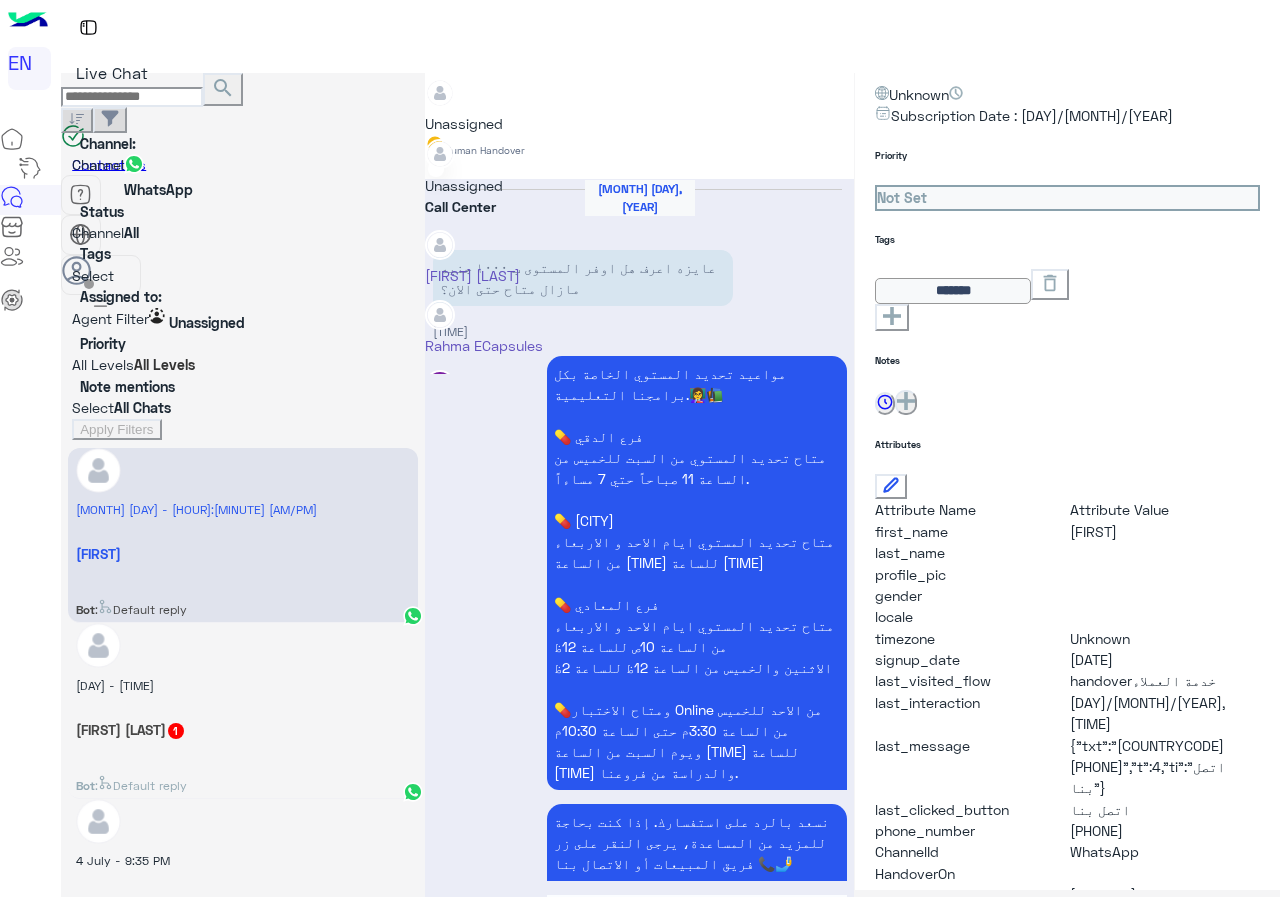 click on "Call Center" at bounding box center [508, 206] 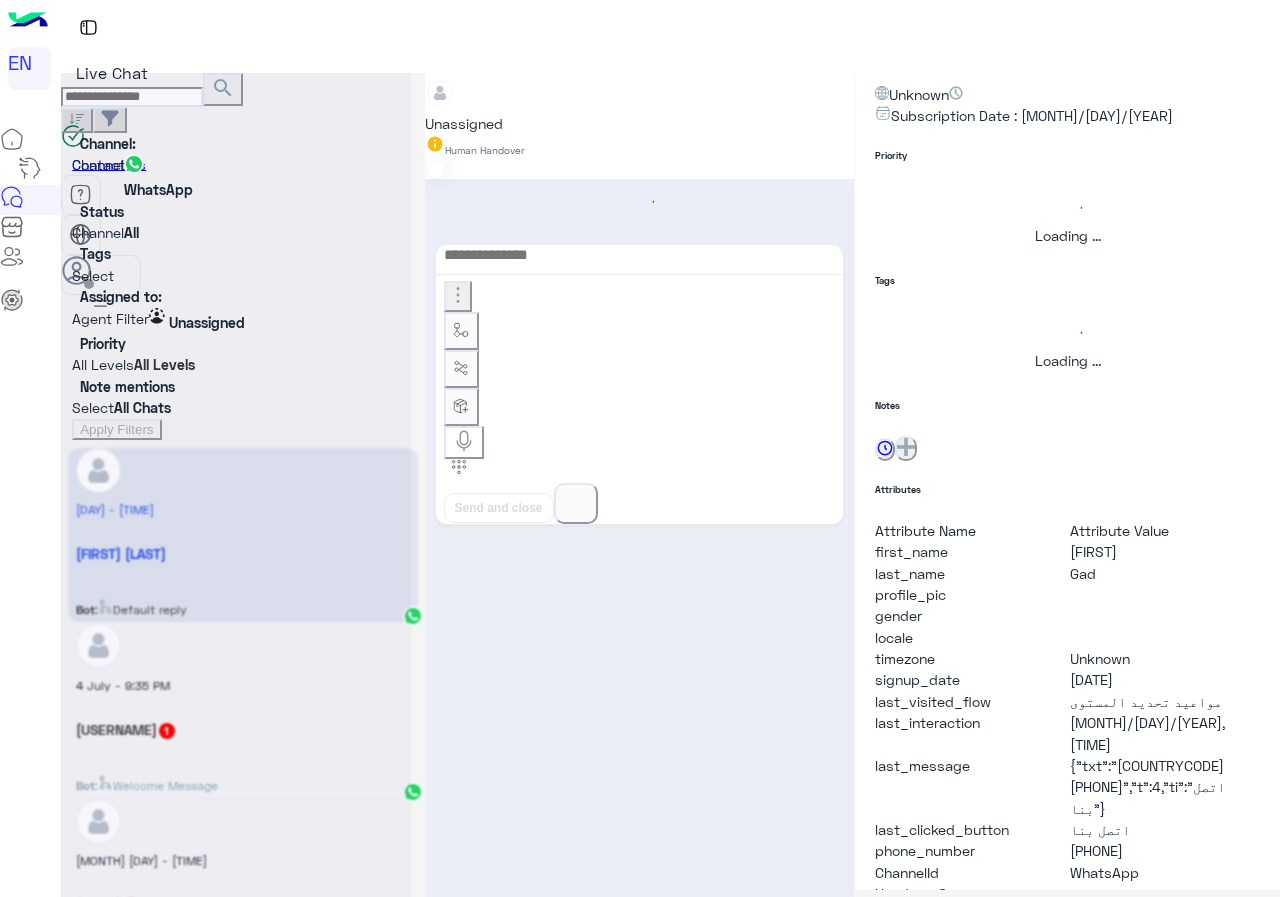 scroll, scrollTop: 277, scrollLeft: 0, axis: vertical 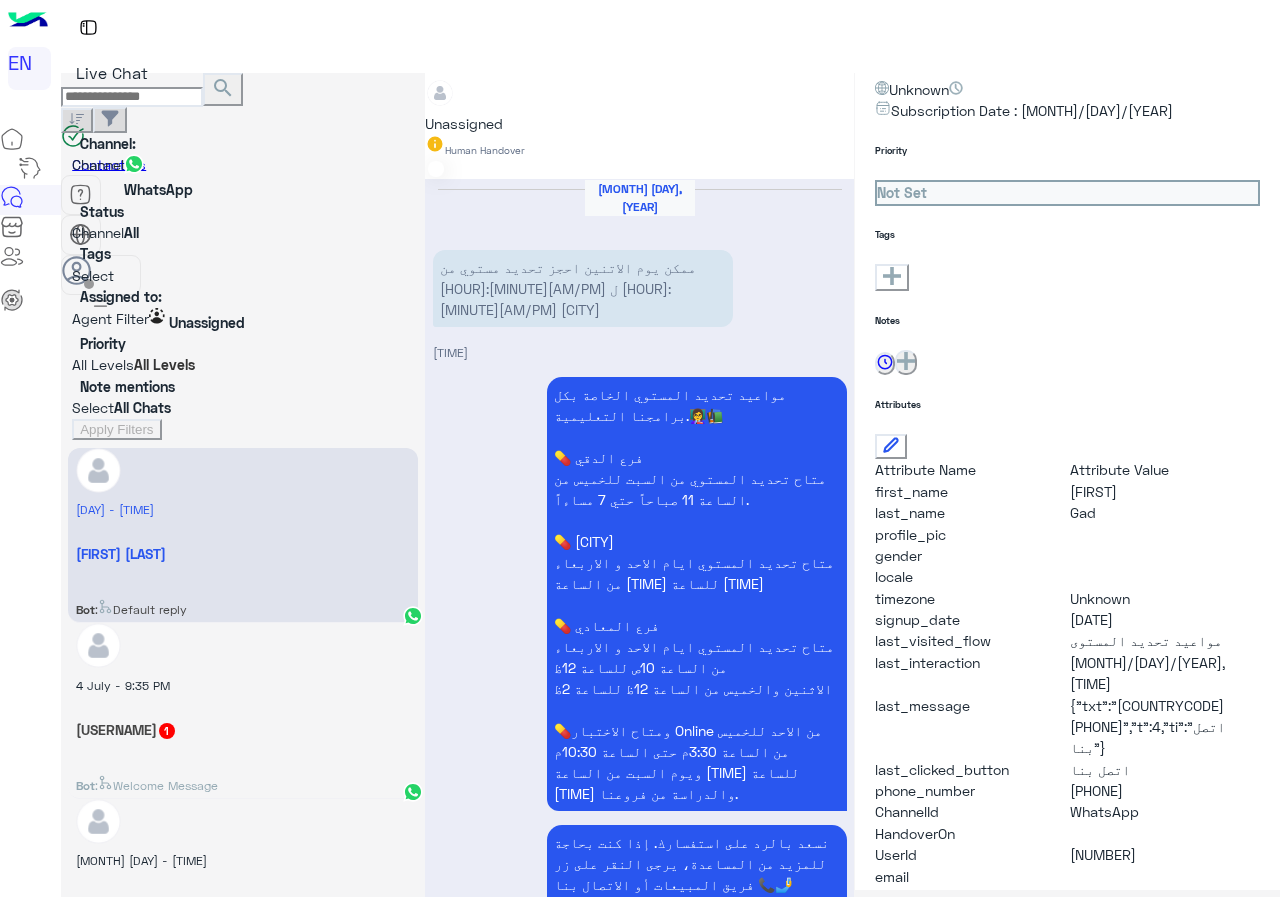 drag, startPoint x: 1072, startPoint y: 702, endPoint x: 1205, endPoint y: 718, distance: 133.95895 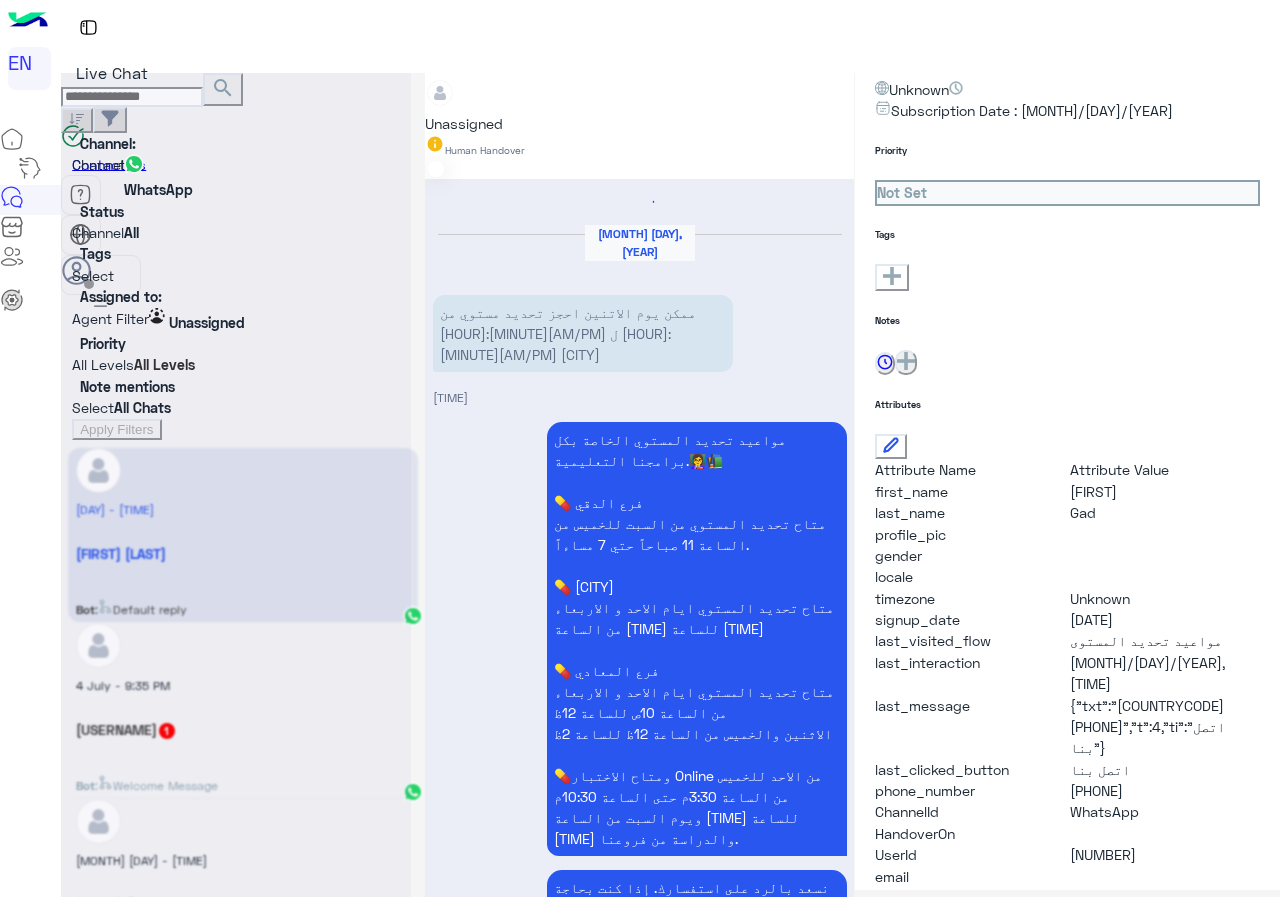 scroll, scrollTop: 0, scrollLeft: 0, axis: both 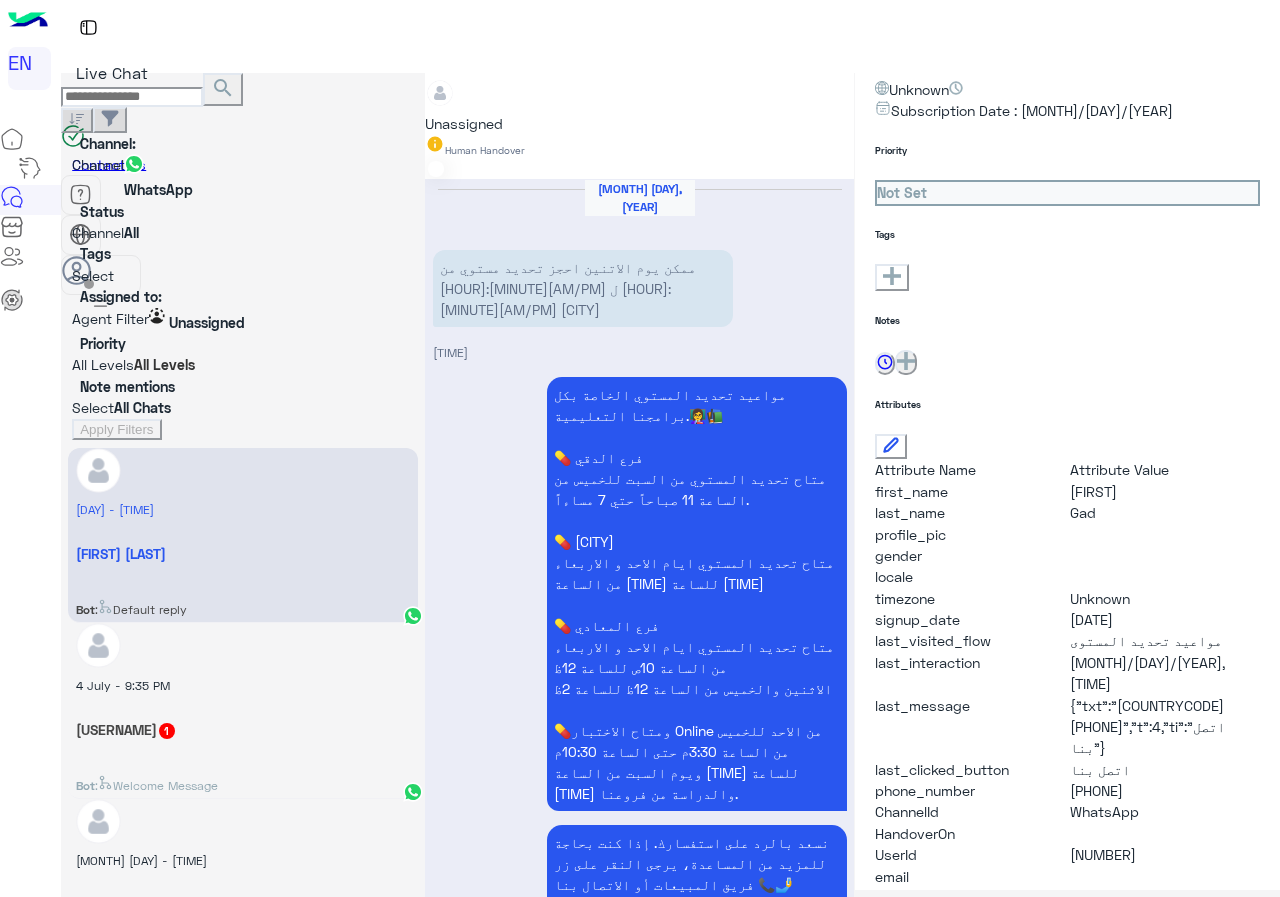 click at bounding box center (442, 169) 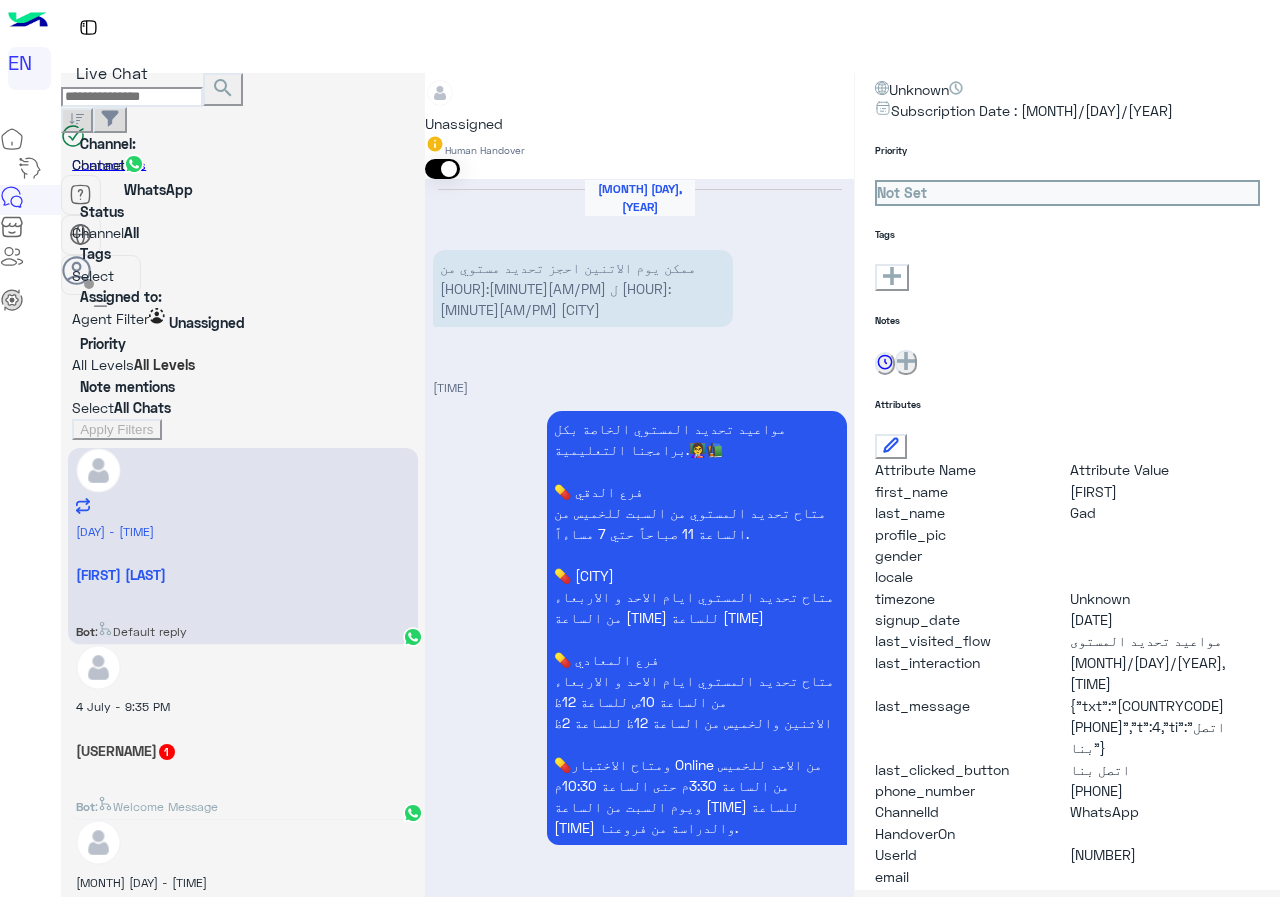 scroll, scrollTop: 64, scrollLeft: 0, axis: vertical 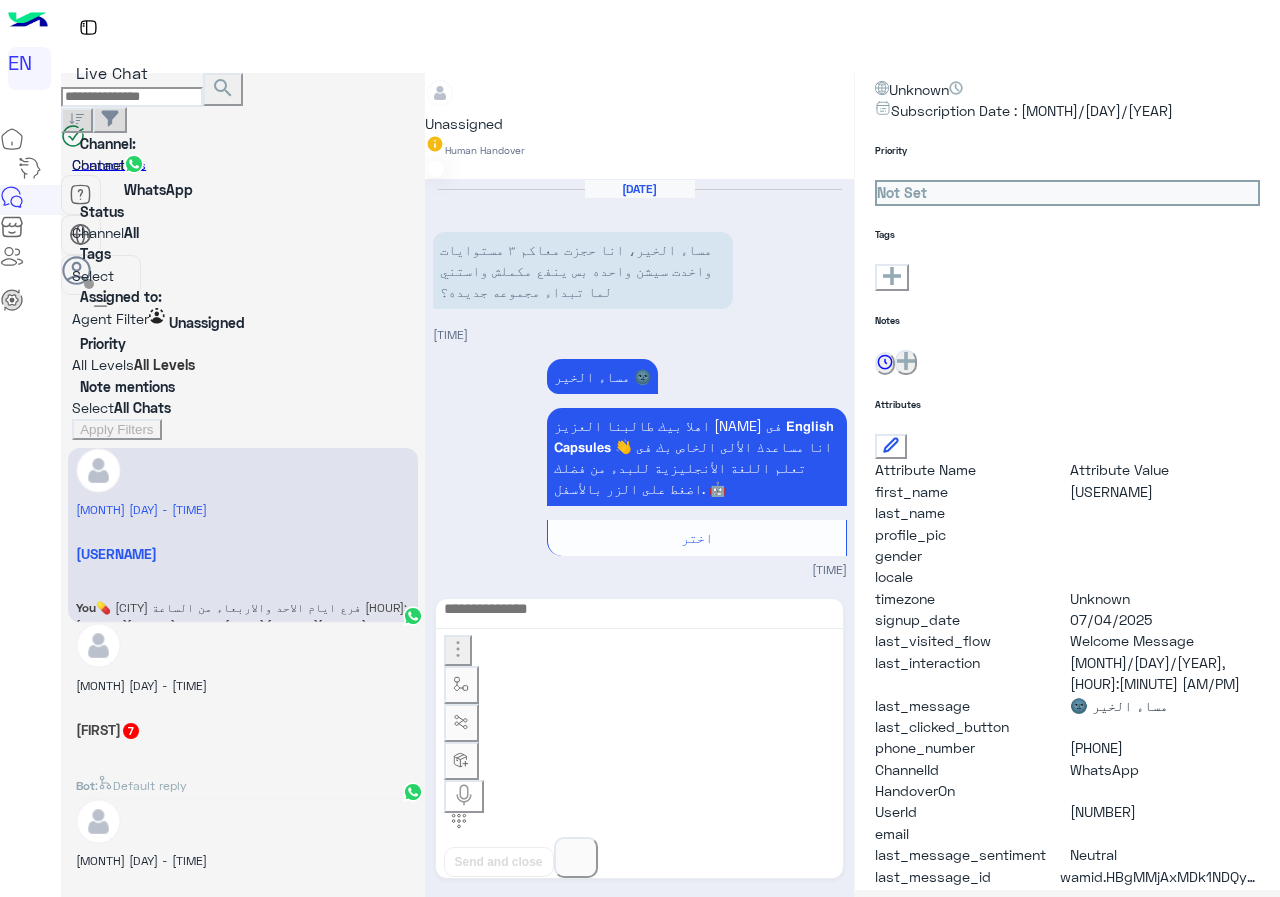 drag, startPoint x: 1077, startPoint y: 709, endPoint x: 1190, endPoint y: 704, distance: 113.110565 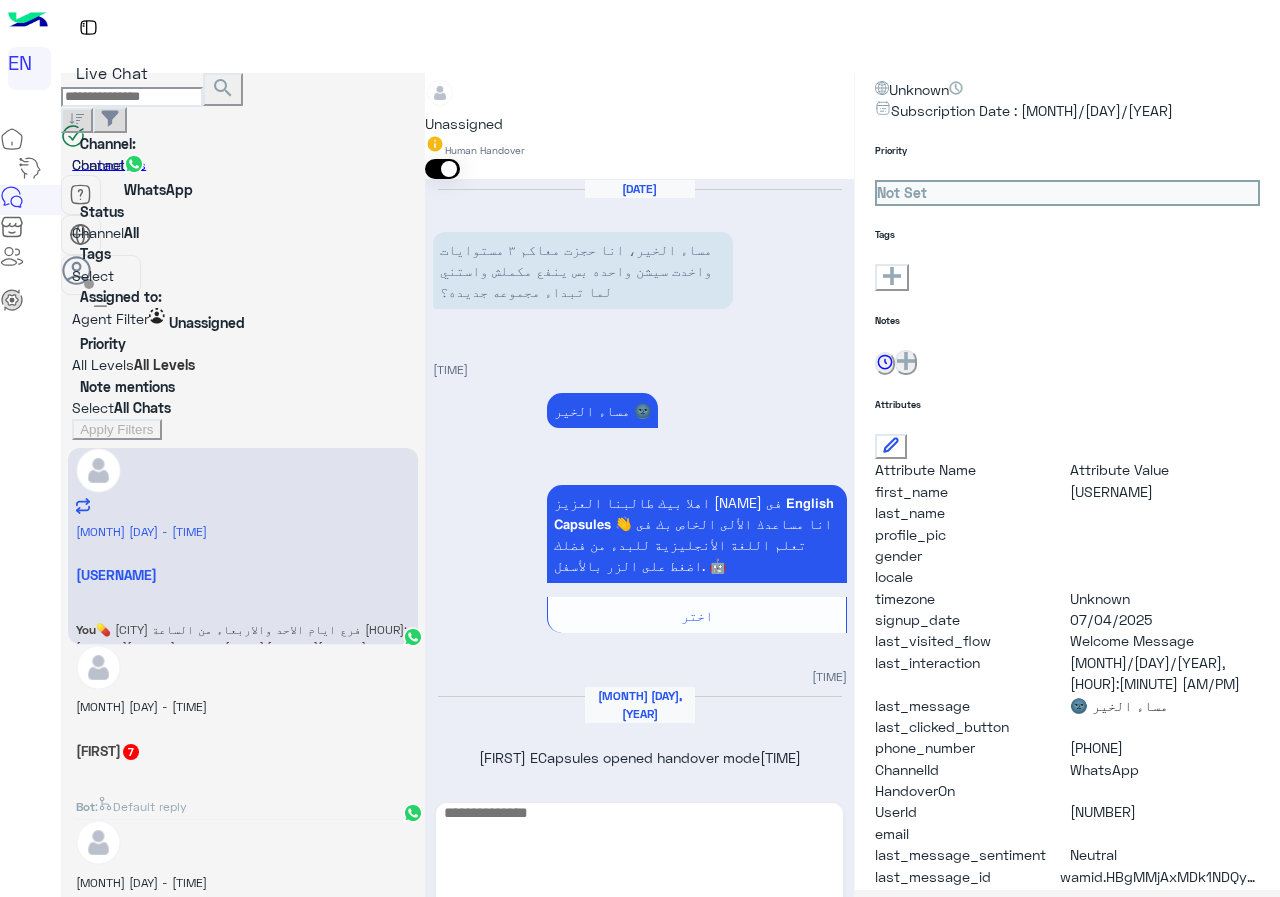click at bounding box center (639, 863) 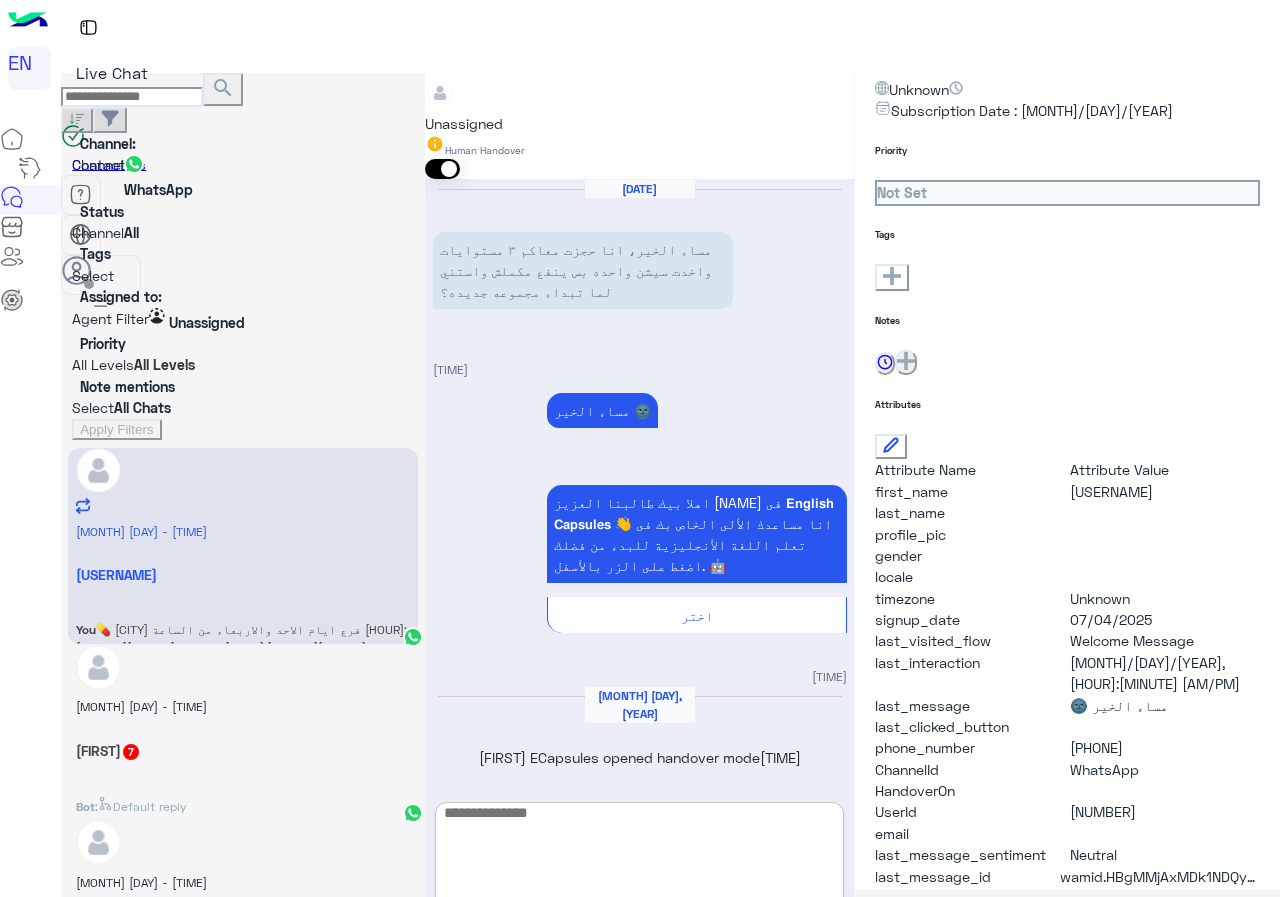click at bounding box center [639, 863] 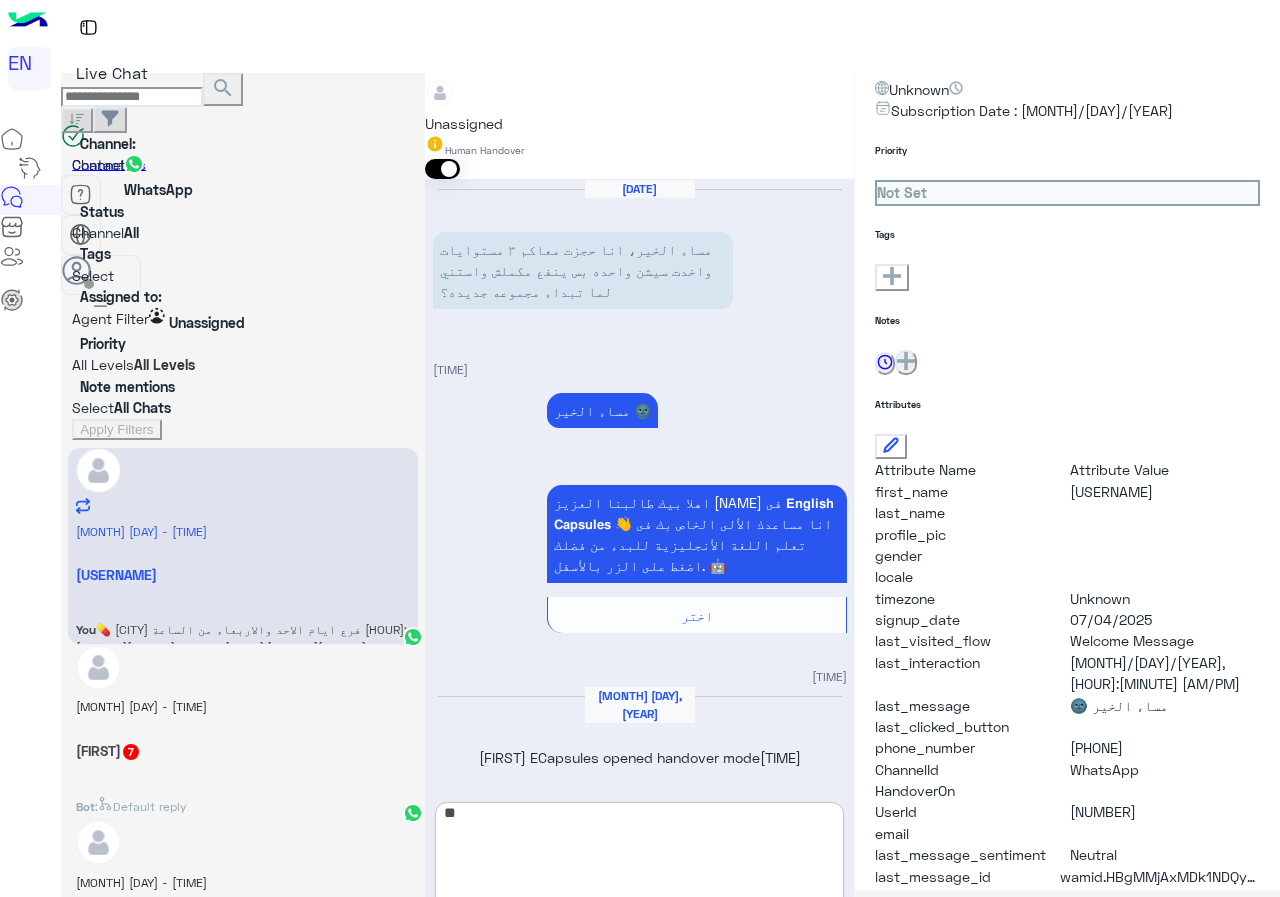 type on "***" 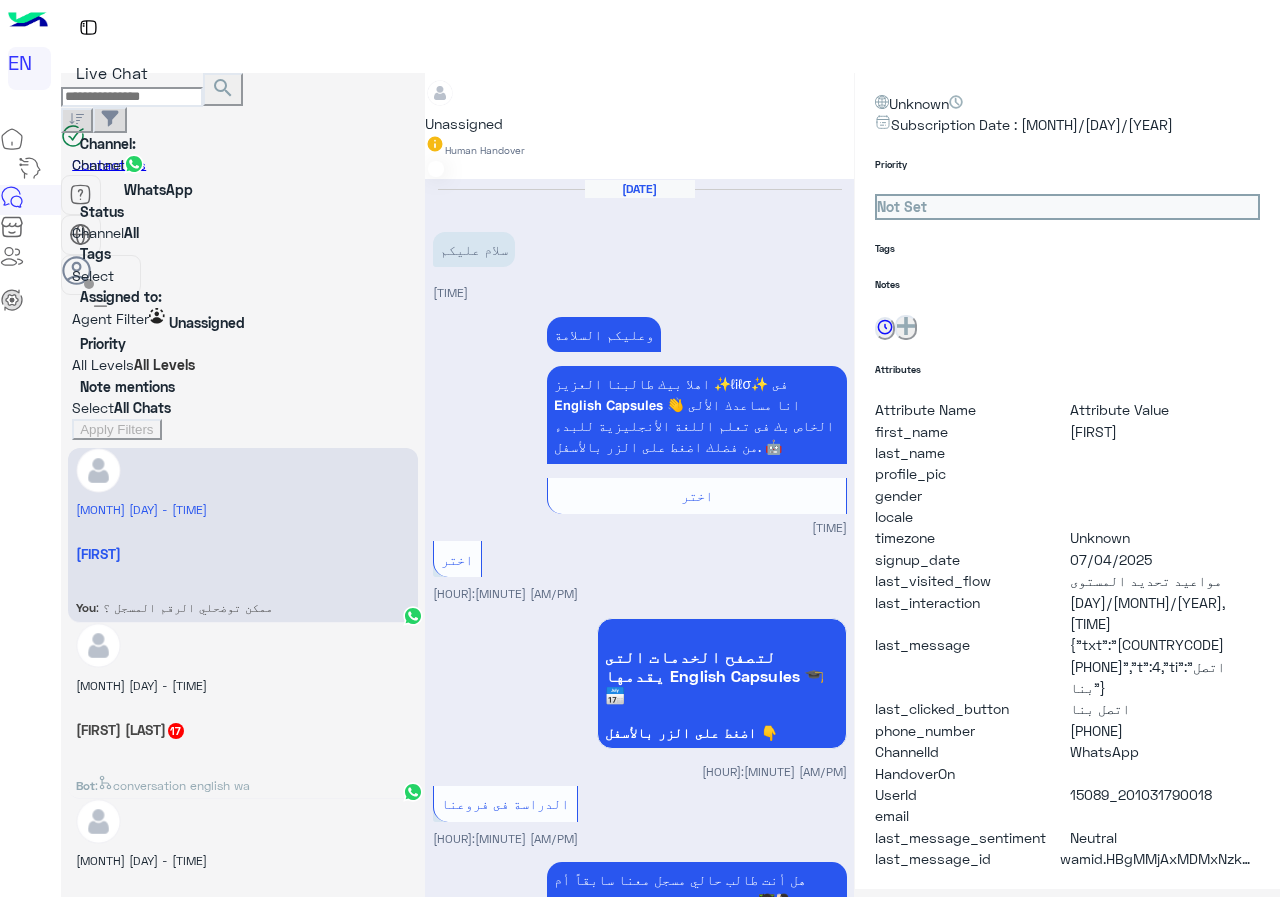 scroll, scrollTop: 137, scrollLeft: 0, axis: vertical 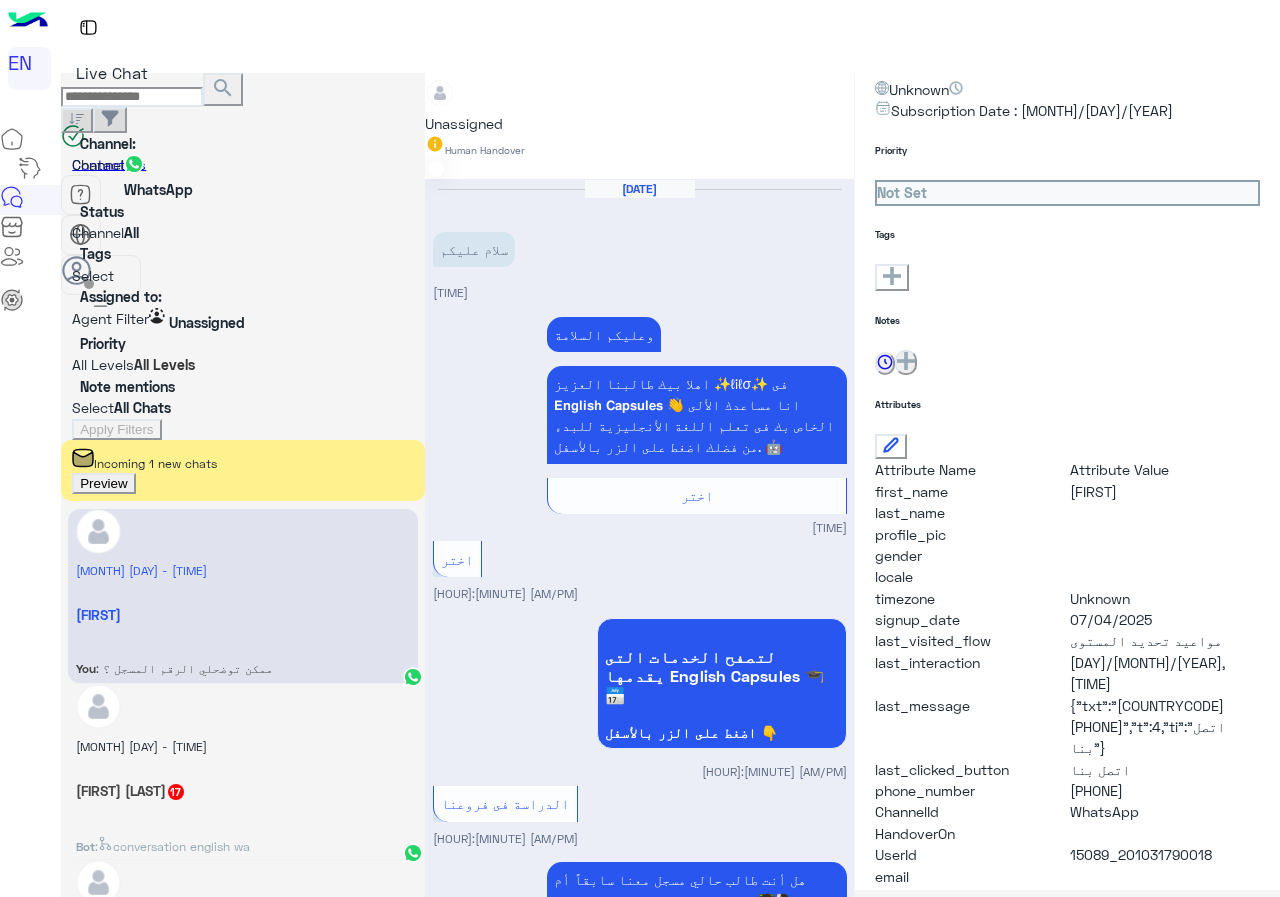 click on "Preview" at bounding box center [103, 483] 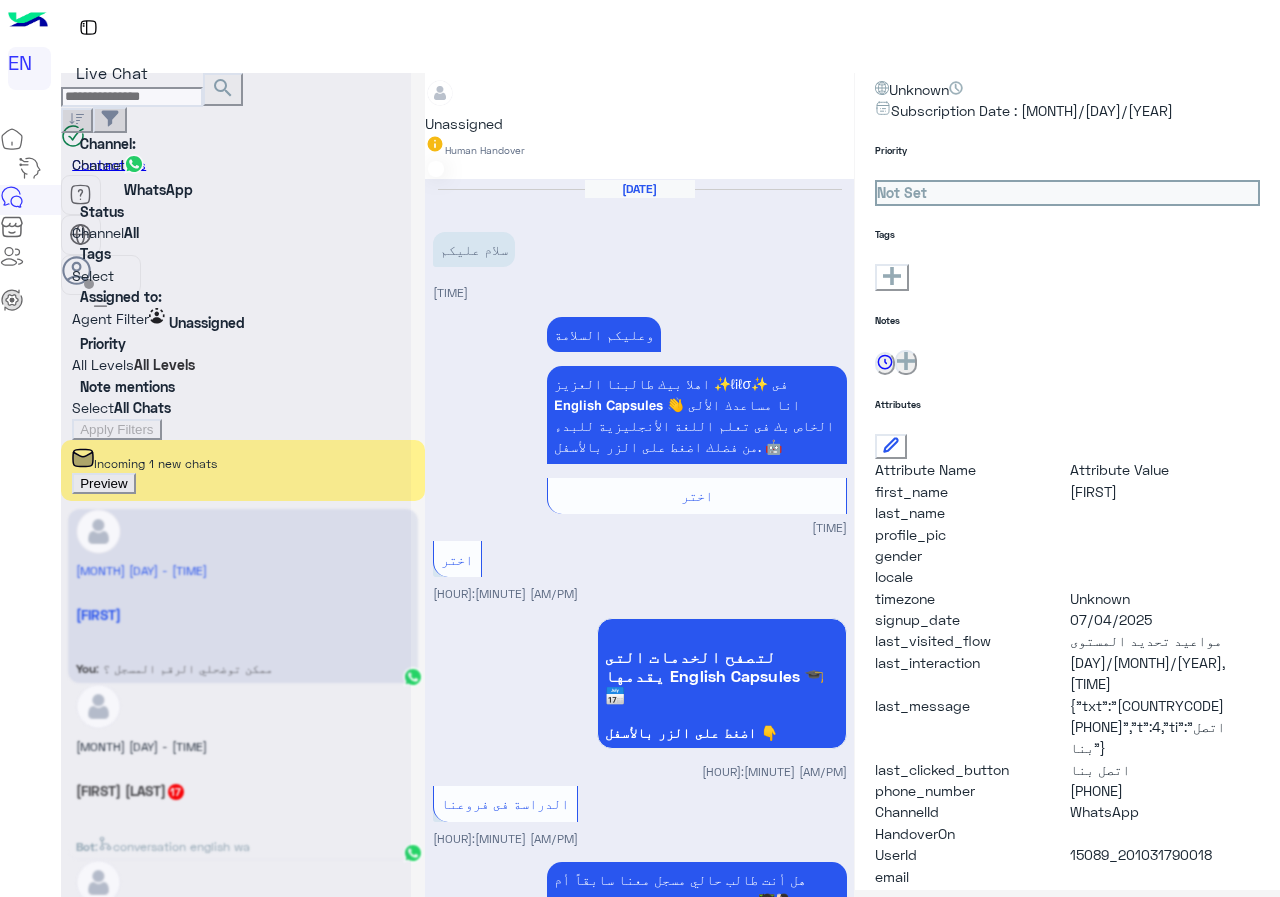 scroll, scrollTop: 1406, scrollLeft: 0, axis: vertical 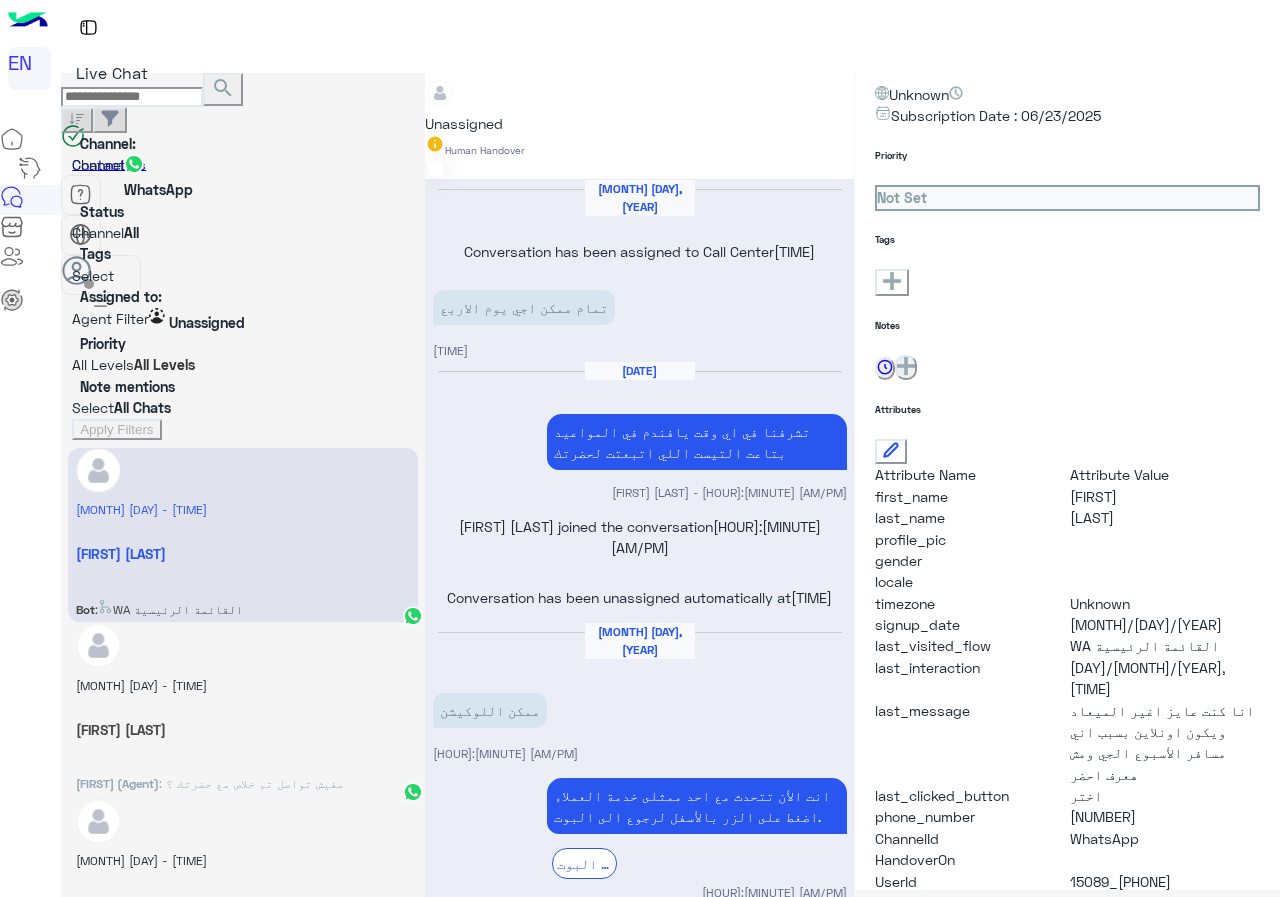 drag, startPoint x: 1075, startPoint y: 713, endPoint x: 1157, endPoint y: 709, distance: 82.0975 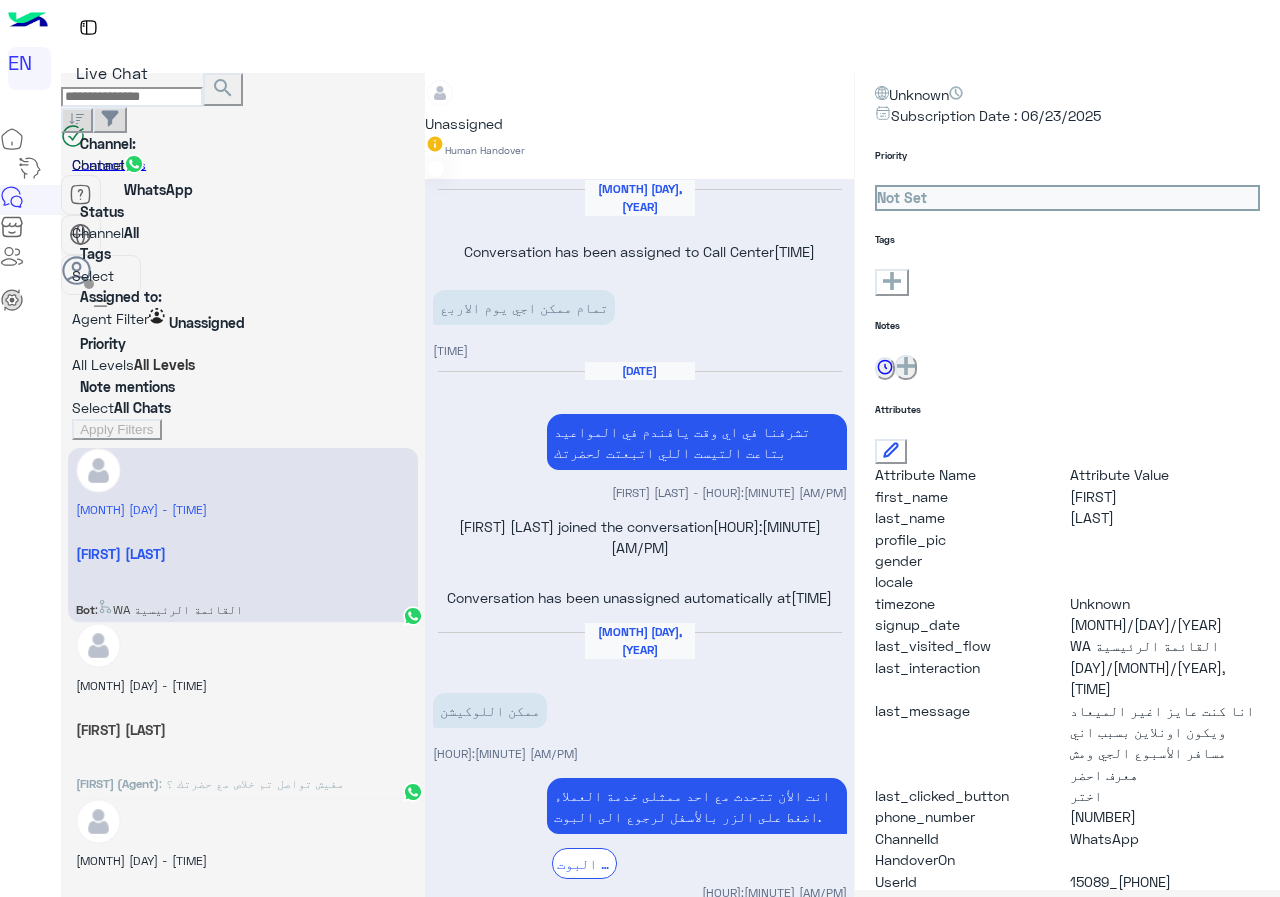 scroll, scrollTop: 939, scrollLeft: 0, axis: vertical 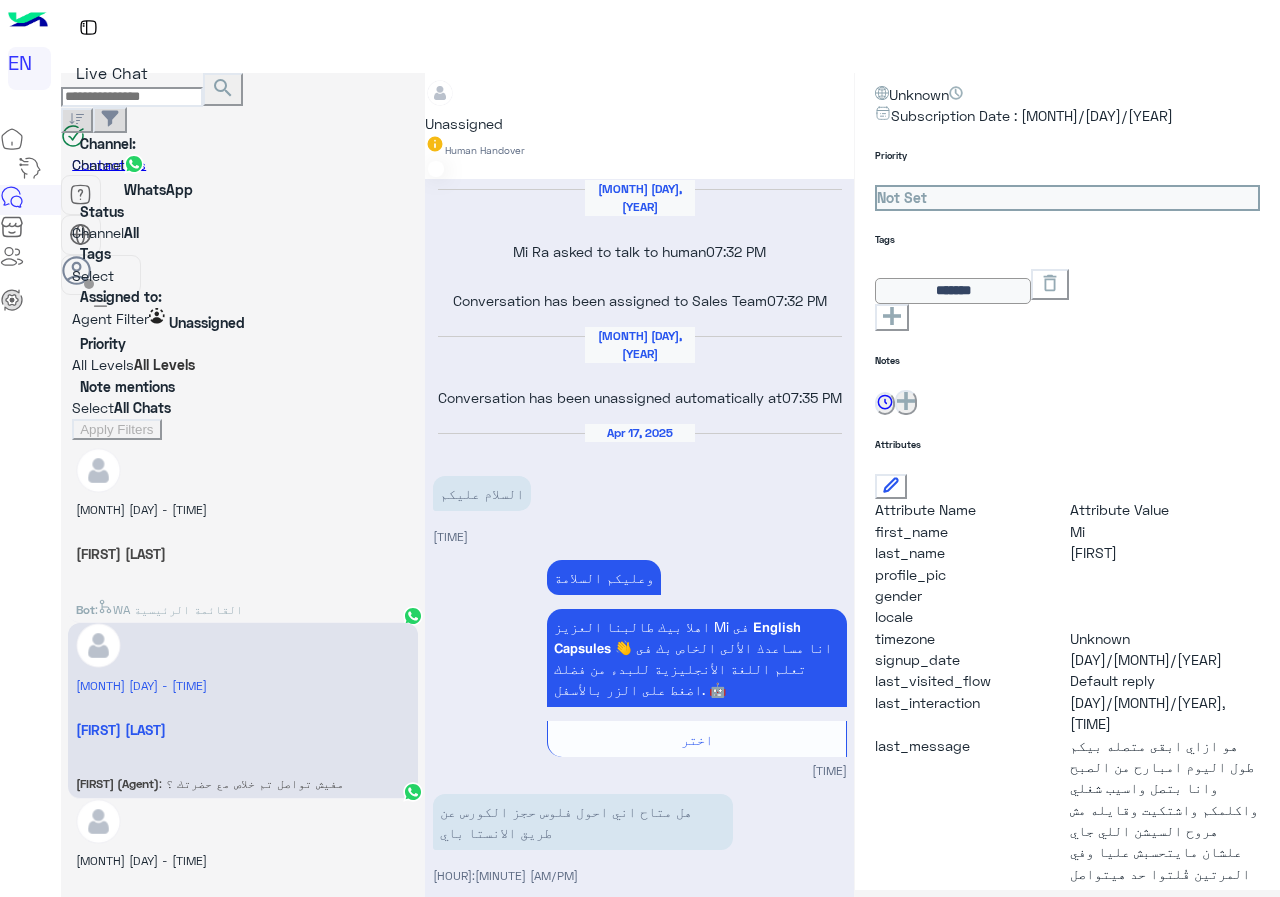click on "Unassigned" at bounding box center (464, 104) 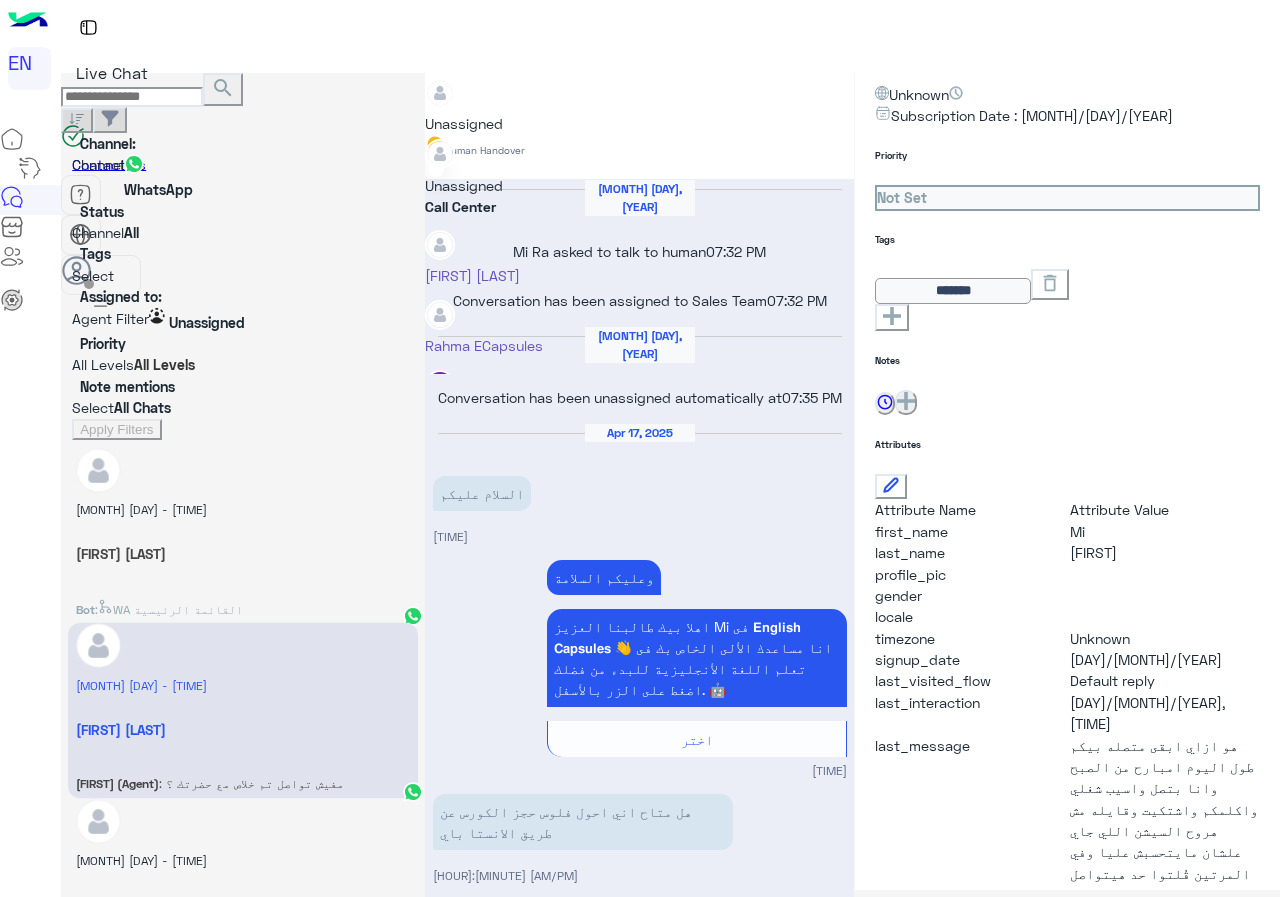 click on "Call Center" at bounding box center (508, 206) 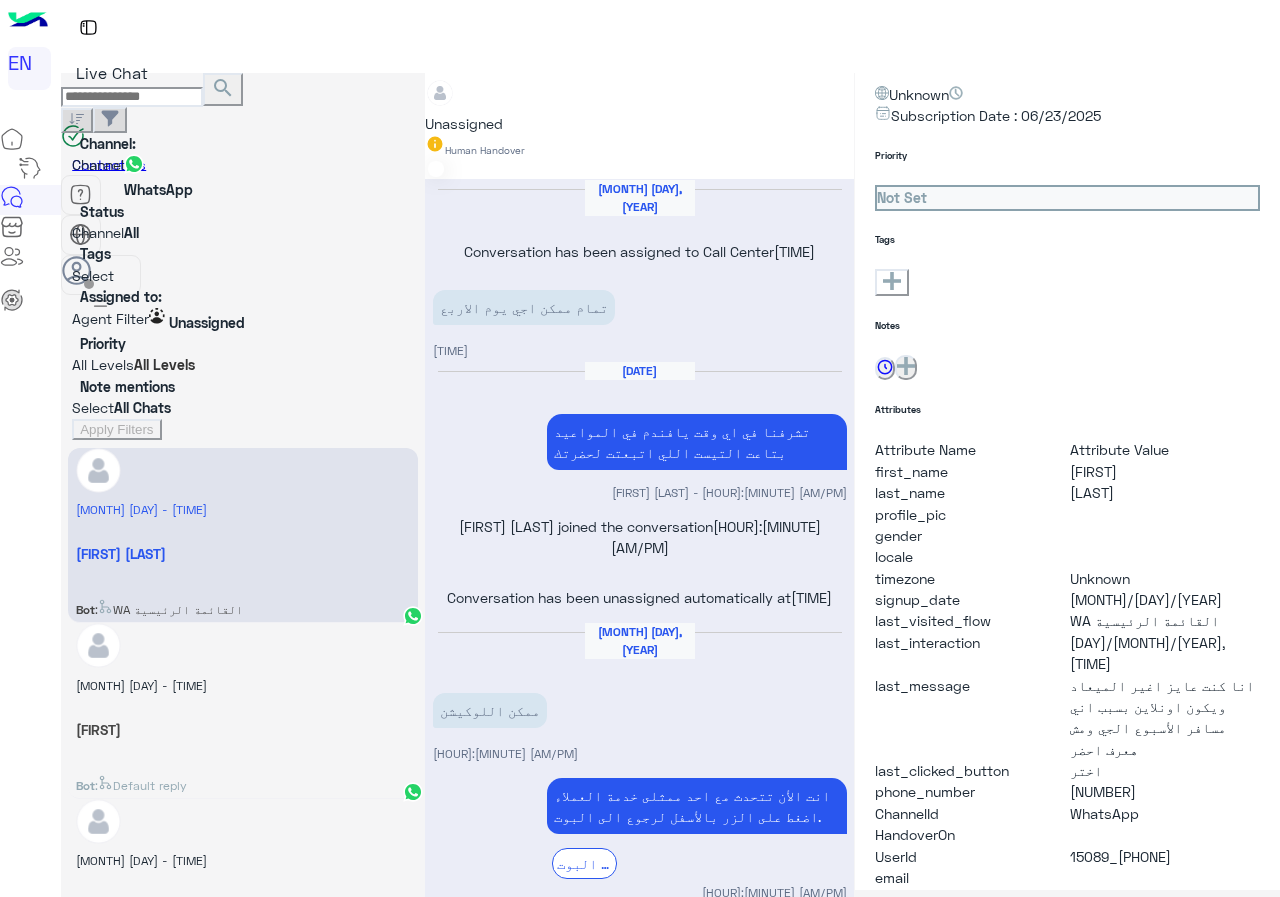 scroll, scrollTop: 1039, scrollLeft: 0, axis: vertical 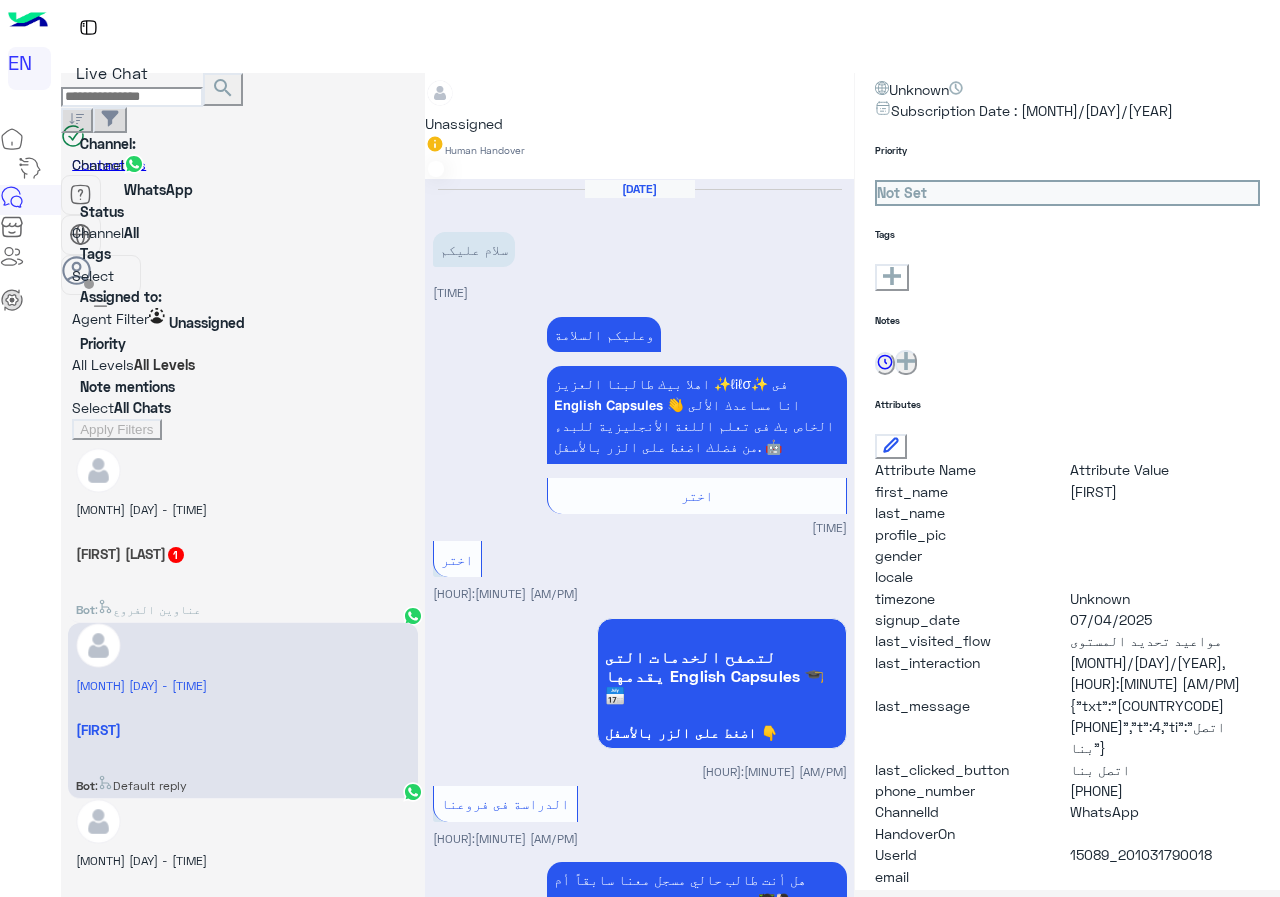 drag, startPoint x: 1071, startPoint y: 703, endPoint x: 1182, endPoint y: 707, distance: 111.07205 